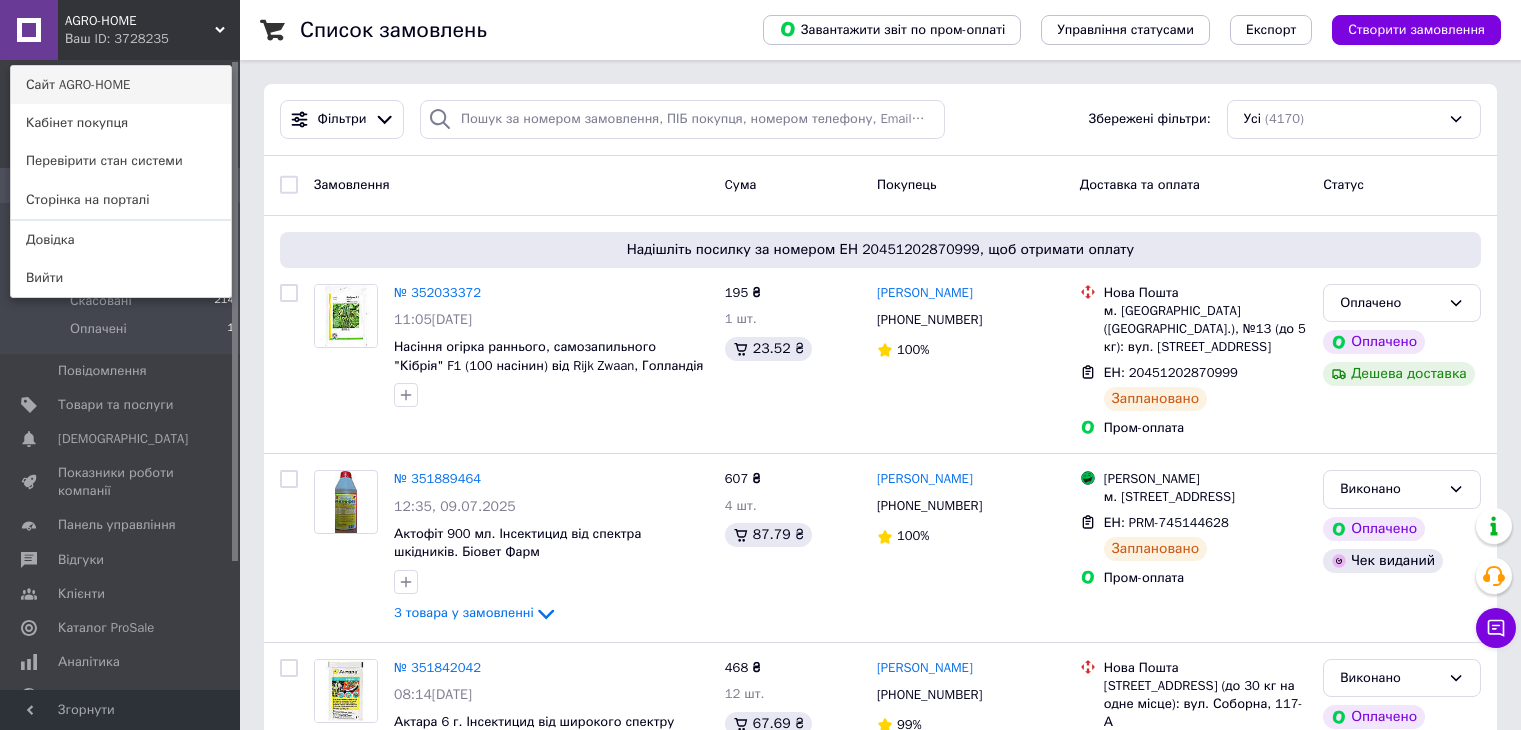 scroll, scrollTop: 0, scrollLeft: 0, axis: both 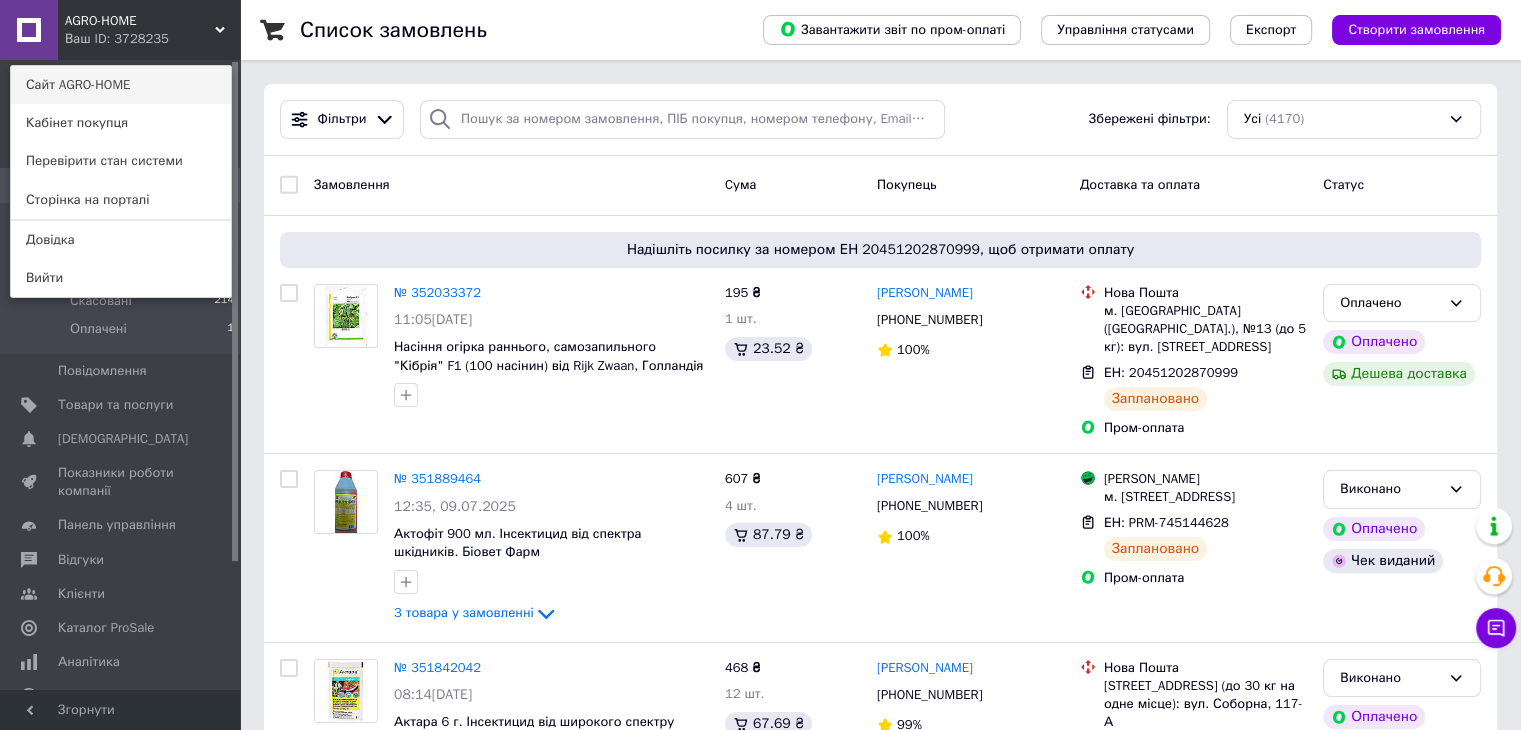 click on "Сайт AGRO-HOME" at bounding box center (121, 85) 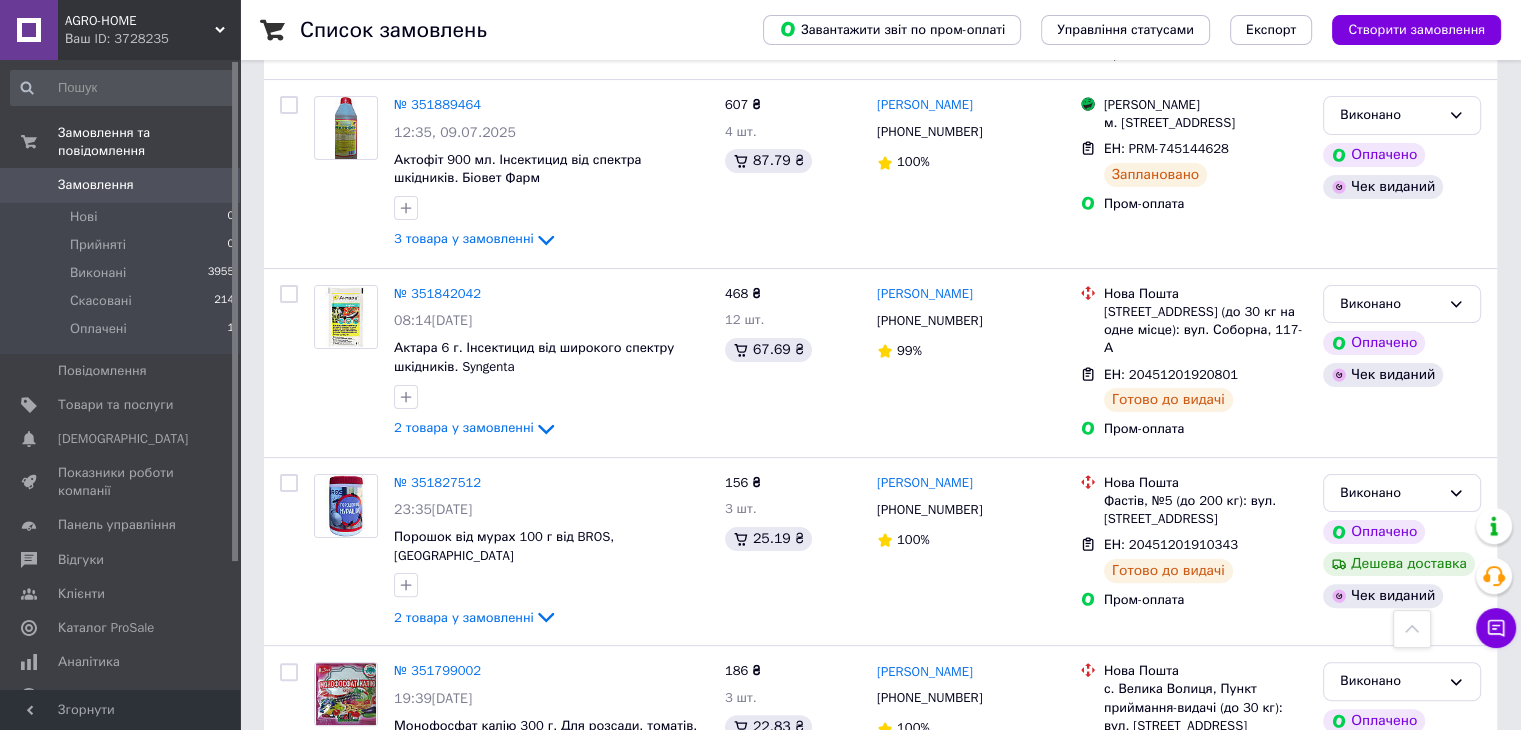 scroll, scrollTop: 0, scrollLeft: 0, axis: both 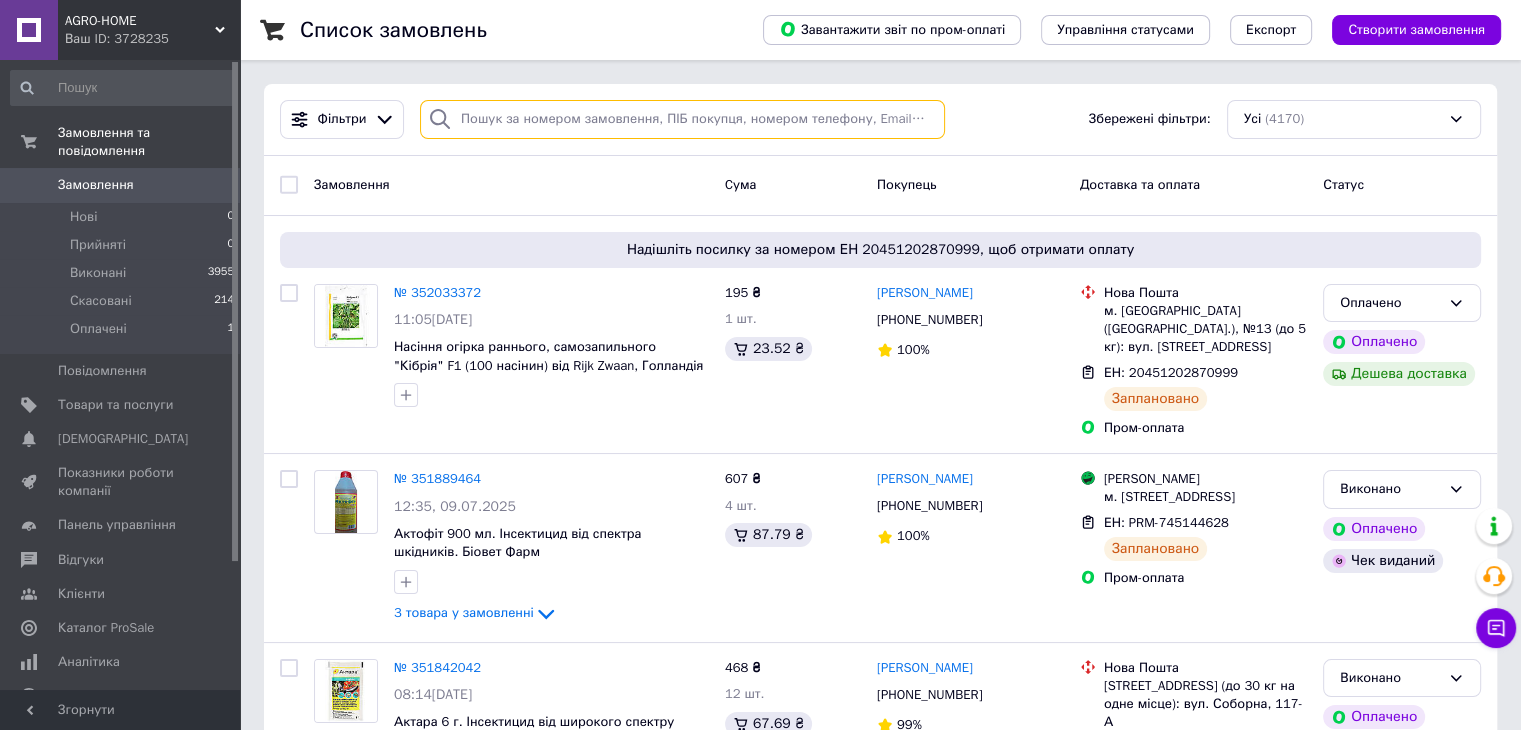 click at bounding box center (682, 119) 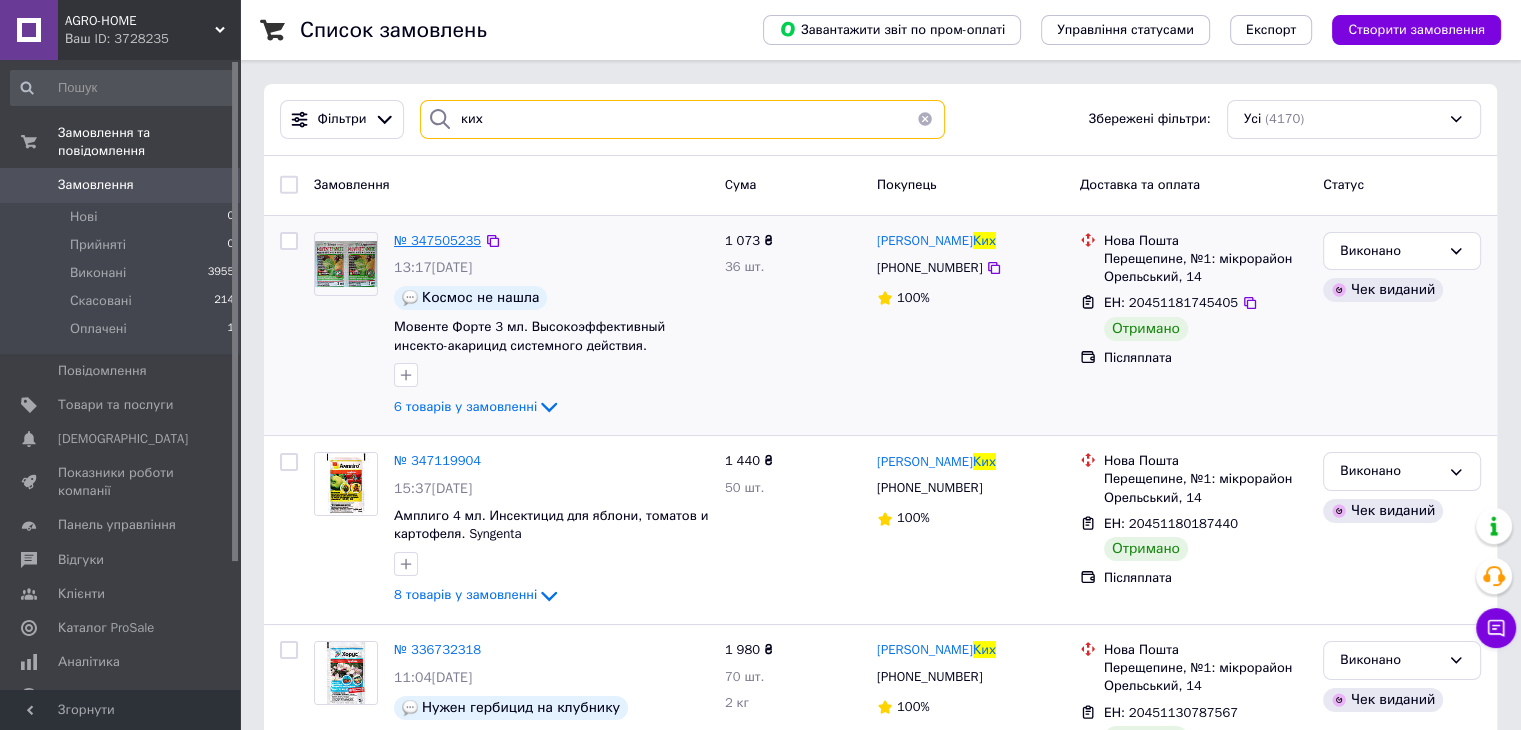 type on "ких" 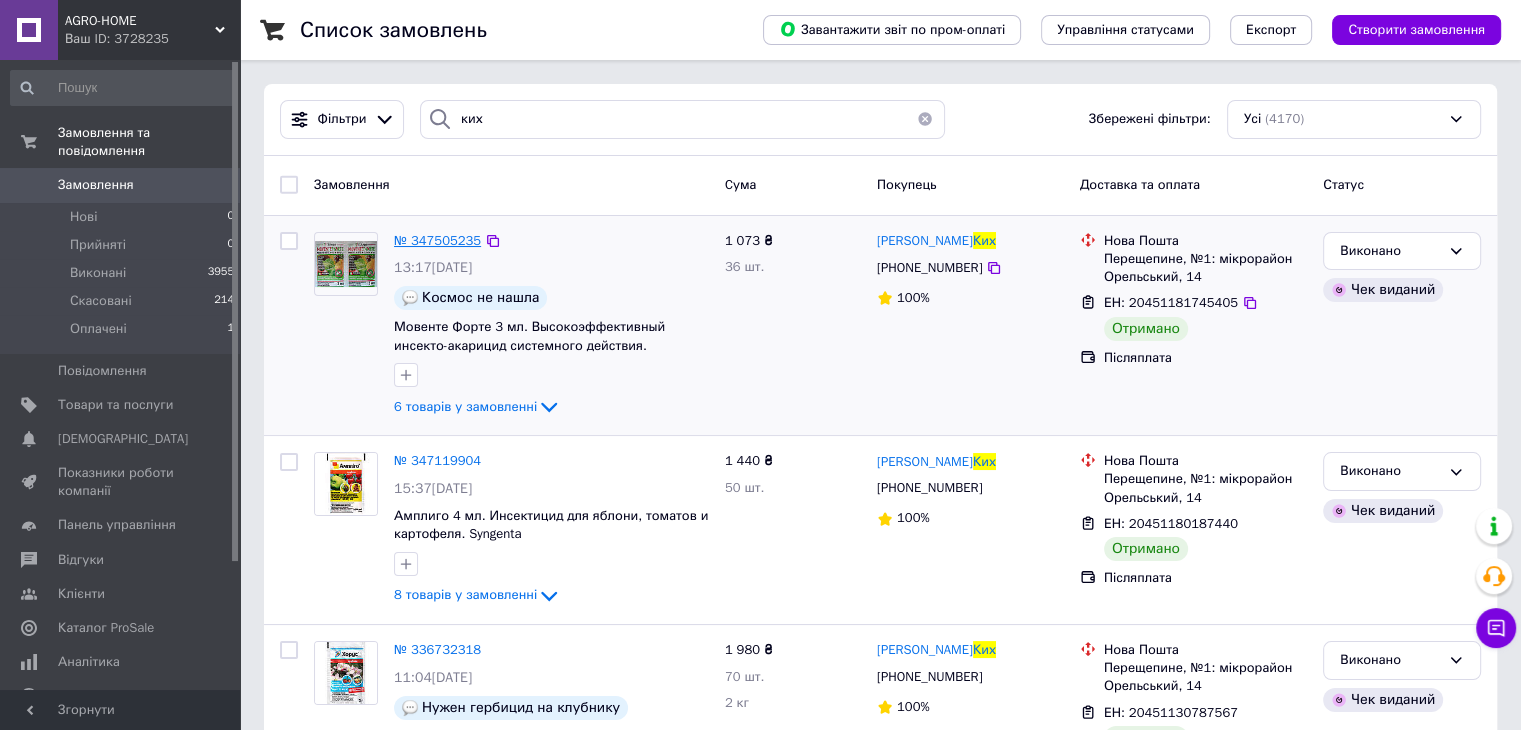 click on "№ 347505235" at bounding box center [437, 240] 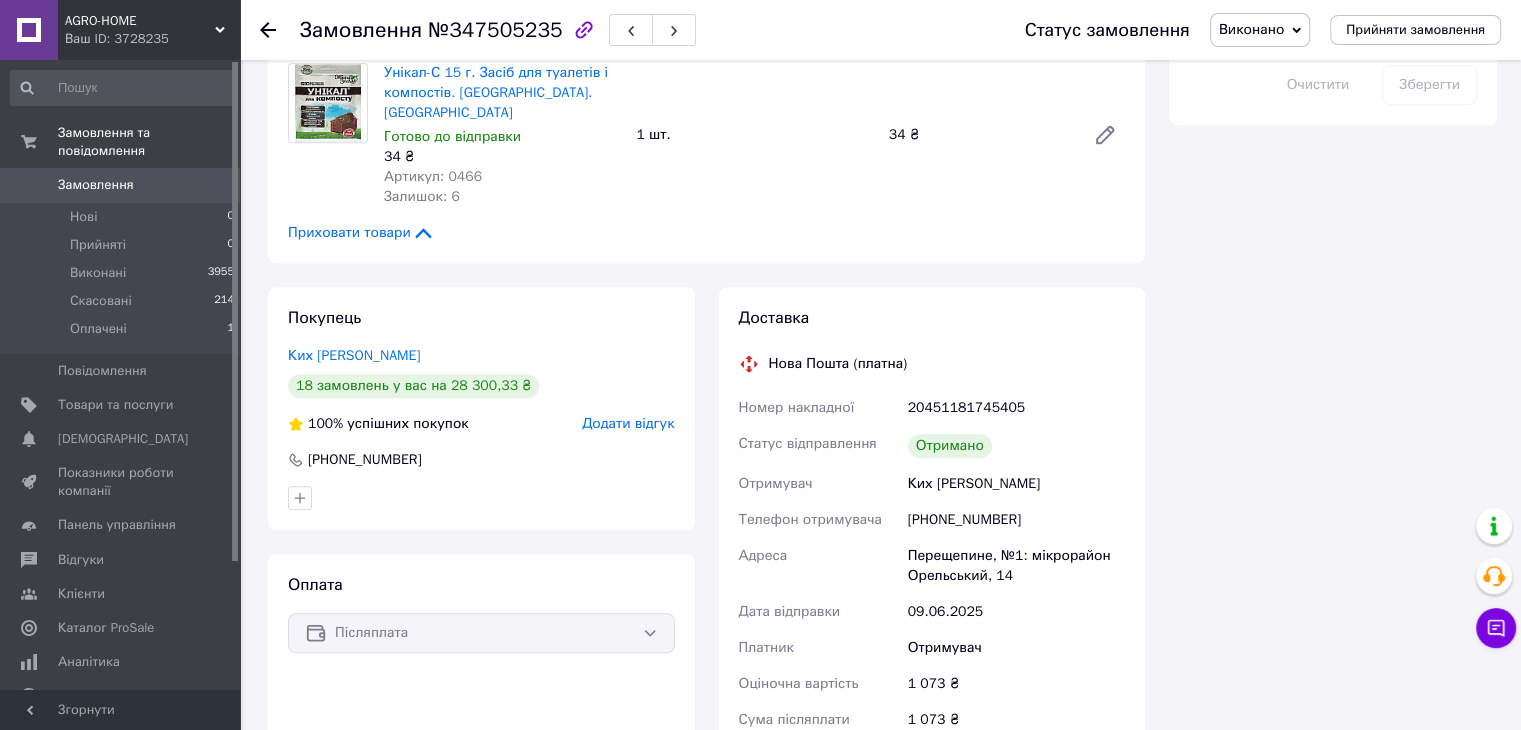 scroll, scrollTop: 1100, scrollLeft: 0, axis: vertical 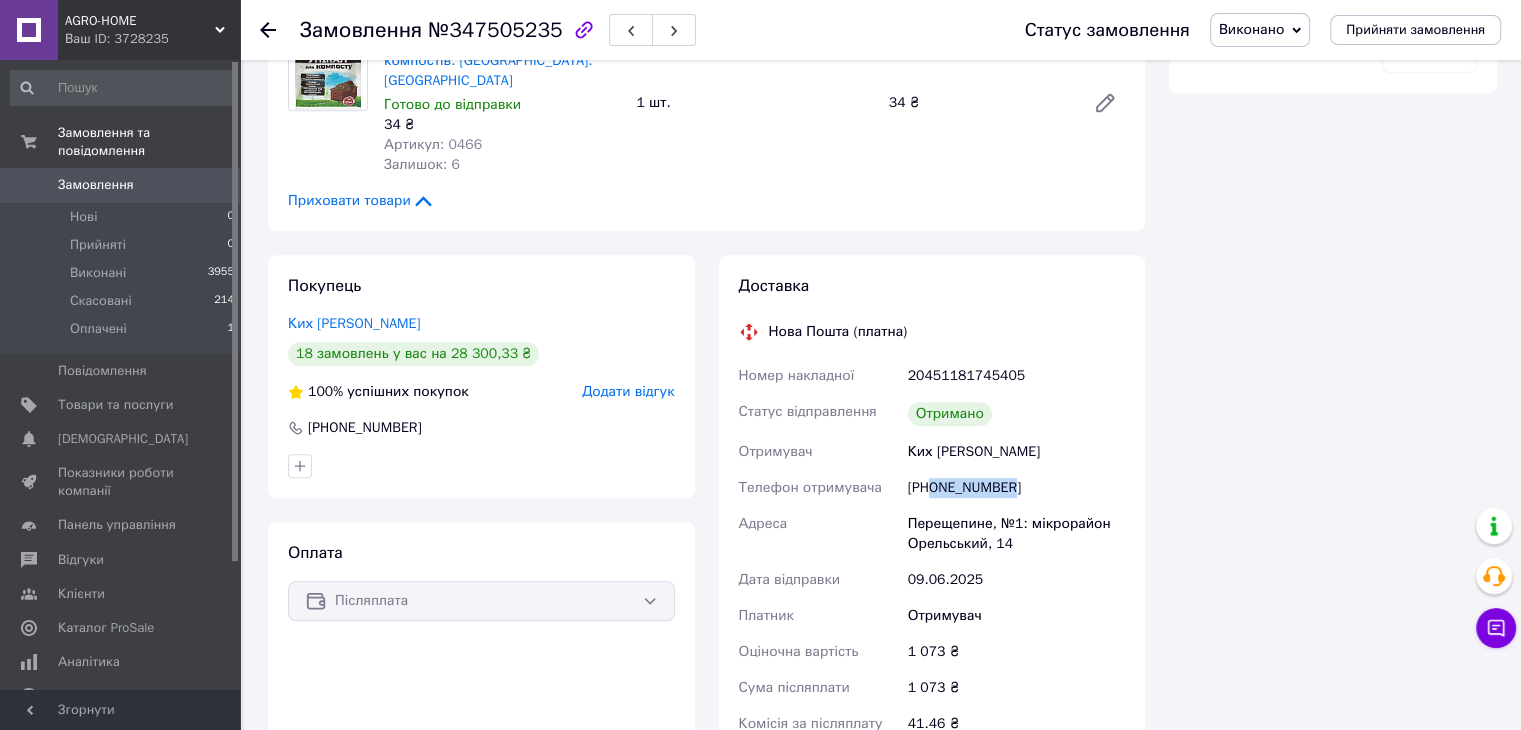 drag, startPoint x: 1011, startPoint y: 365, endPoint x: 930, endPoint y: 353, distance: 81.88406 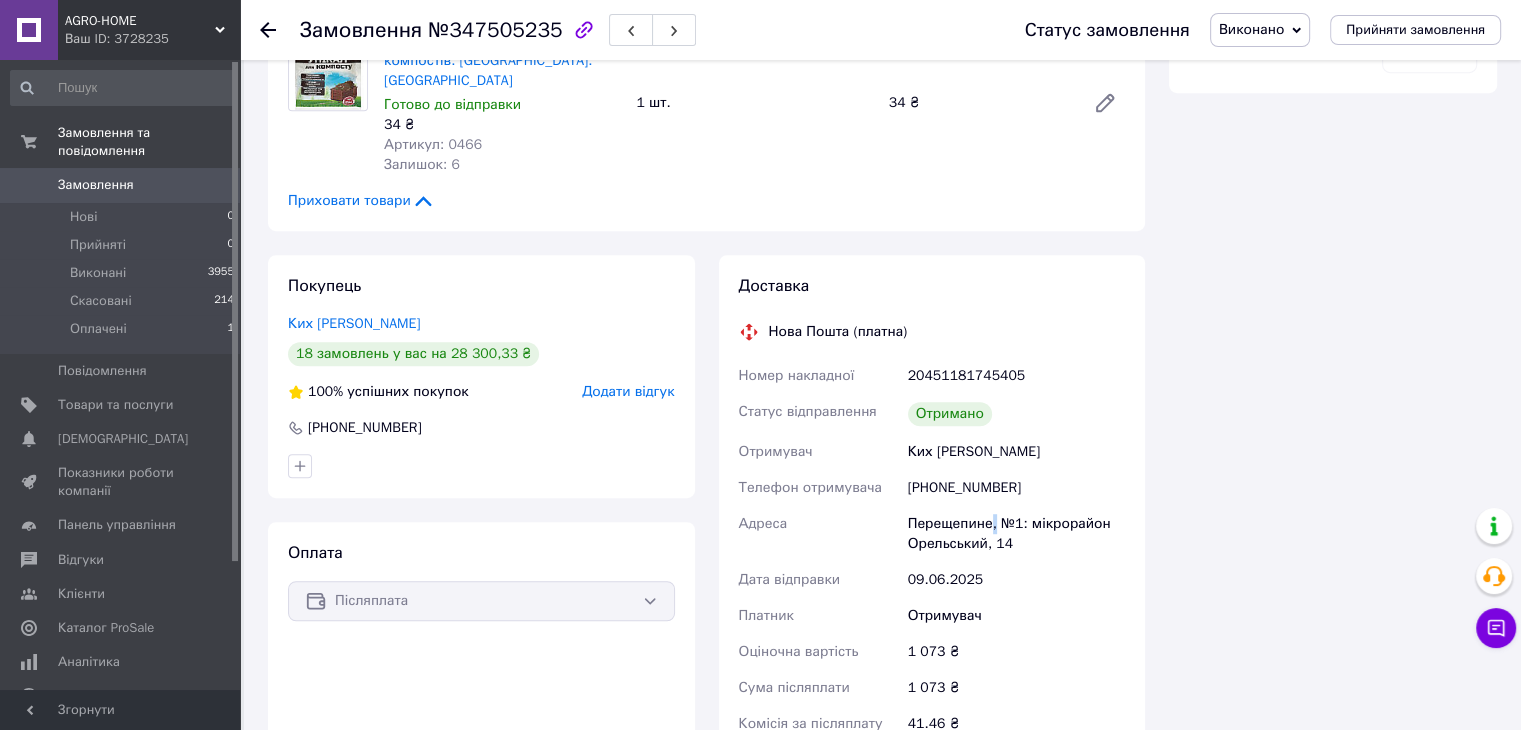 click on "Перещепине, №1: мікрорайон Орельський, 14" at bounding box center (1016, 534) 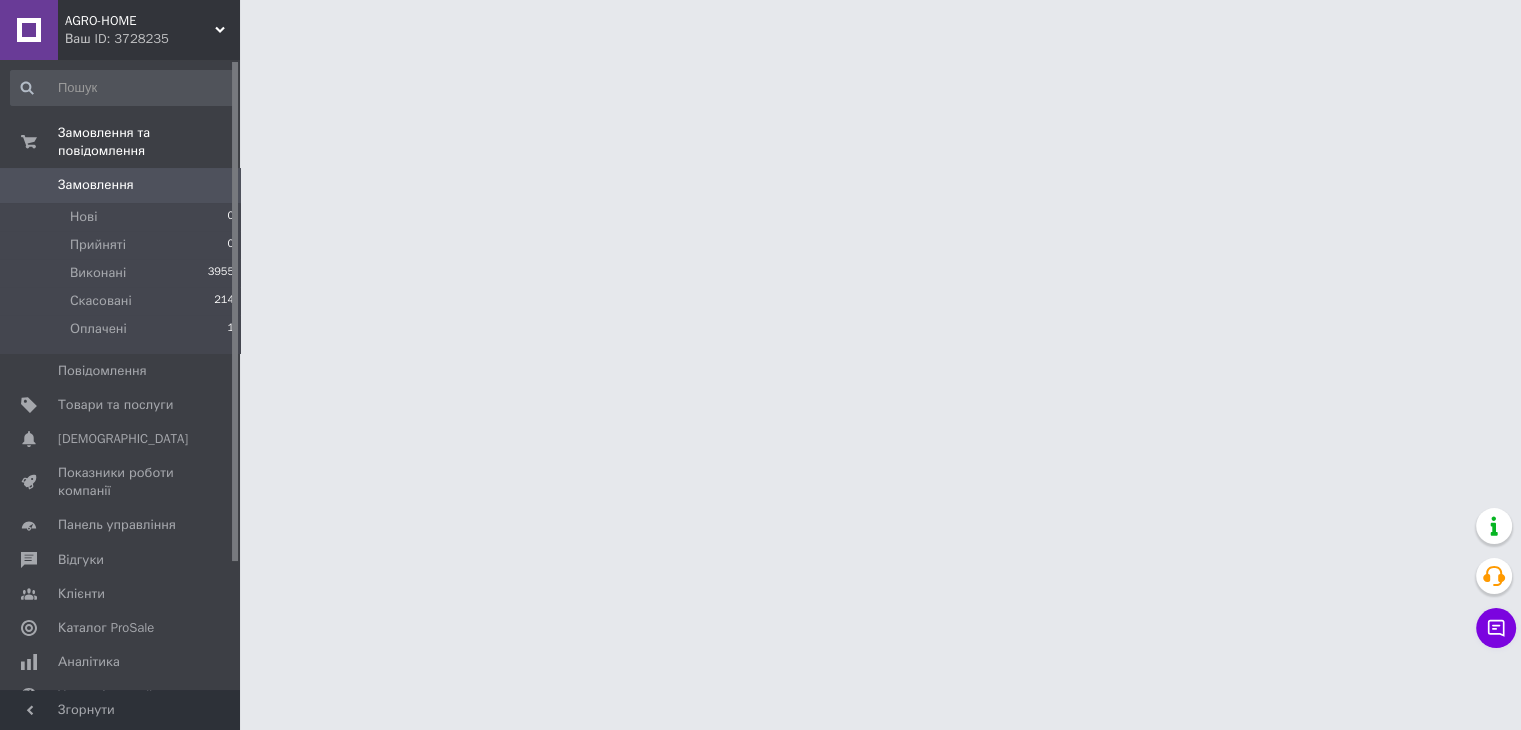 scroll, scrollTop: 0, scrollLeft: 0, axis: both 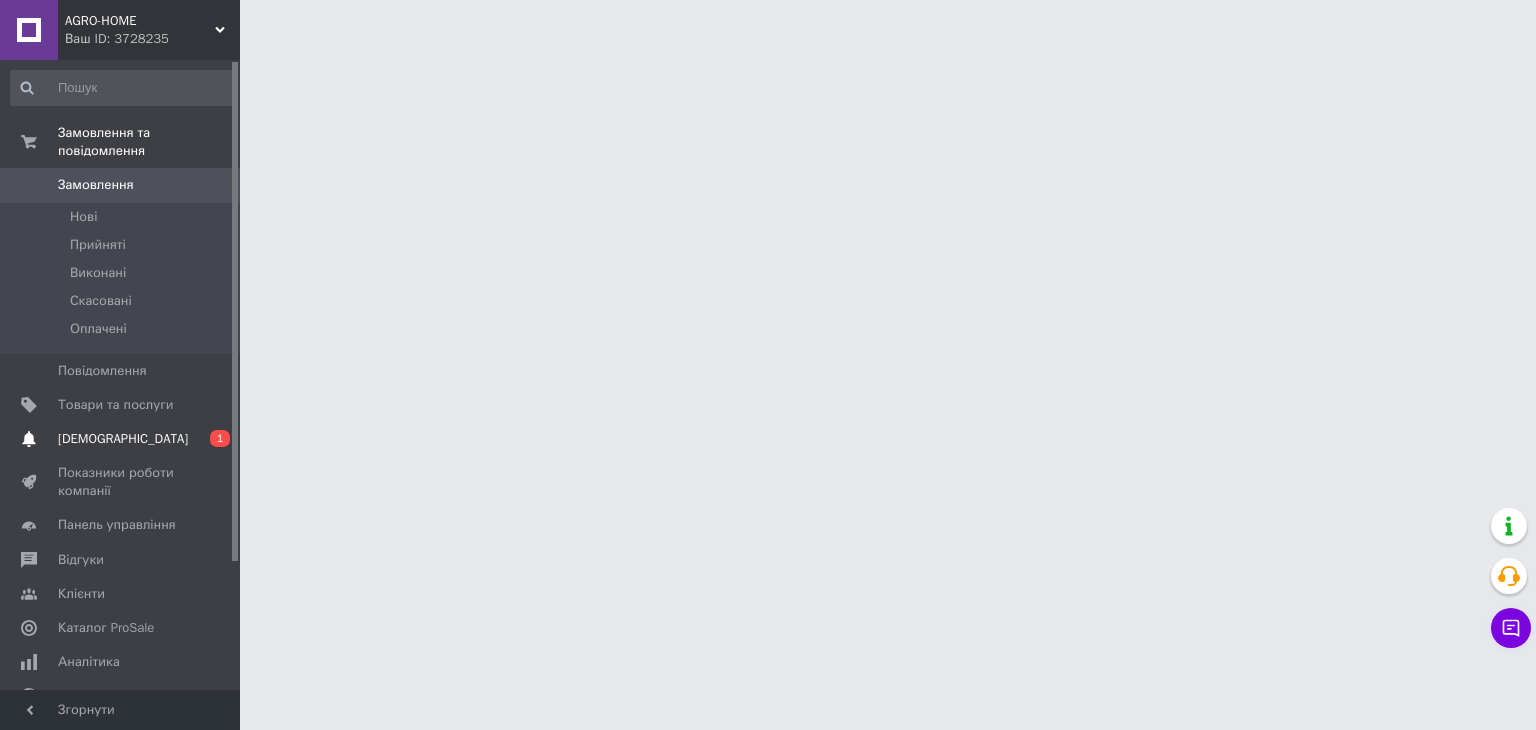 click on "[DEMOGRAPHIC_DATA]" at bounding box center (123, 439) 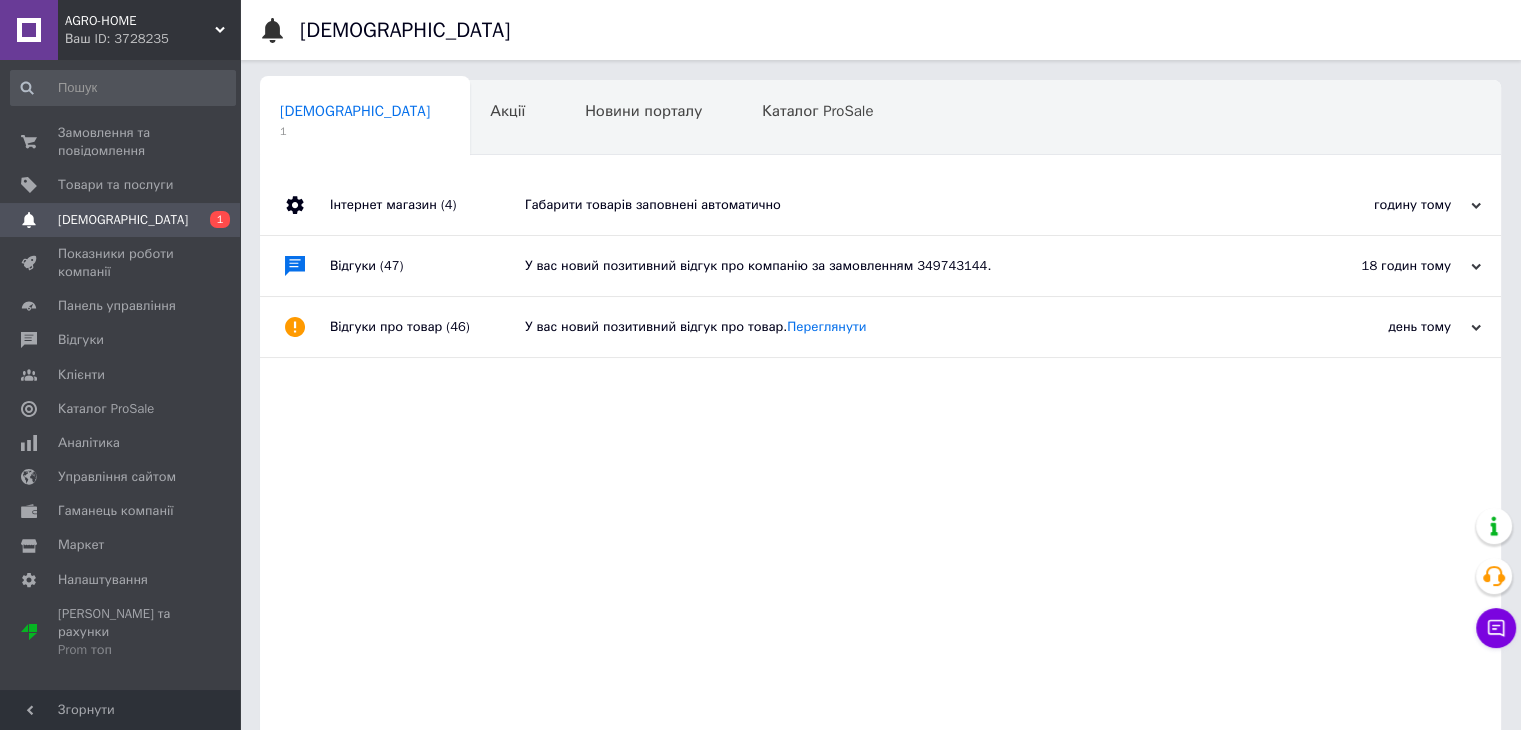 click on "Габарити товарів заповнені автоматично" at bounding box center (903, 205) 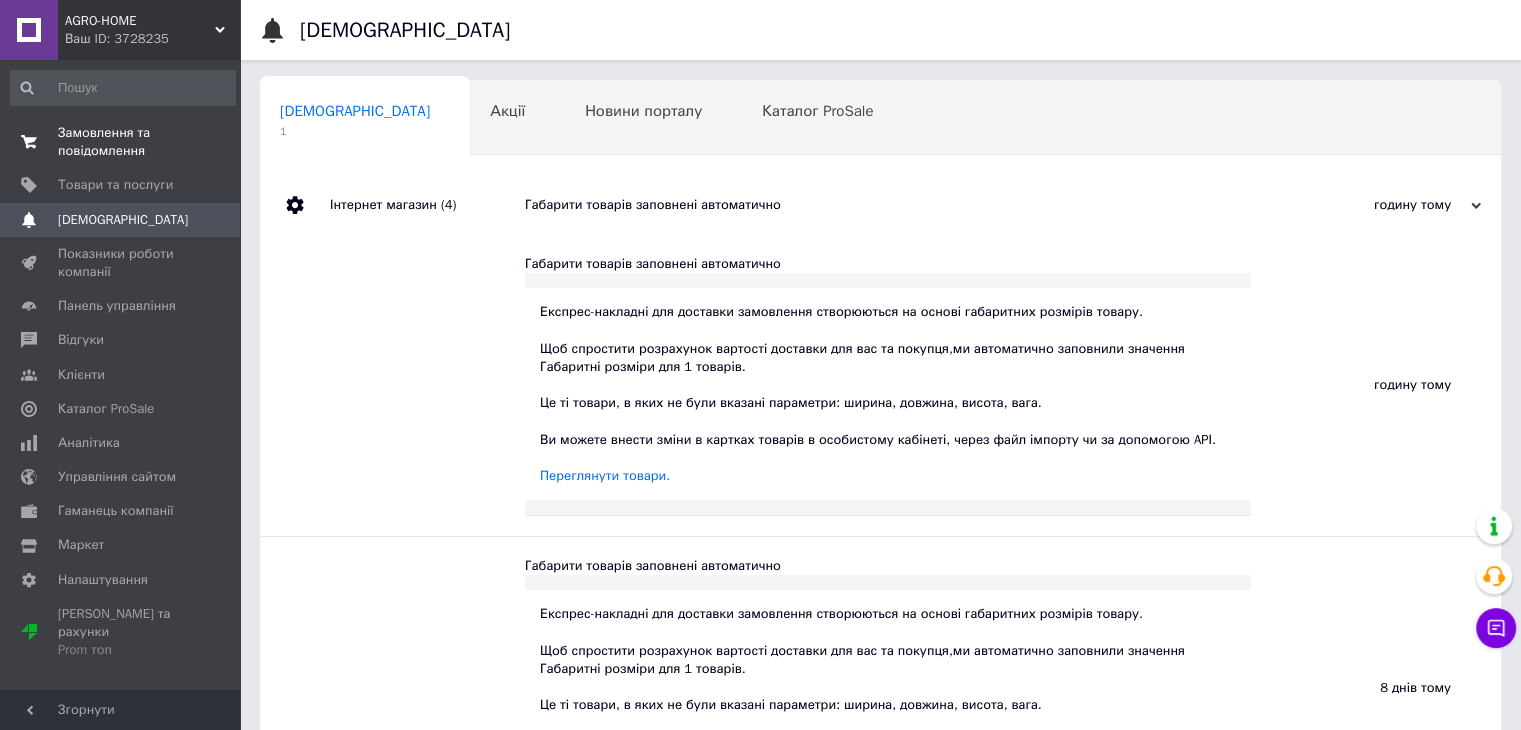 click on "Замовлення та повідомлення" at bounding box center (121, 142) 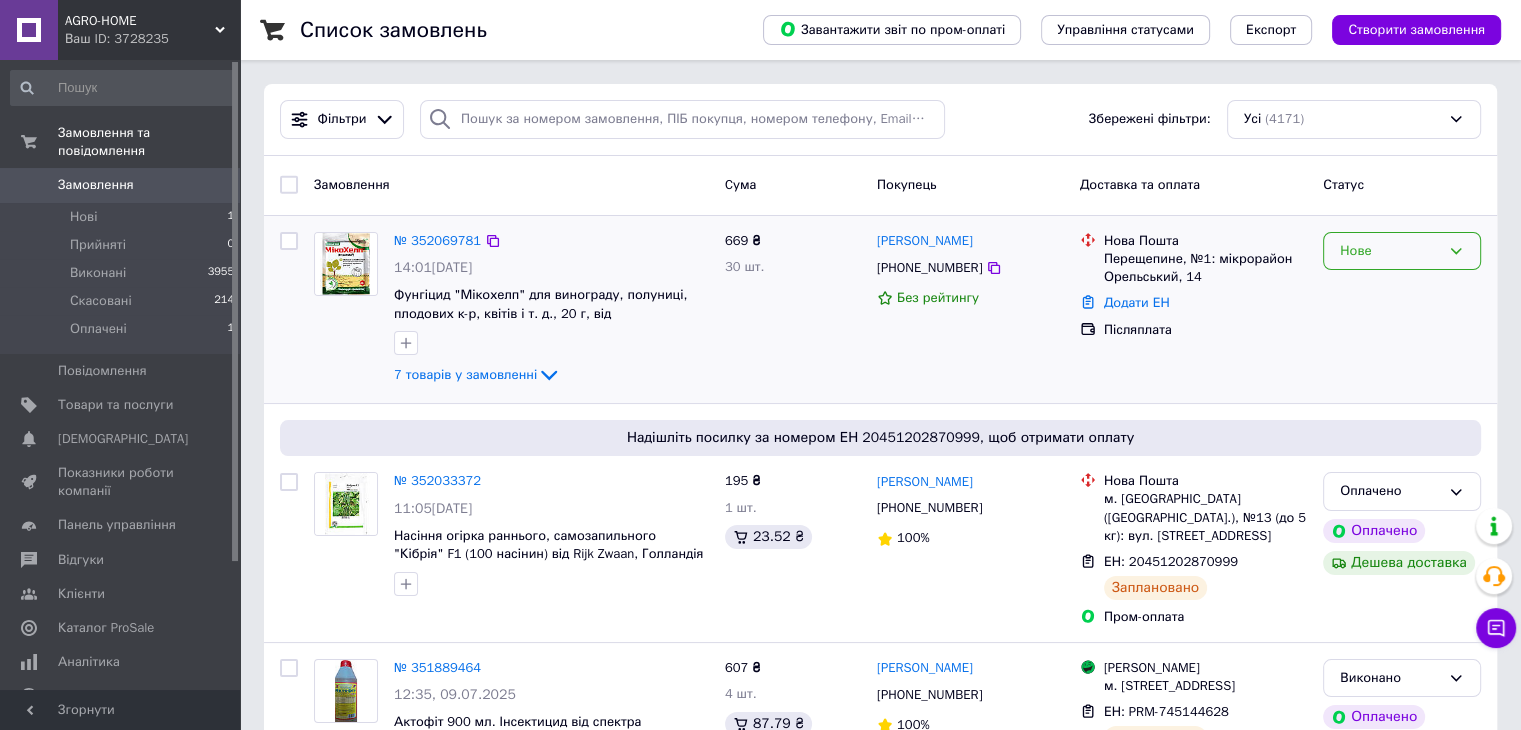 click on "Нове" at bounding box center [1390, 251] 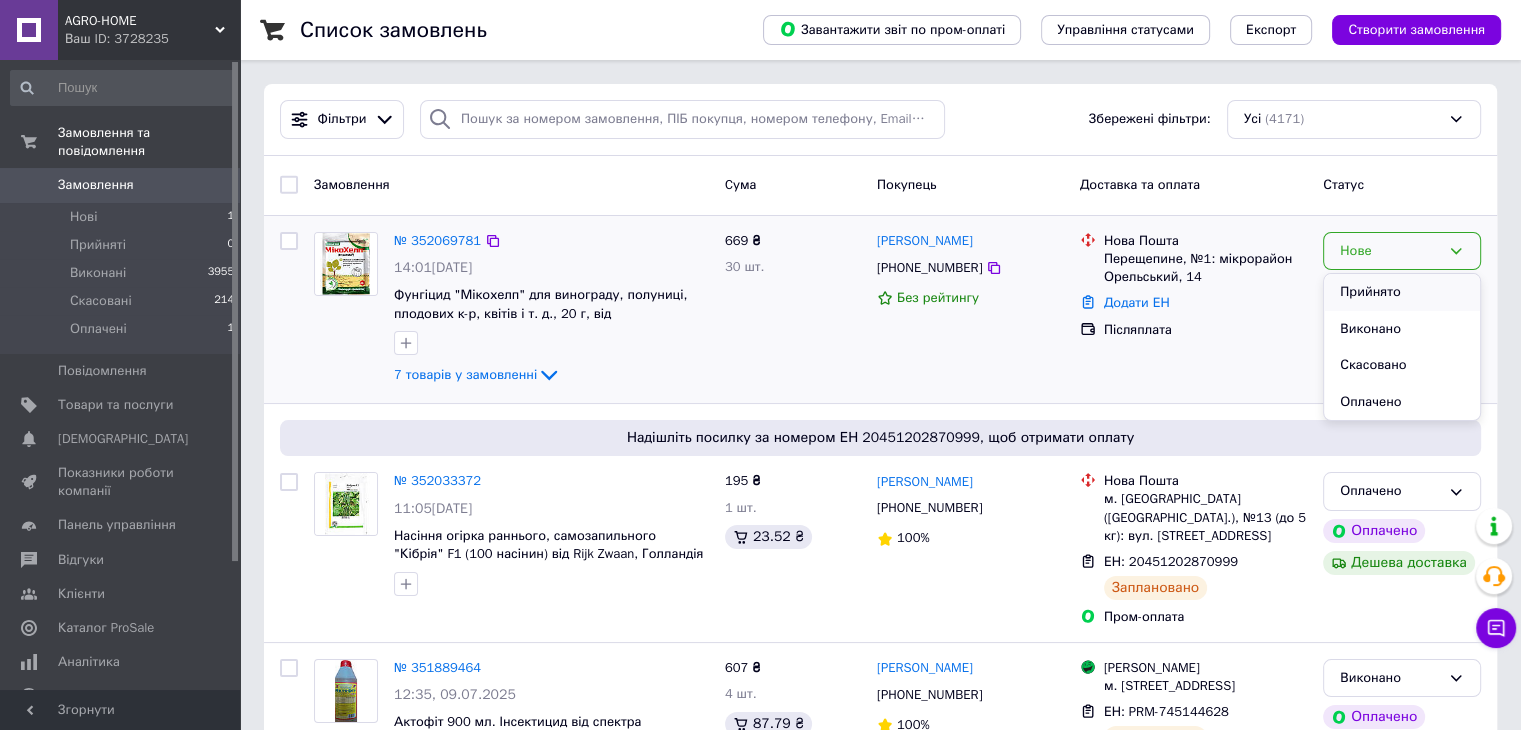 click on "Прийнято" at bounding box center [1402, 292] 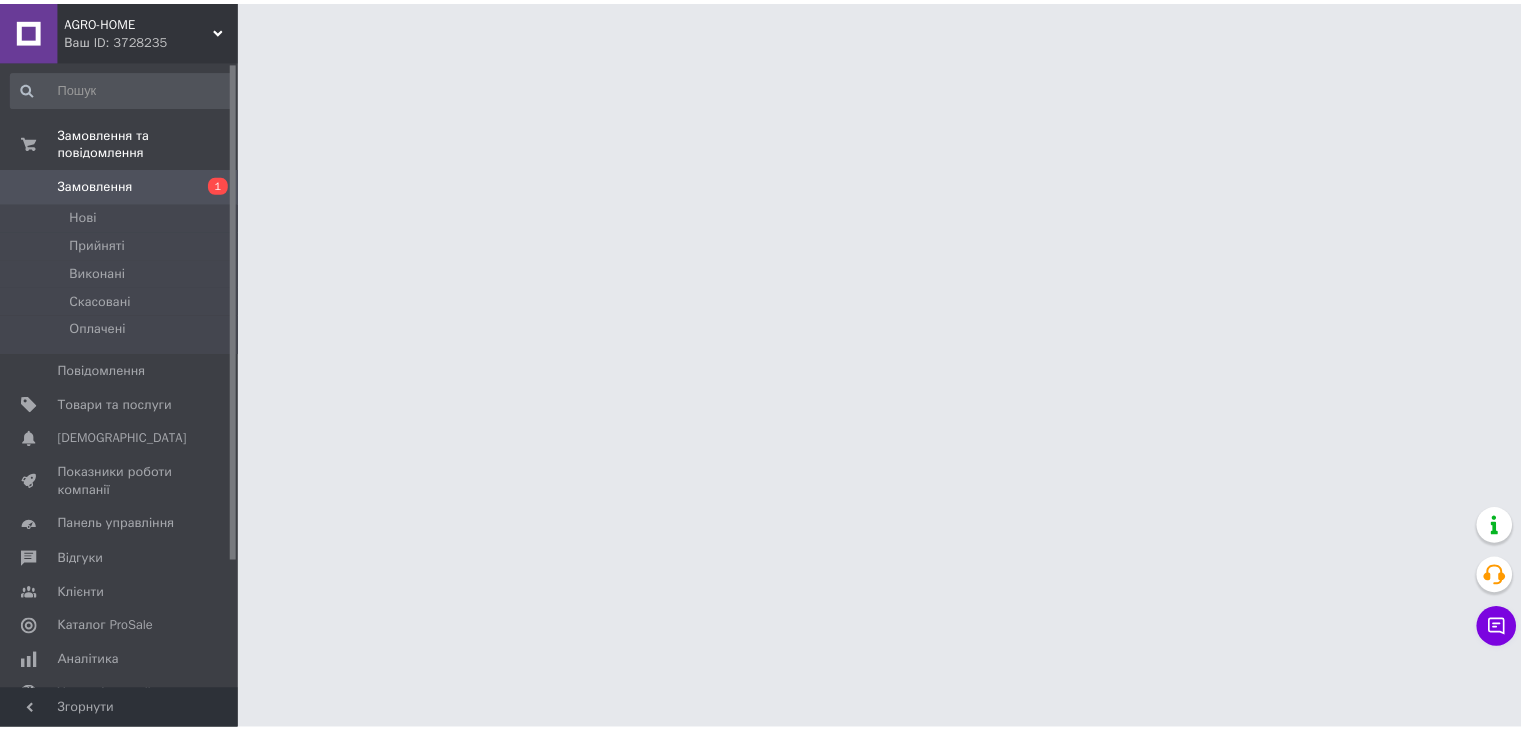 scroll, scrollTop: 0, scrollLeft: 0, axis: both 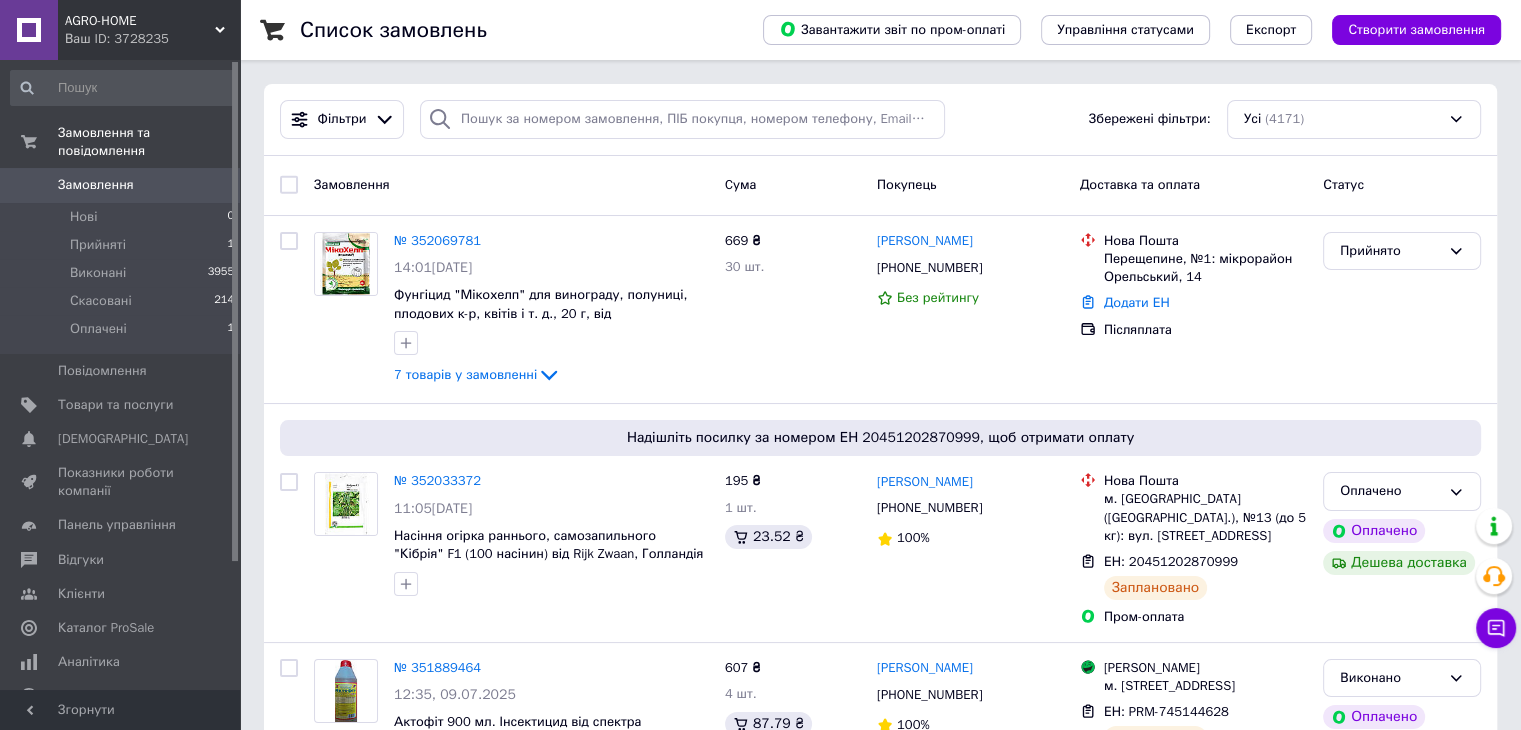 click on "AGRO-HOME" at bounding box center [140, 21] 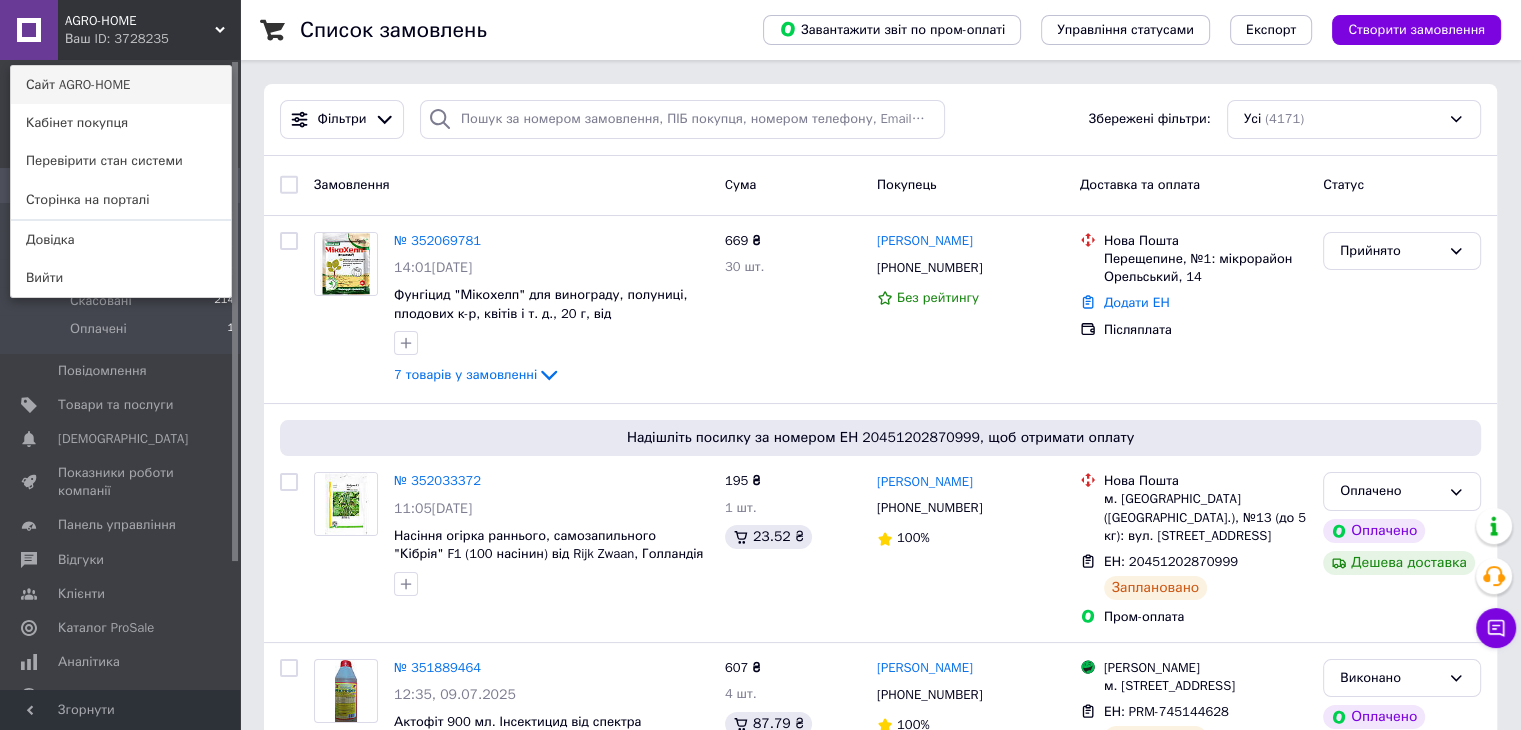 click on "Сайт AGRO-HOME" at bounding box center [121, 85] 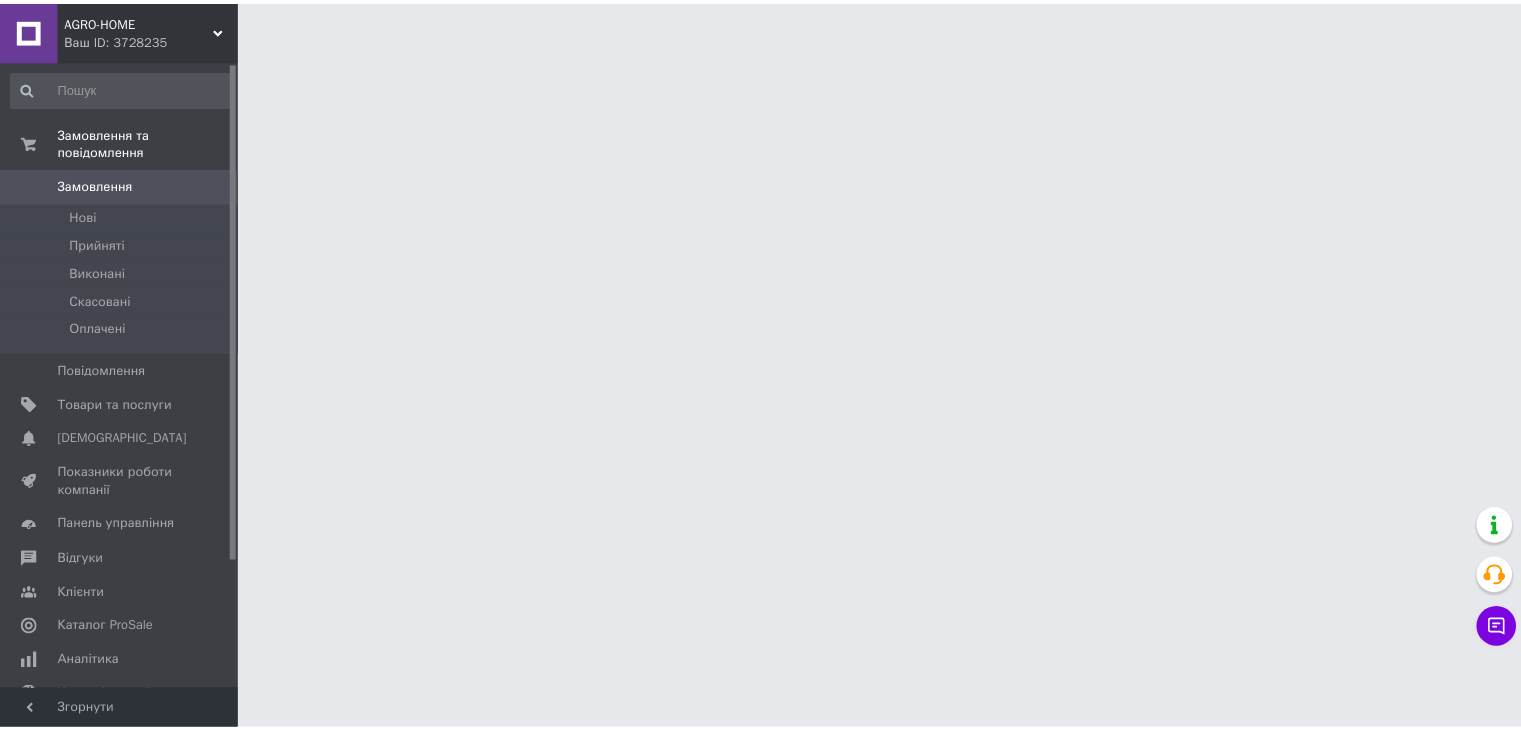 scroll, scrollTop: 0, scrollLeft: 0, axis: both 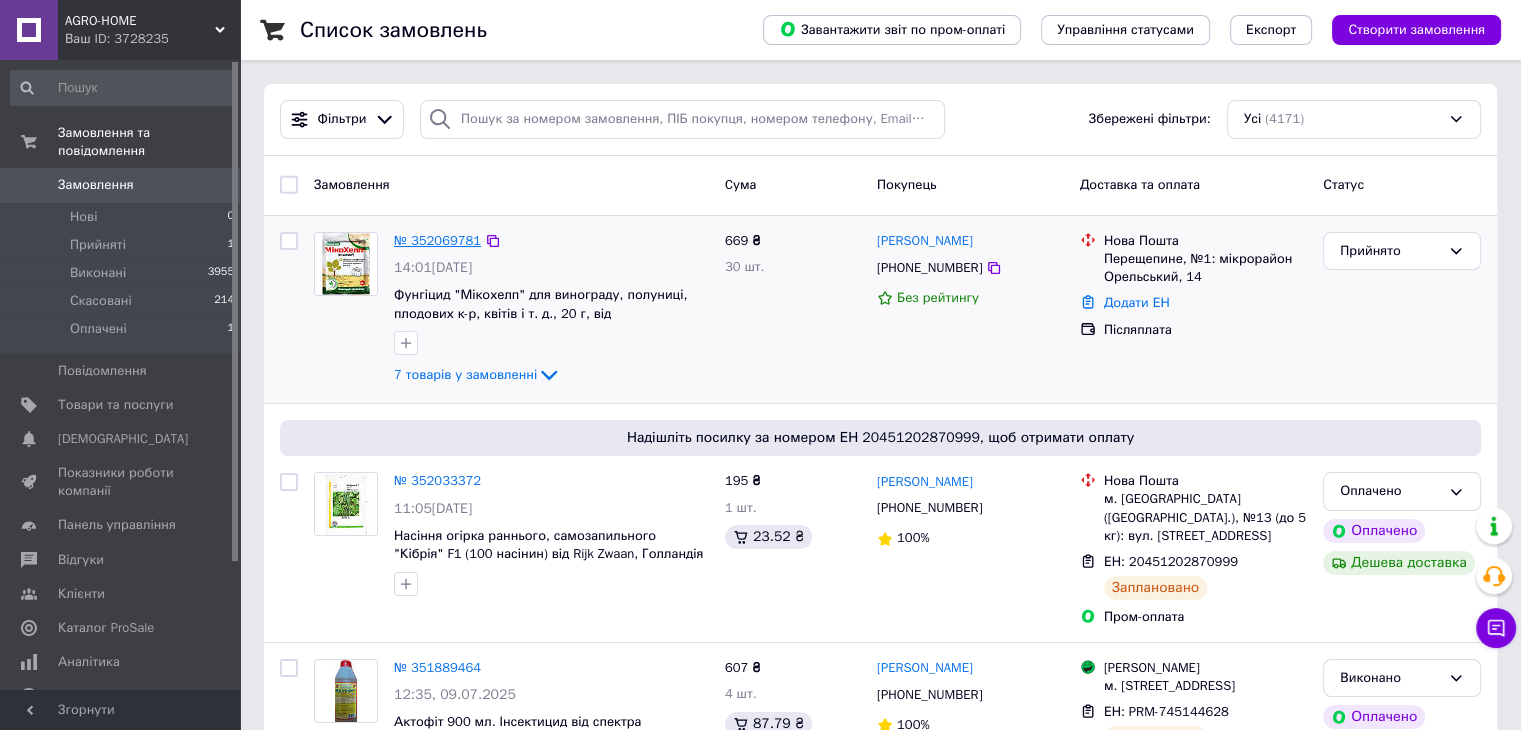 click on "№ 352069781" at bounding box center [437, 240] 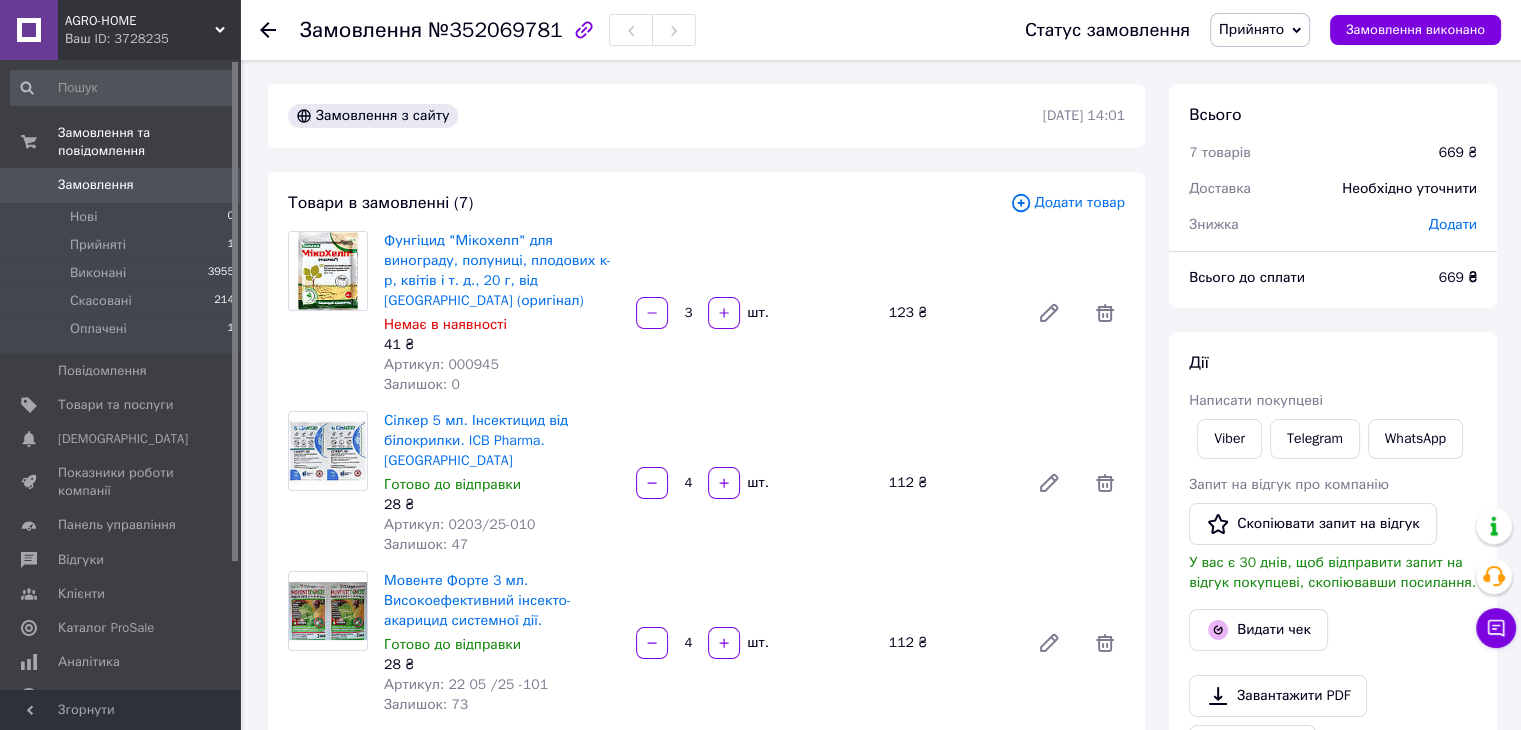click on "Додати товар" at bounding box center (1067, 203) 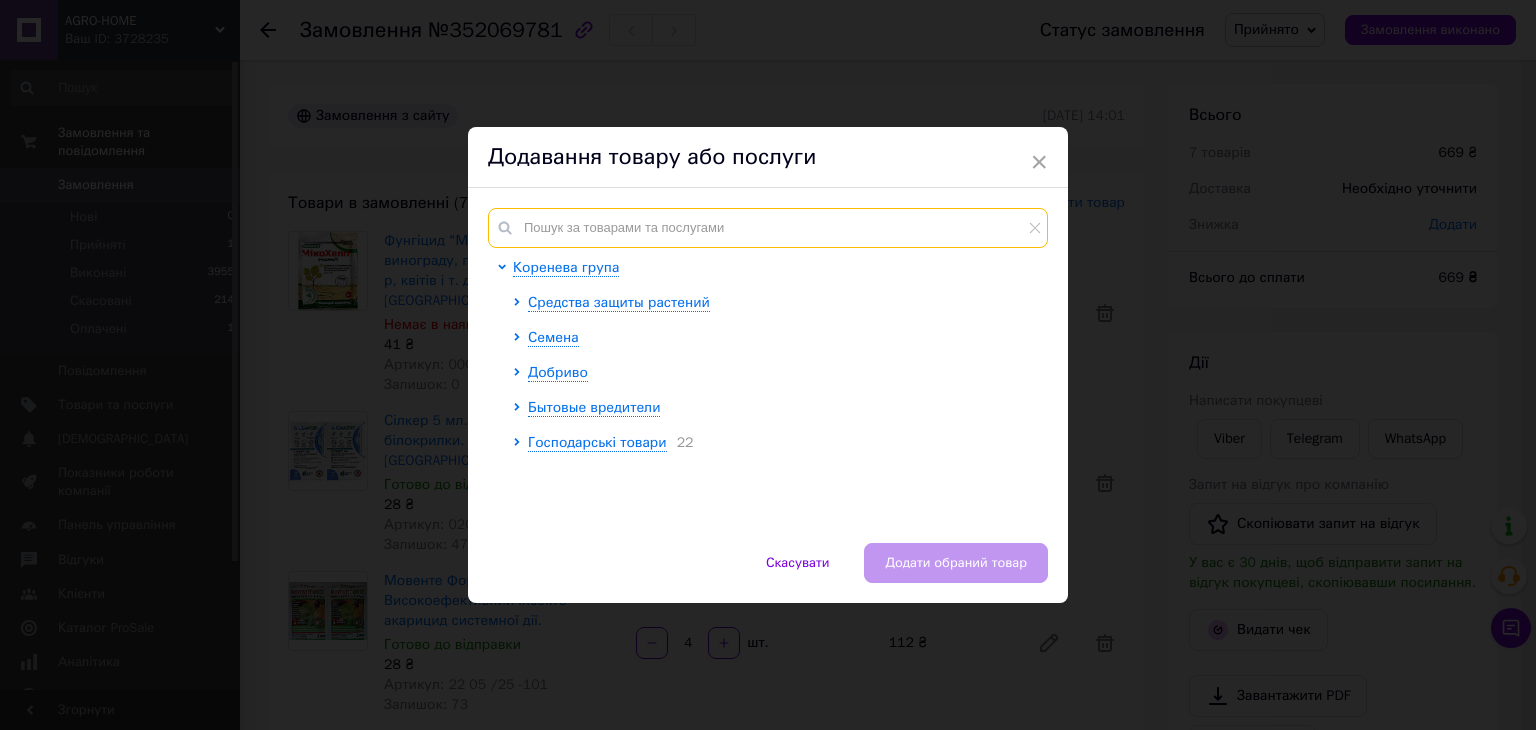 click at bounding box center (768, 228) 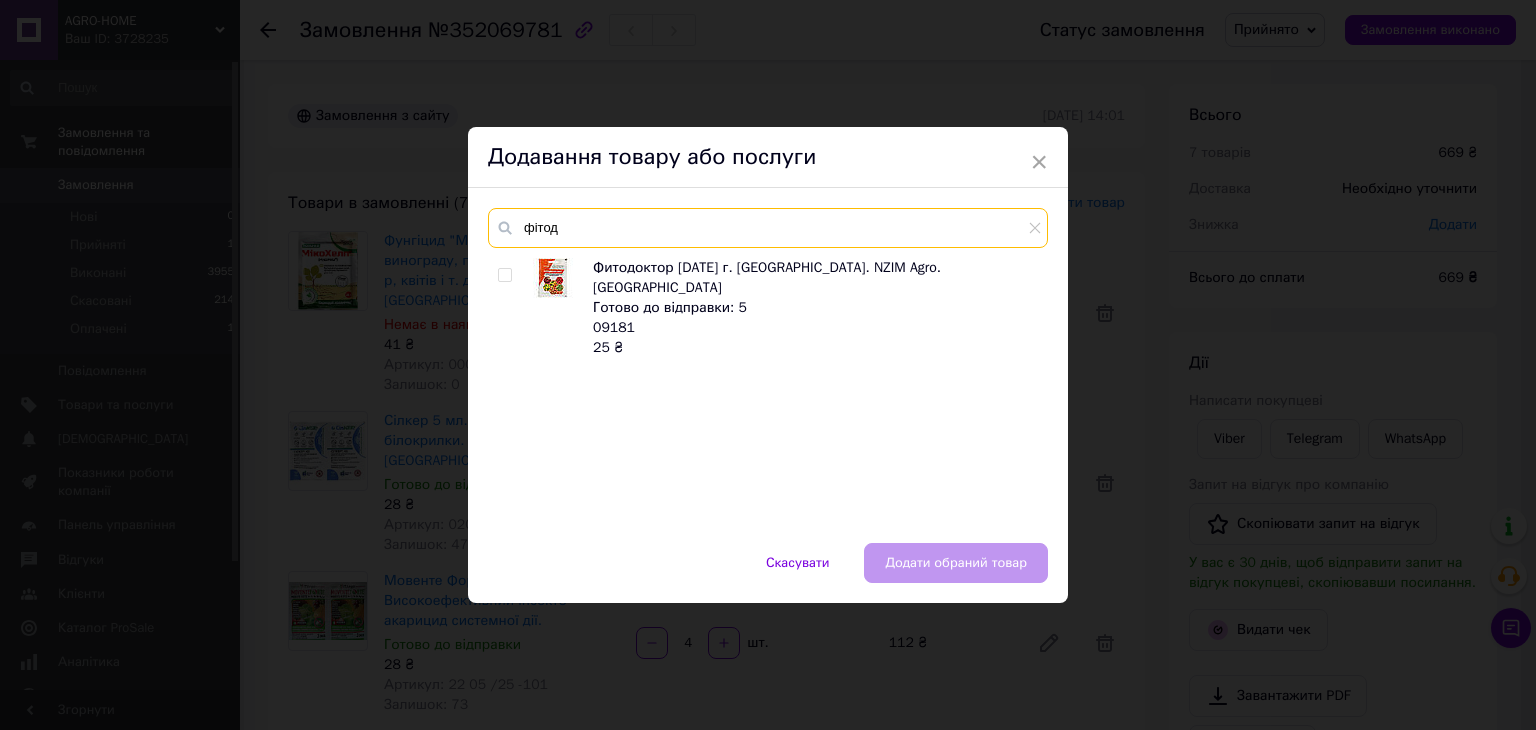 type on "фітод" 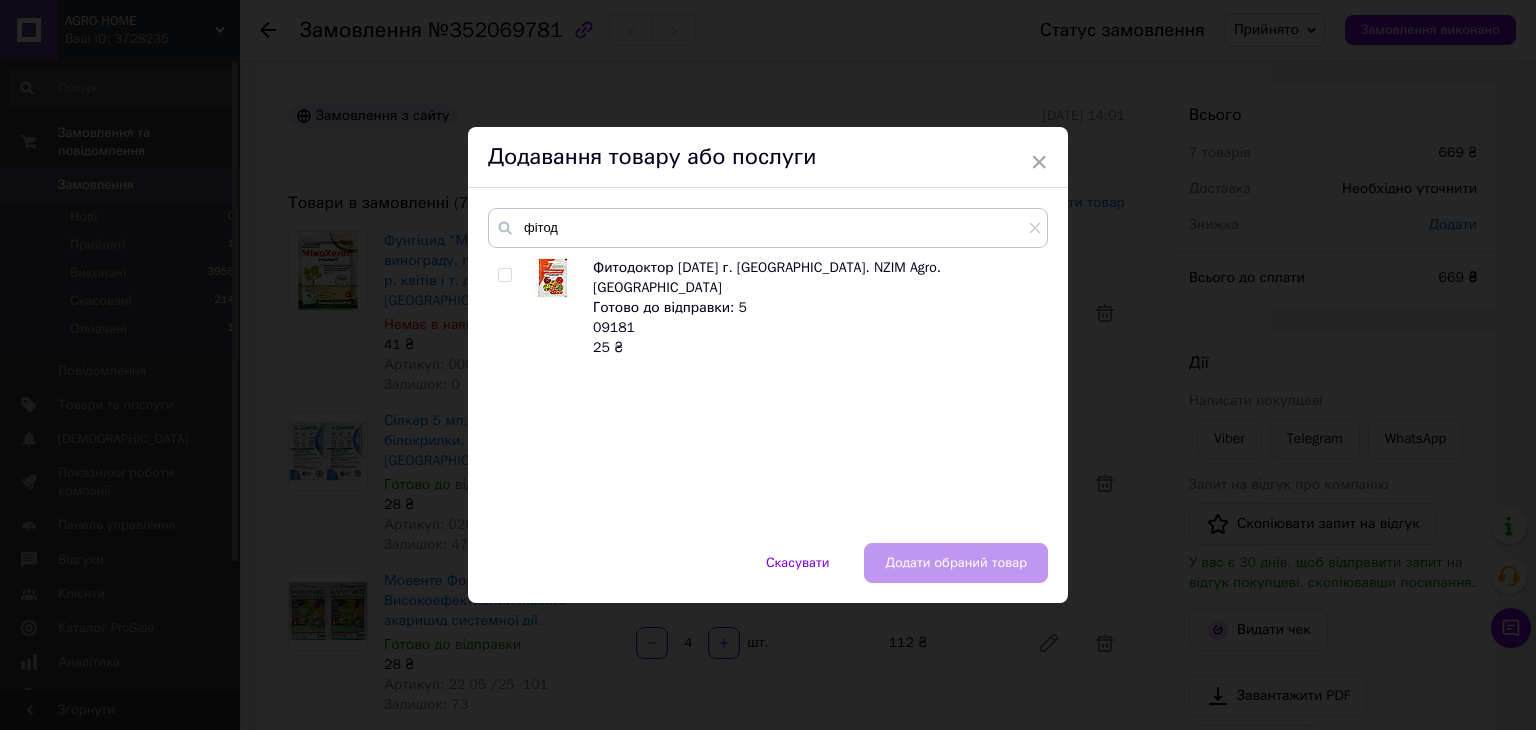 click at bounding box center (504, 275) 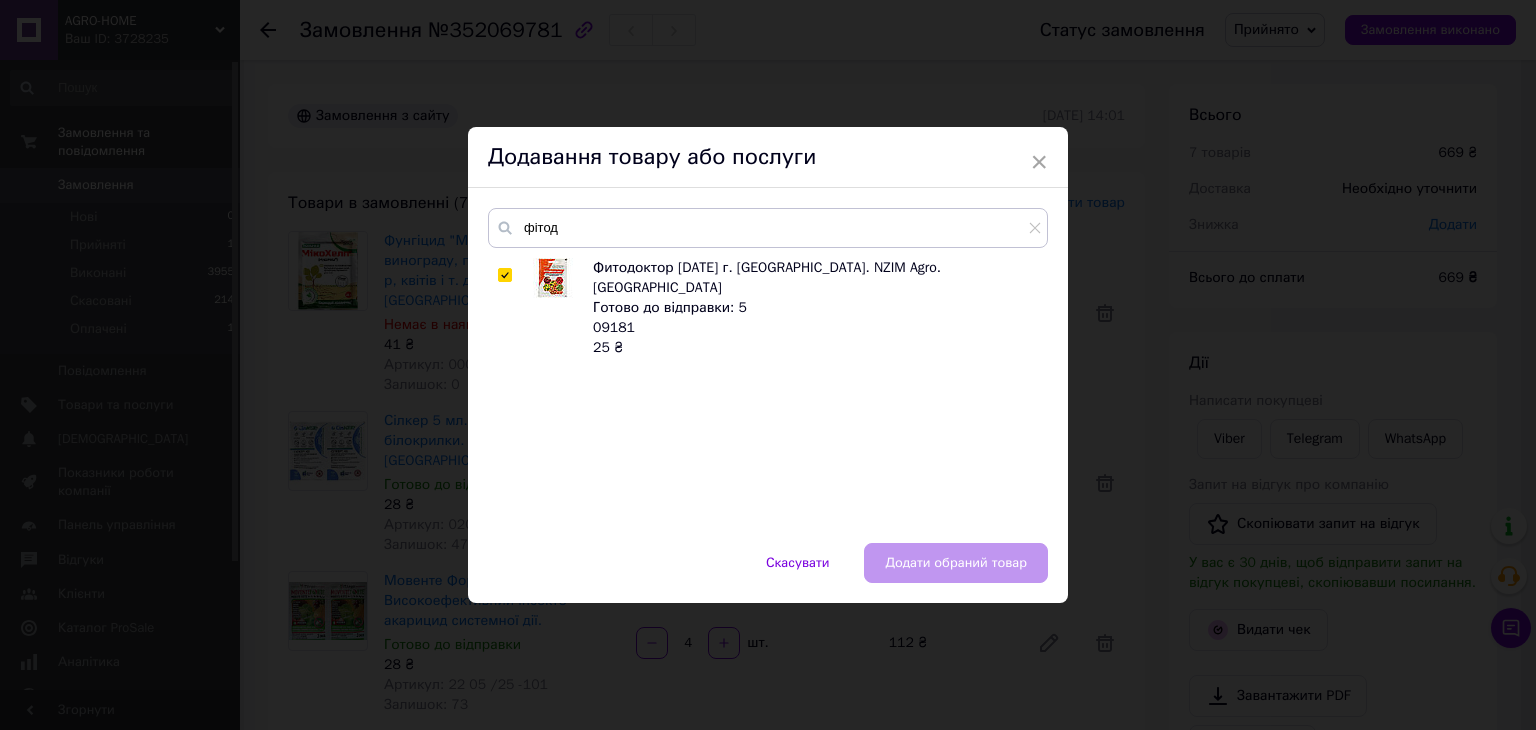 checkbox on "true" 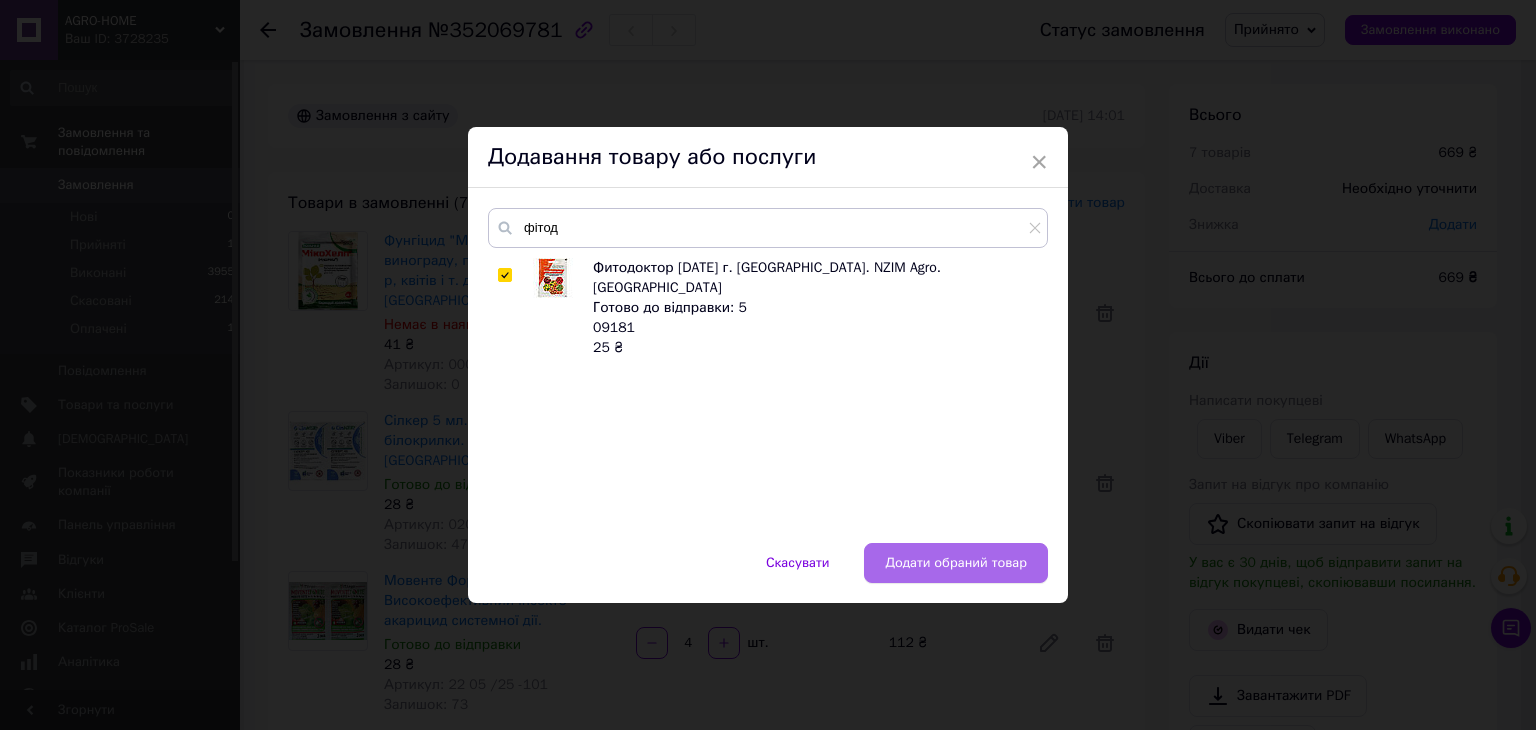 click on "Додати обраний товар" at bounding box center (956, 563) 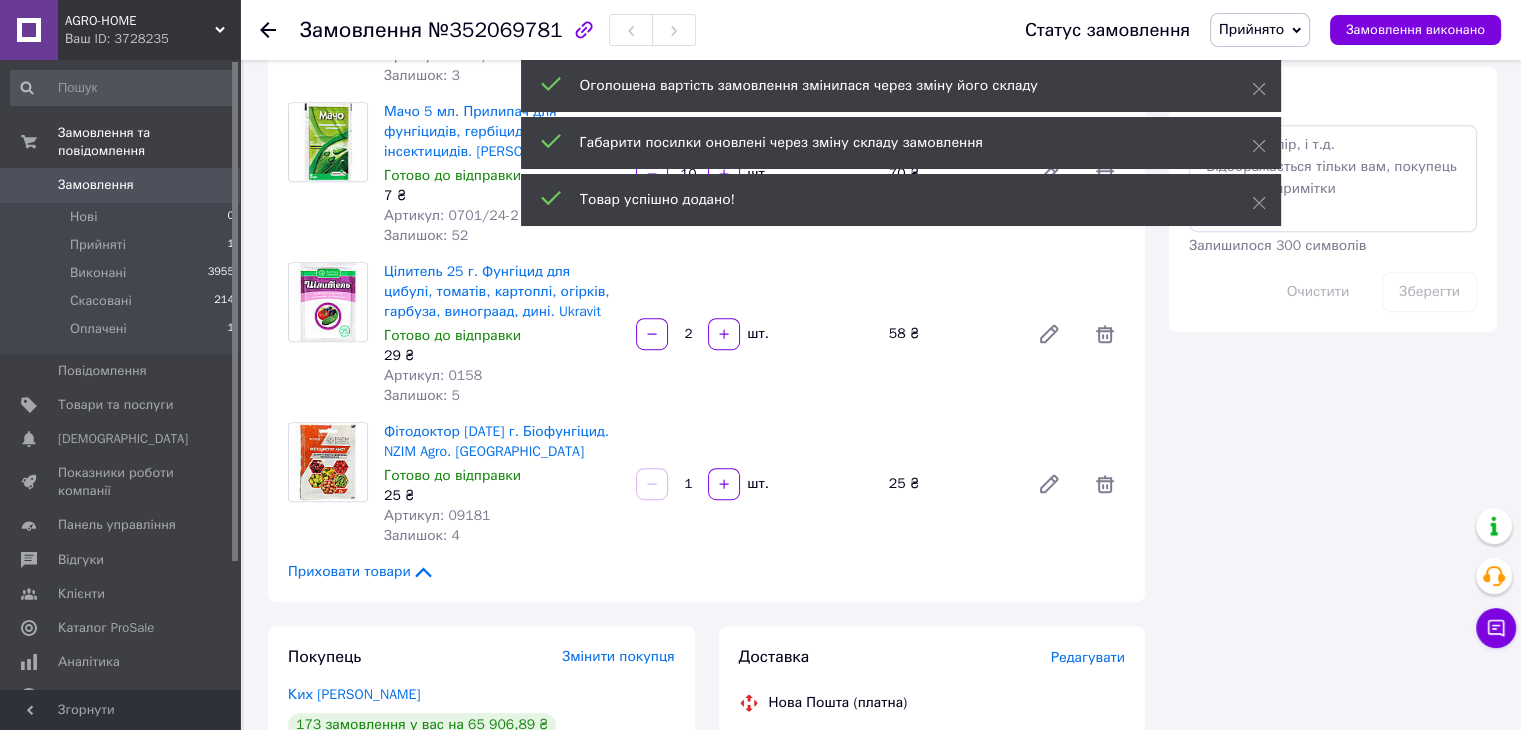 scroll, scrollTop: 1000, scrollLeft: 0, axis: vertical 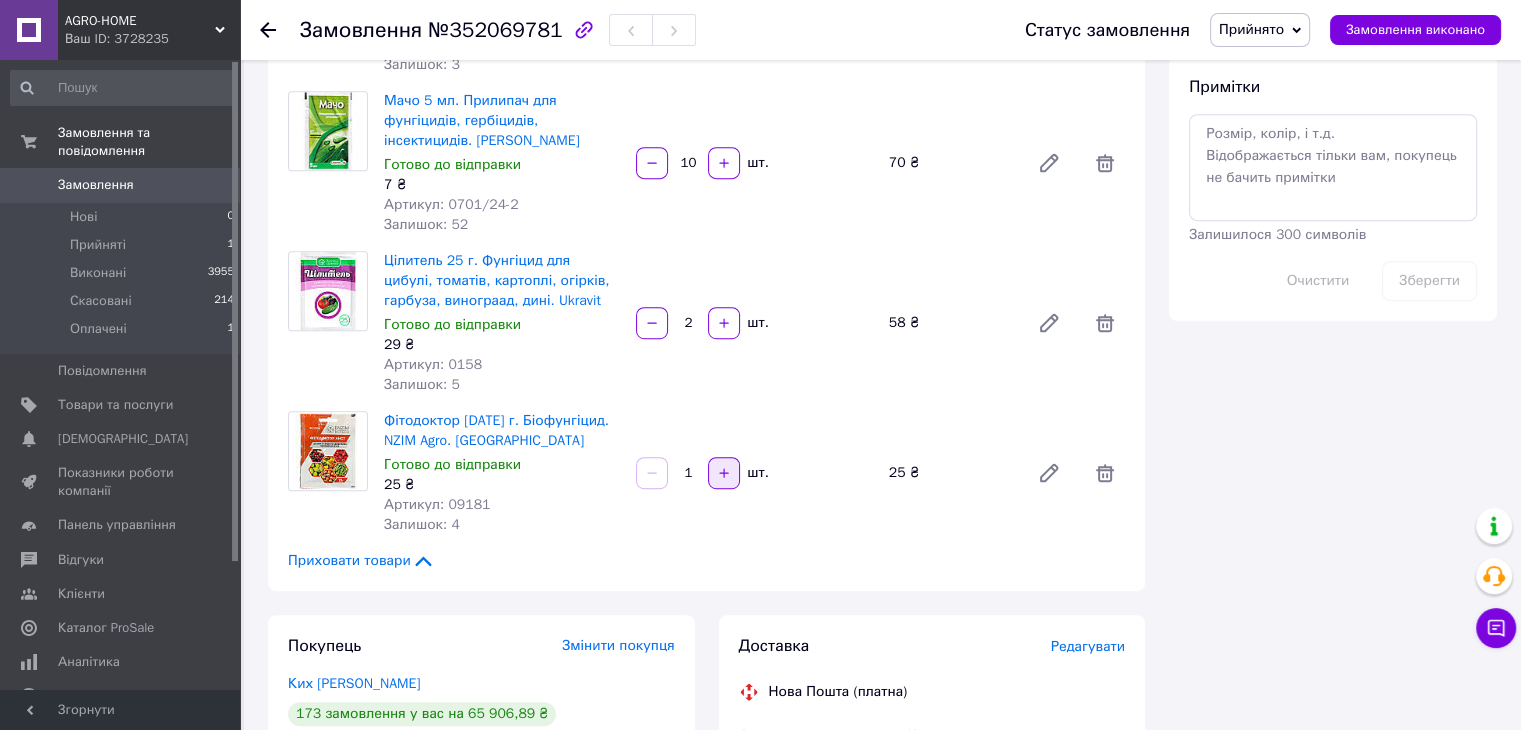 click 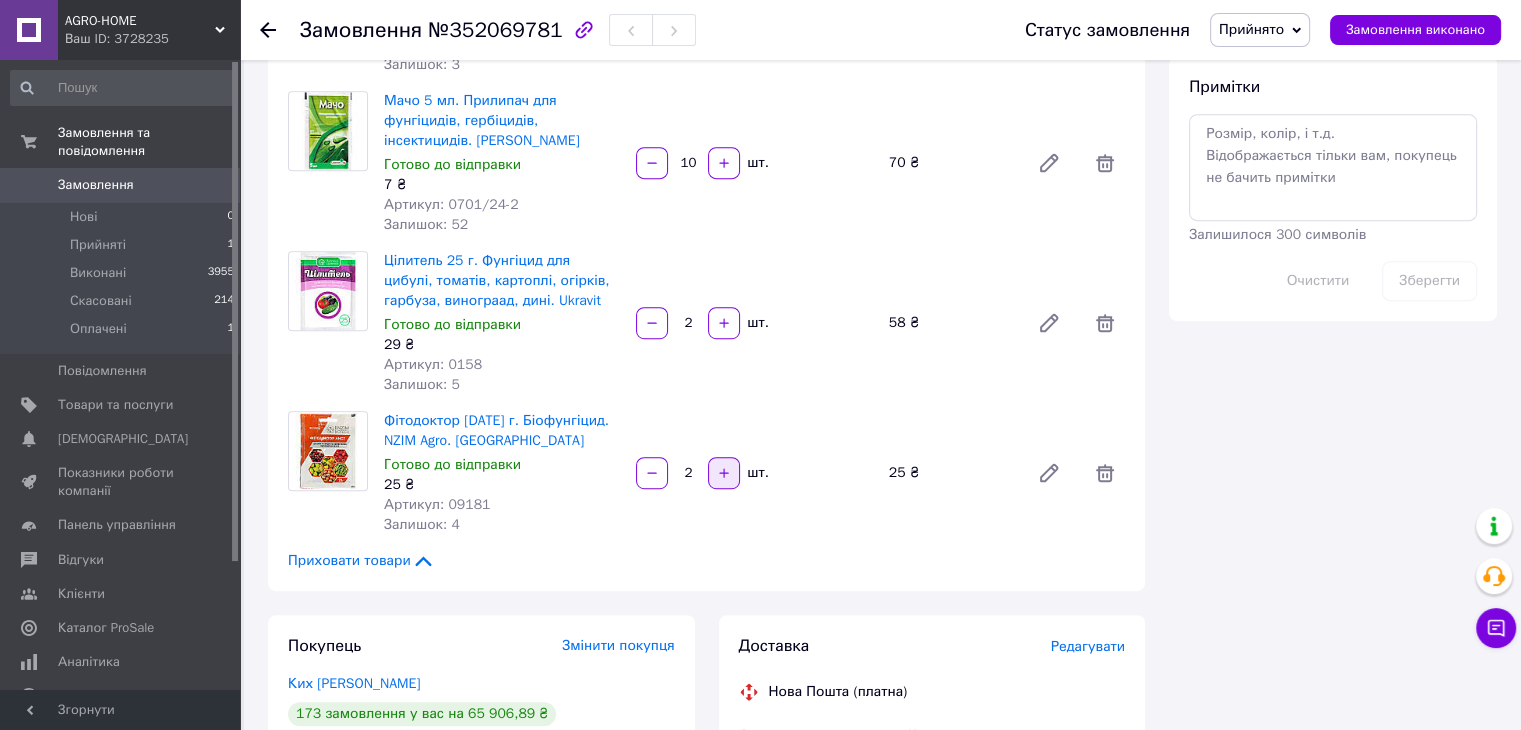 click 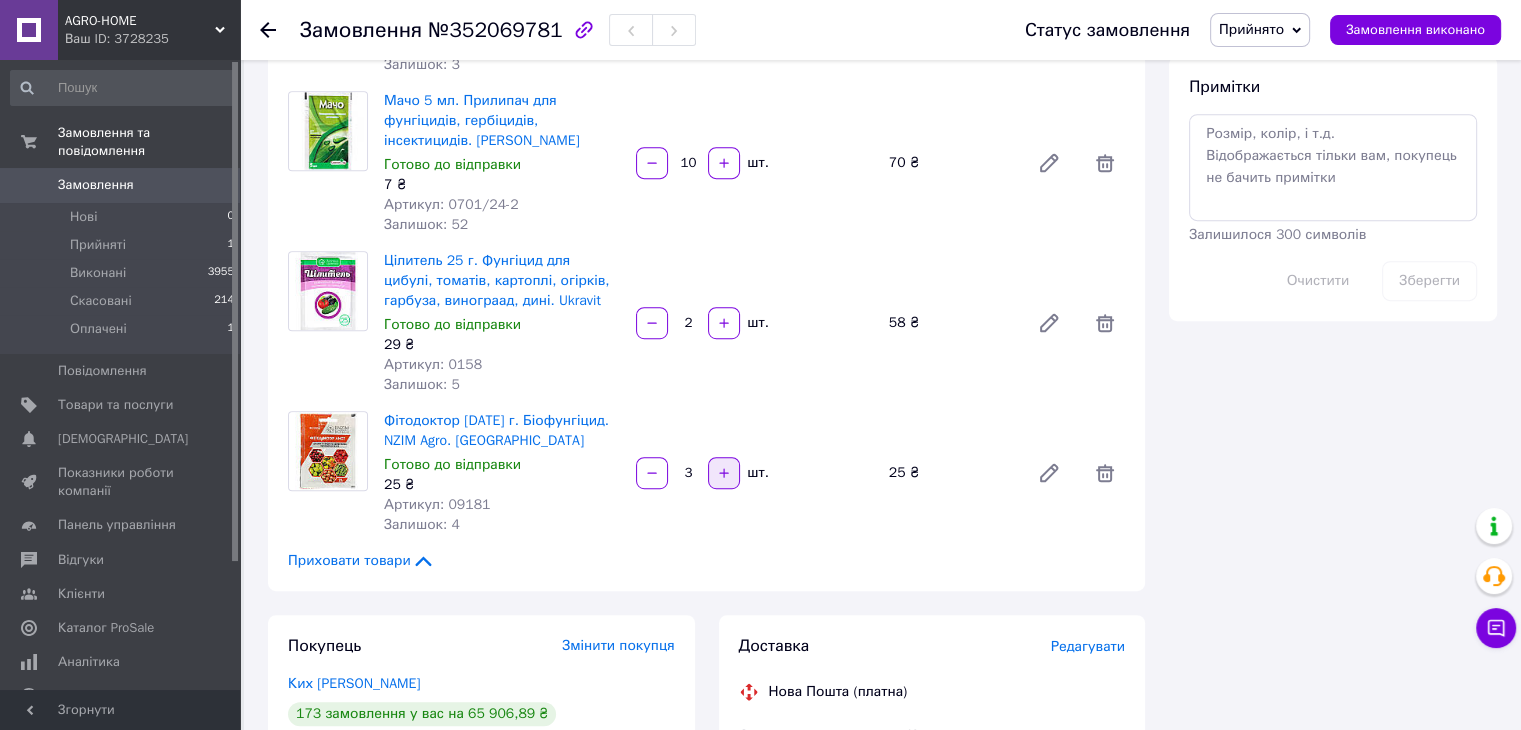 click 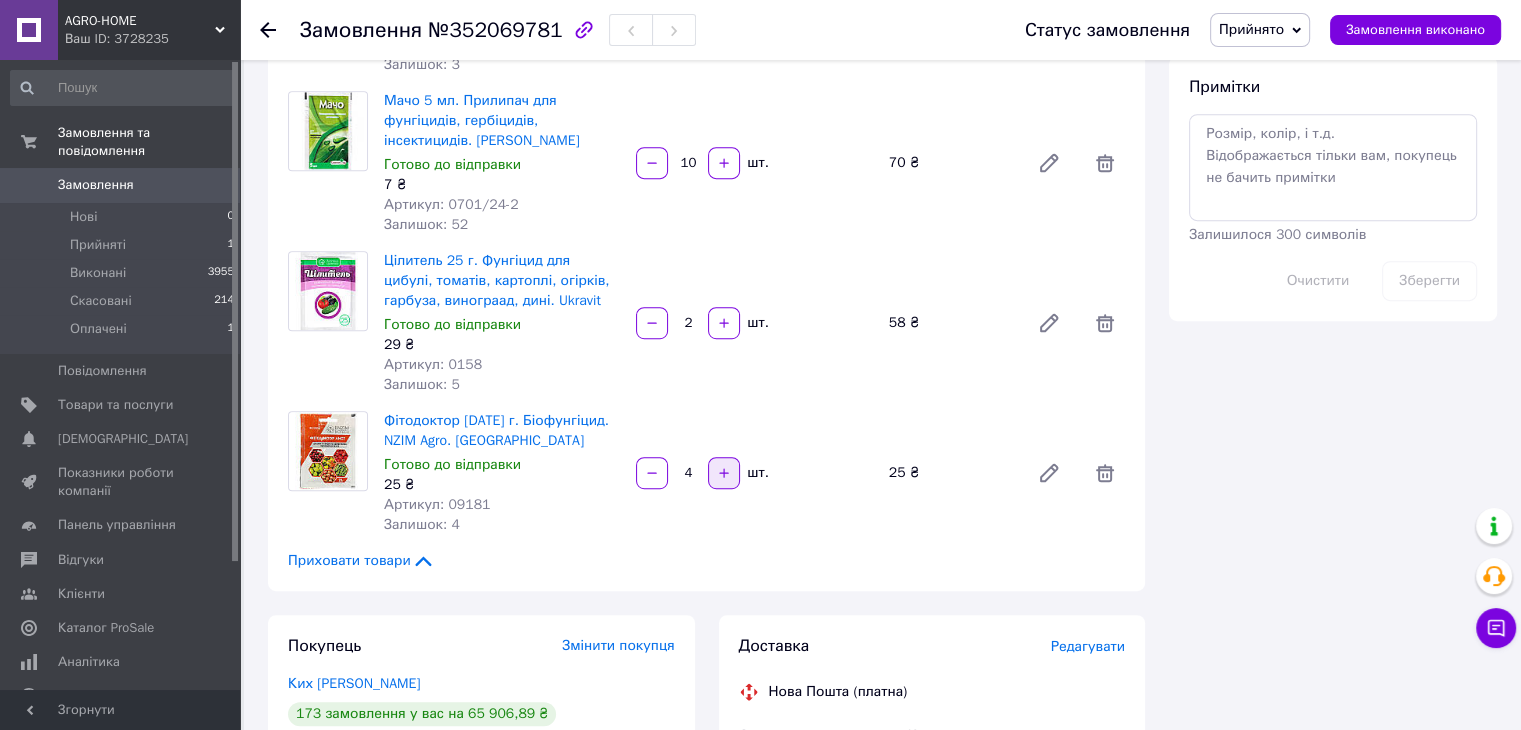click at bounding box center [724, 473] 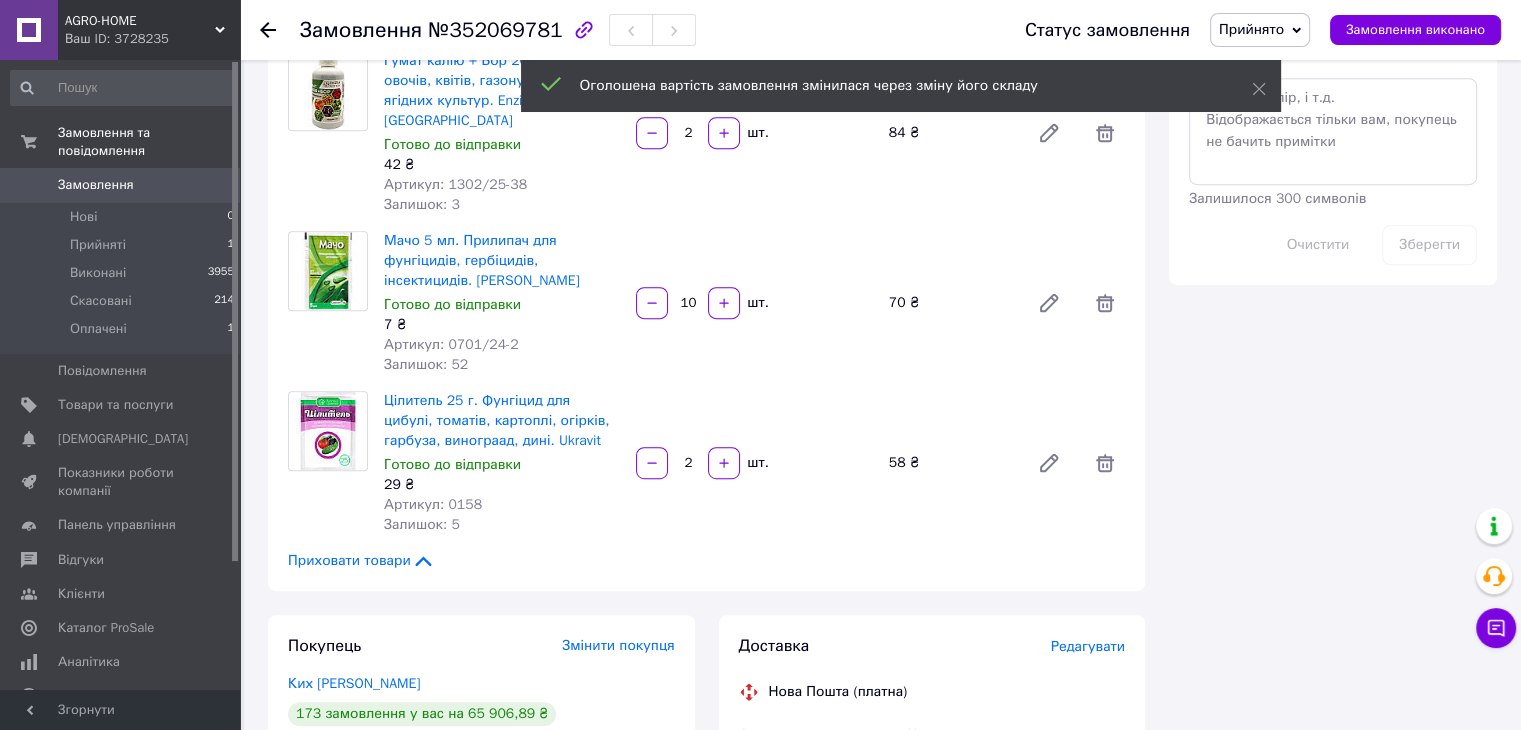 scroll, scrollTop: 520, scrollLeft: 0, axis: vertical 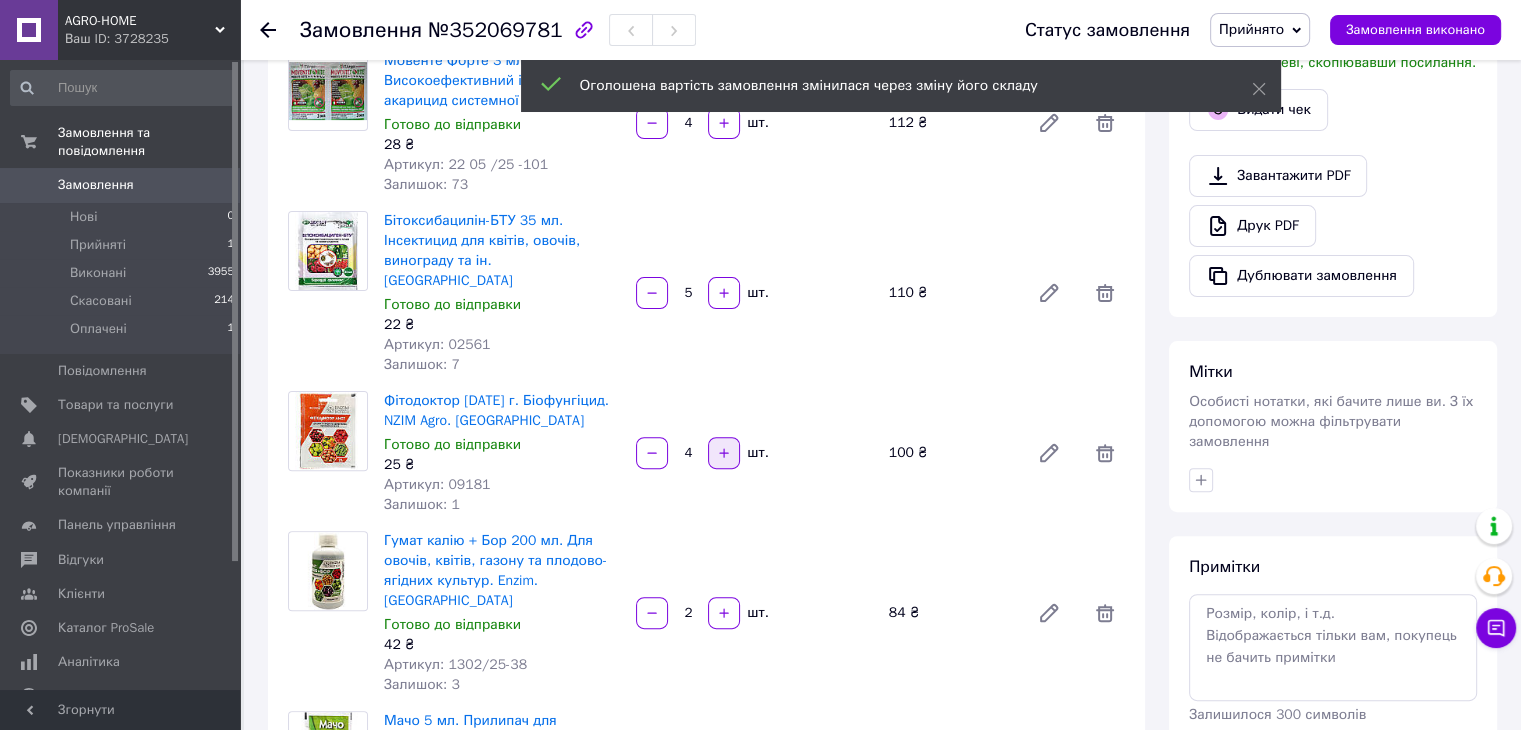 click 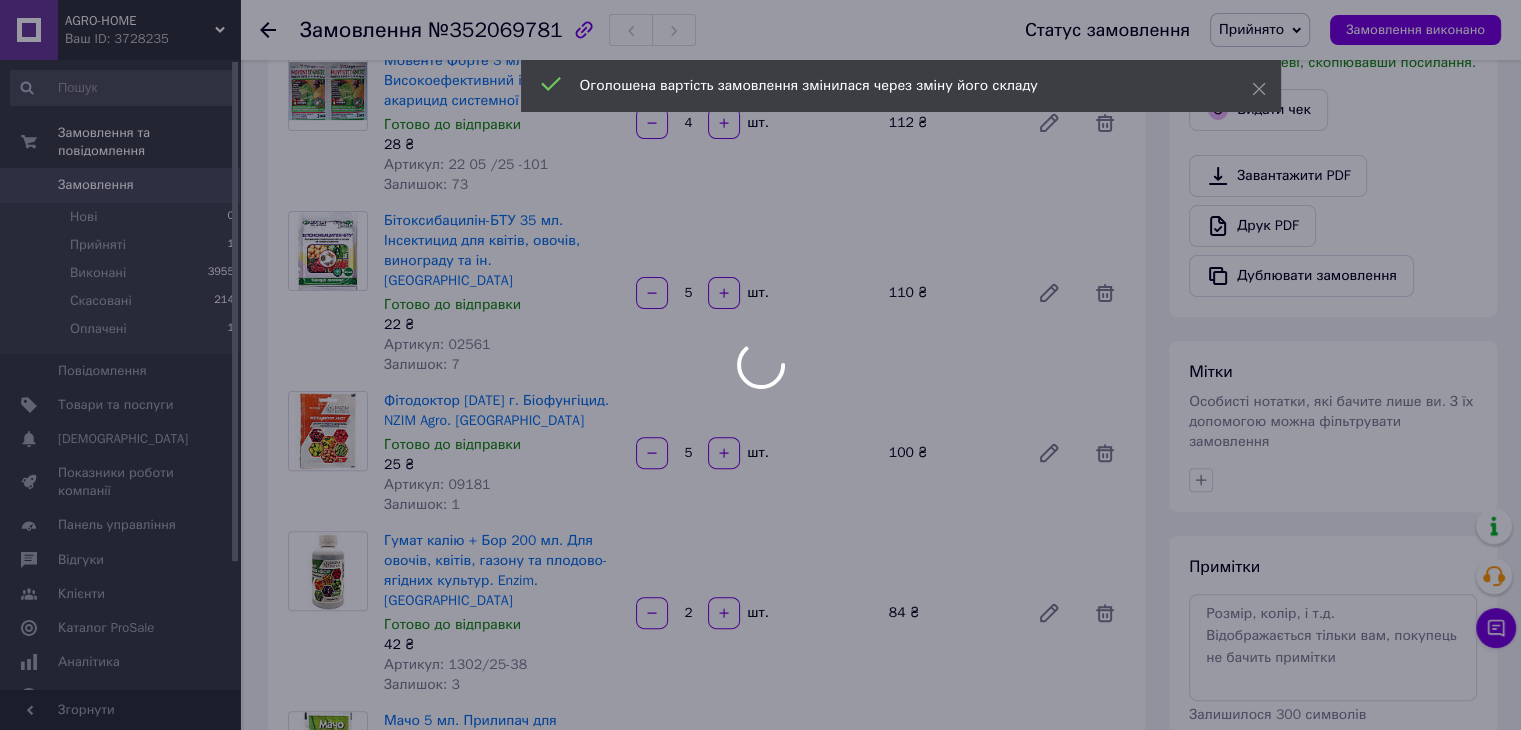 type on "5" 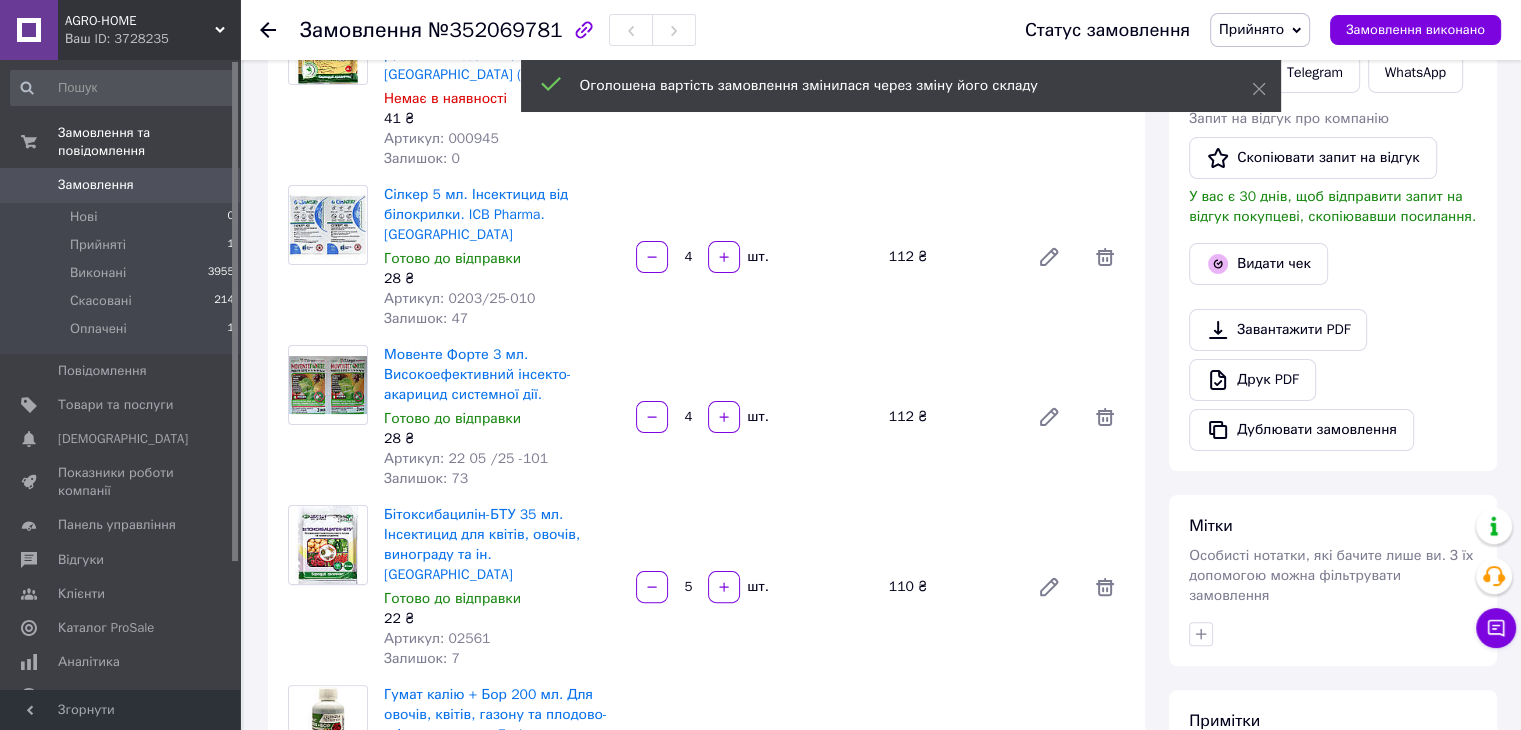 scroll, scrollTop: 0, scrollLeft: 0, axis: both 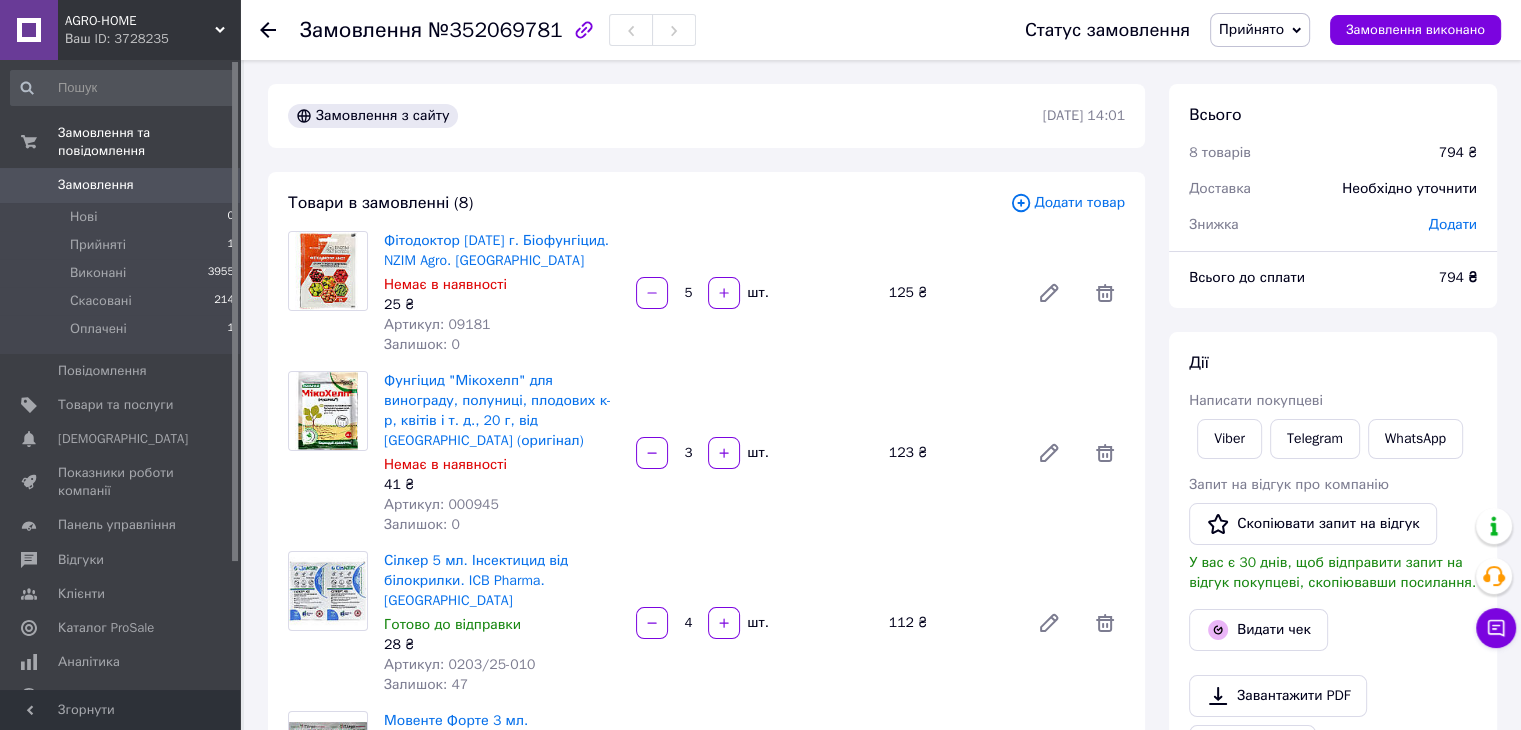 click on "Додати товар" at bounding box center [1067, 203] 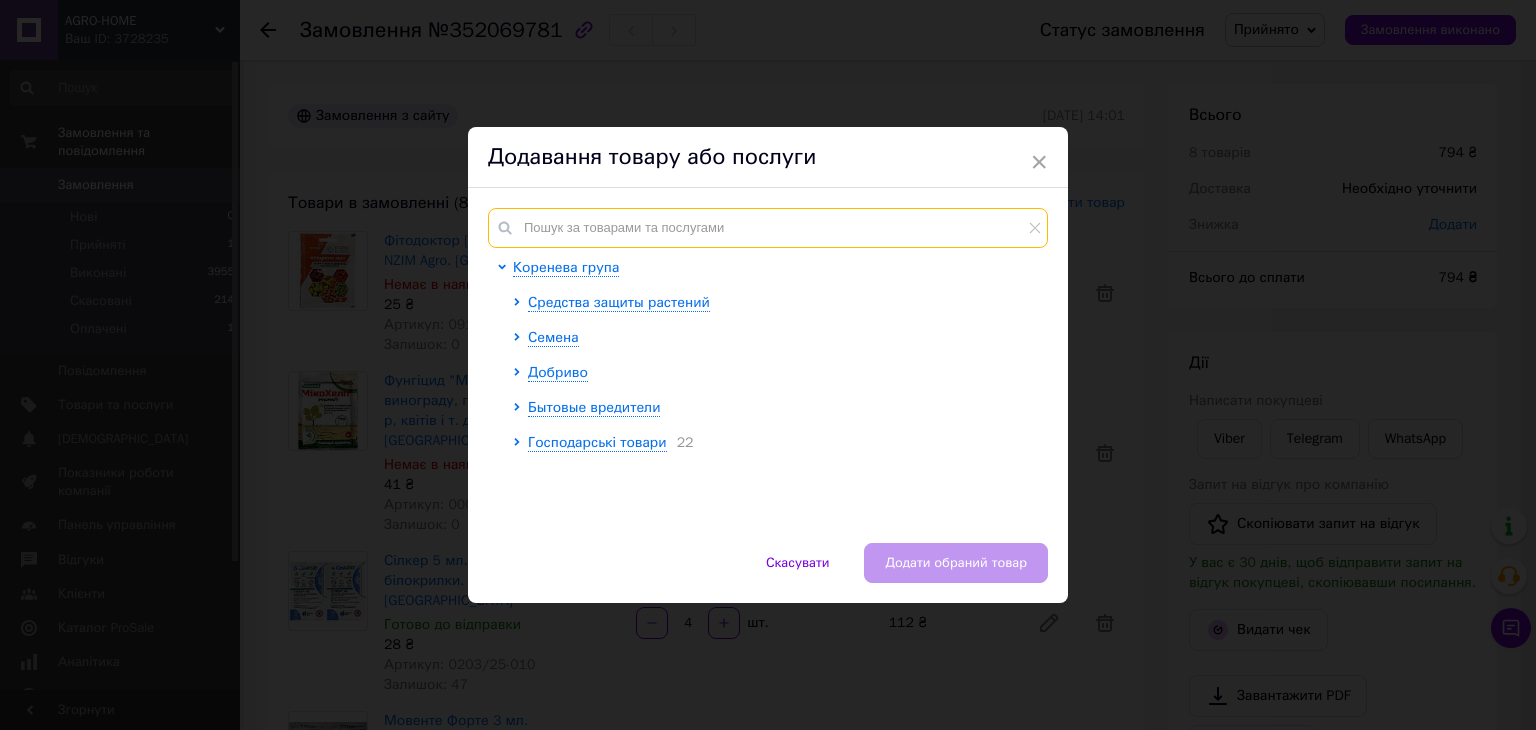 click at bounding box center (768, 228) 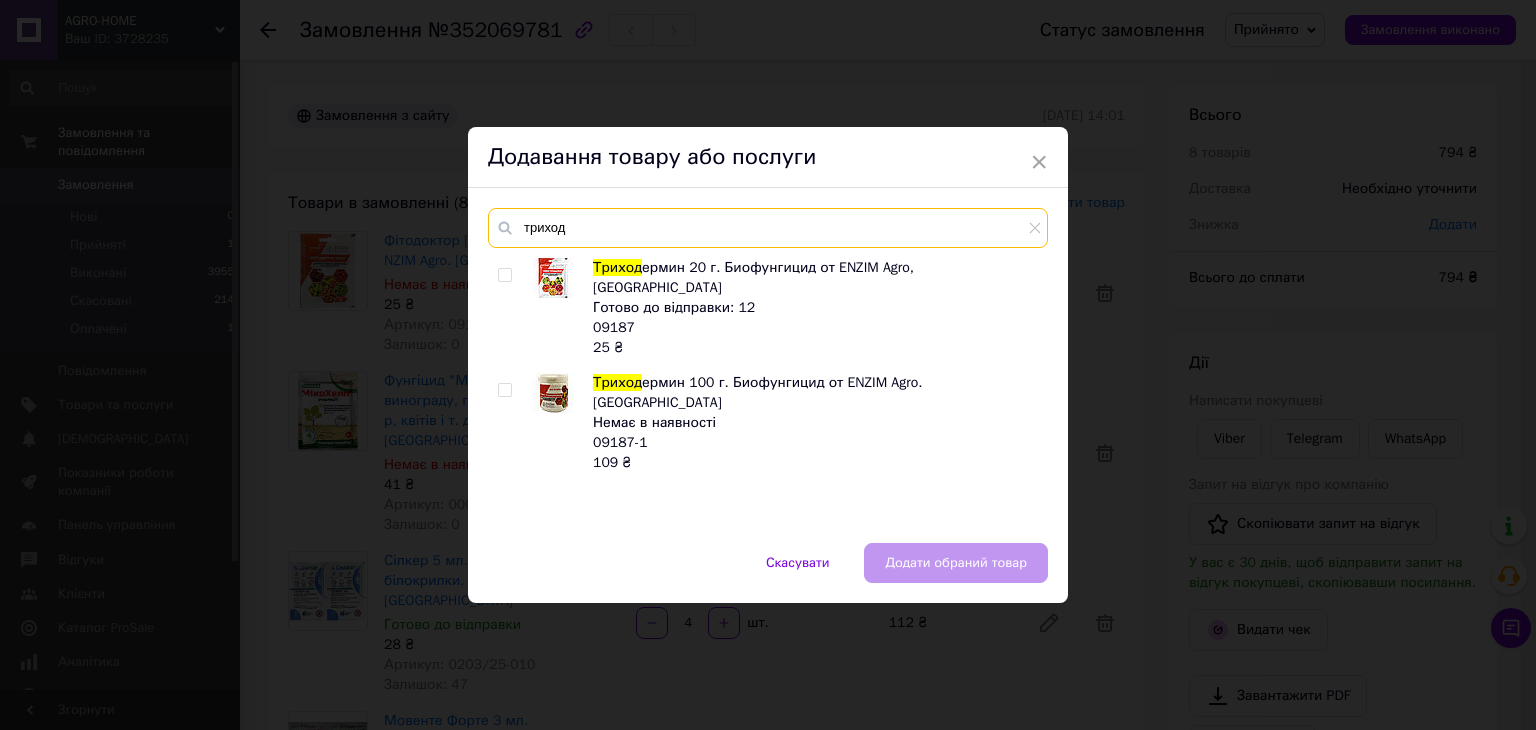 type on "триход" 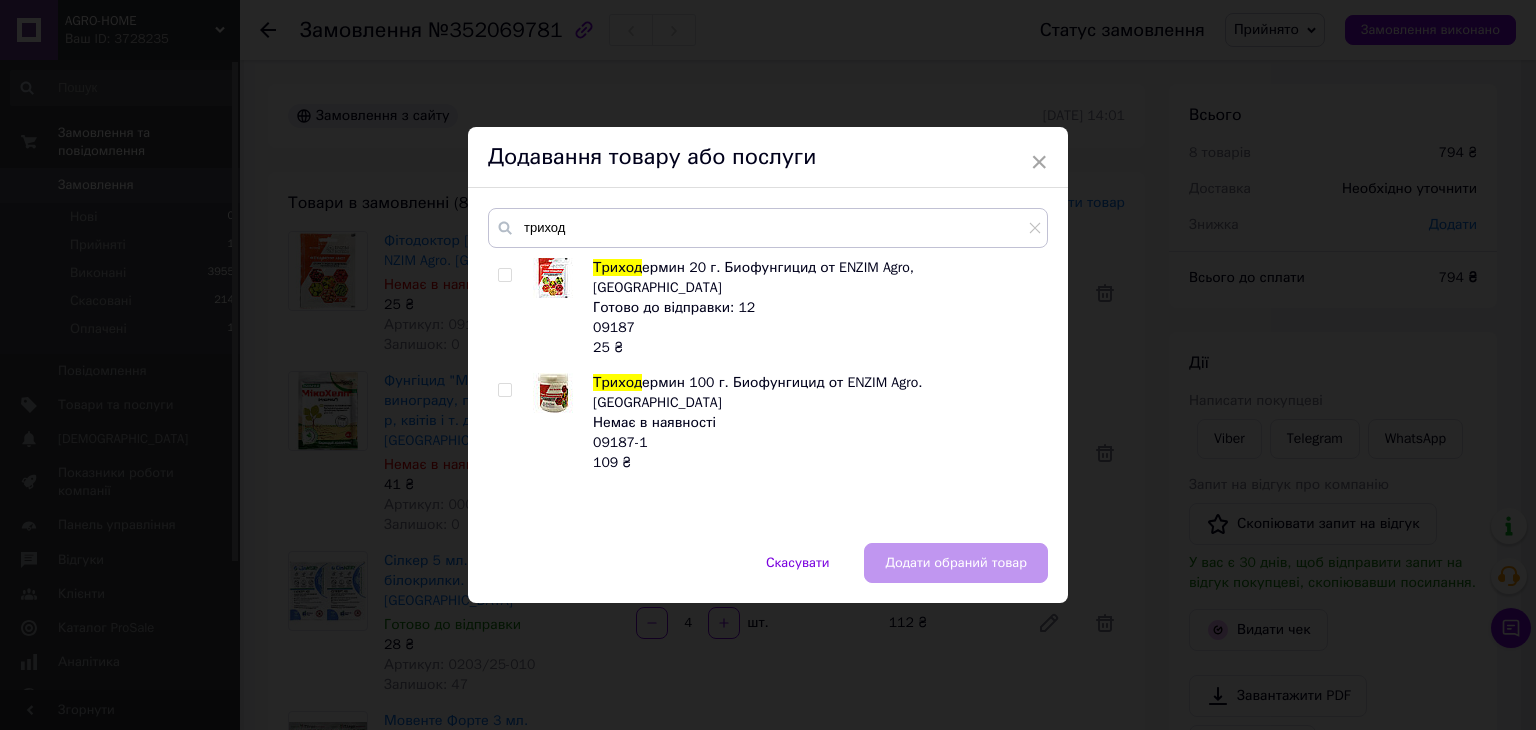 click at bounding box center [504, 275] 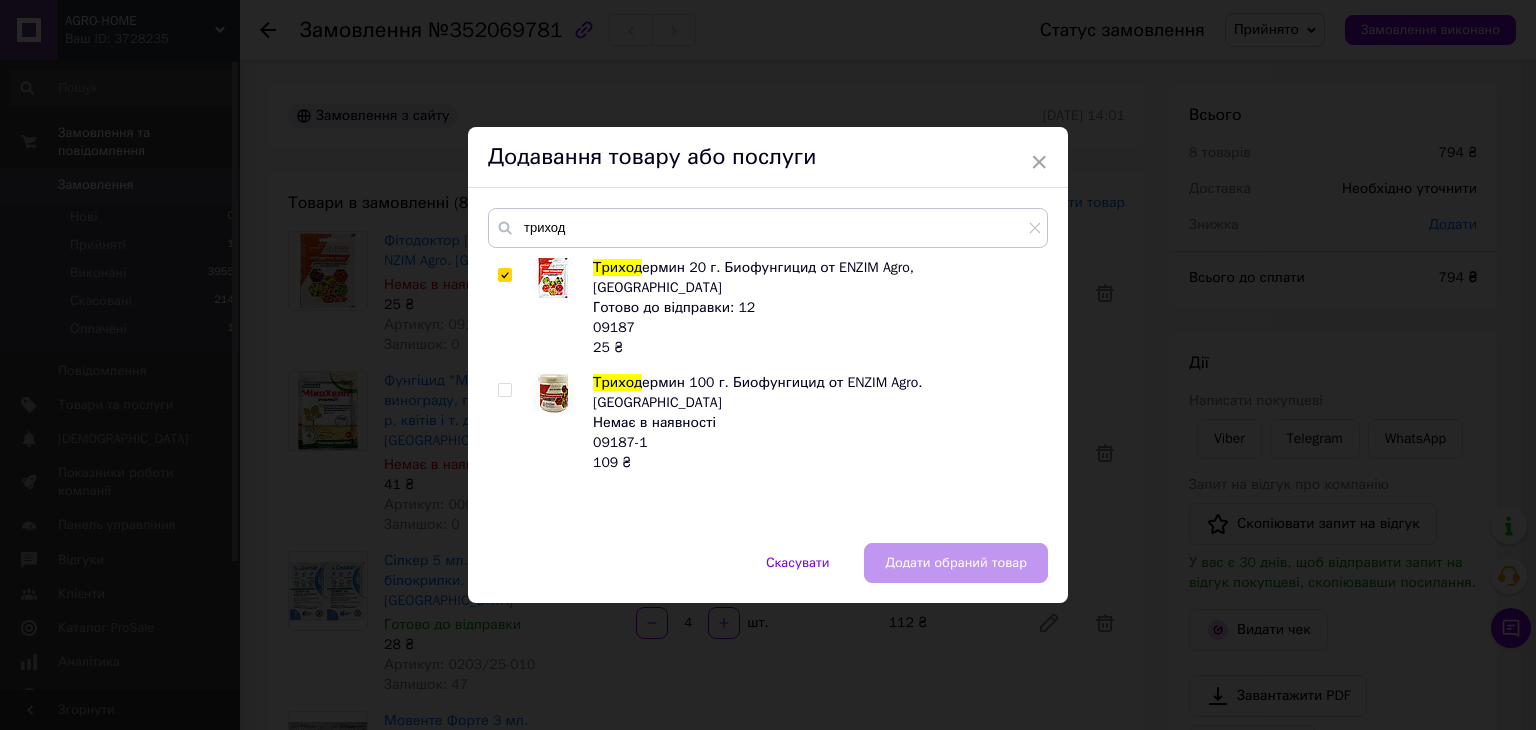 checkbox on "true" 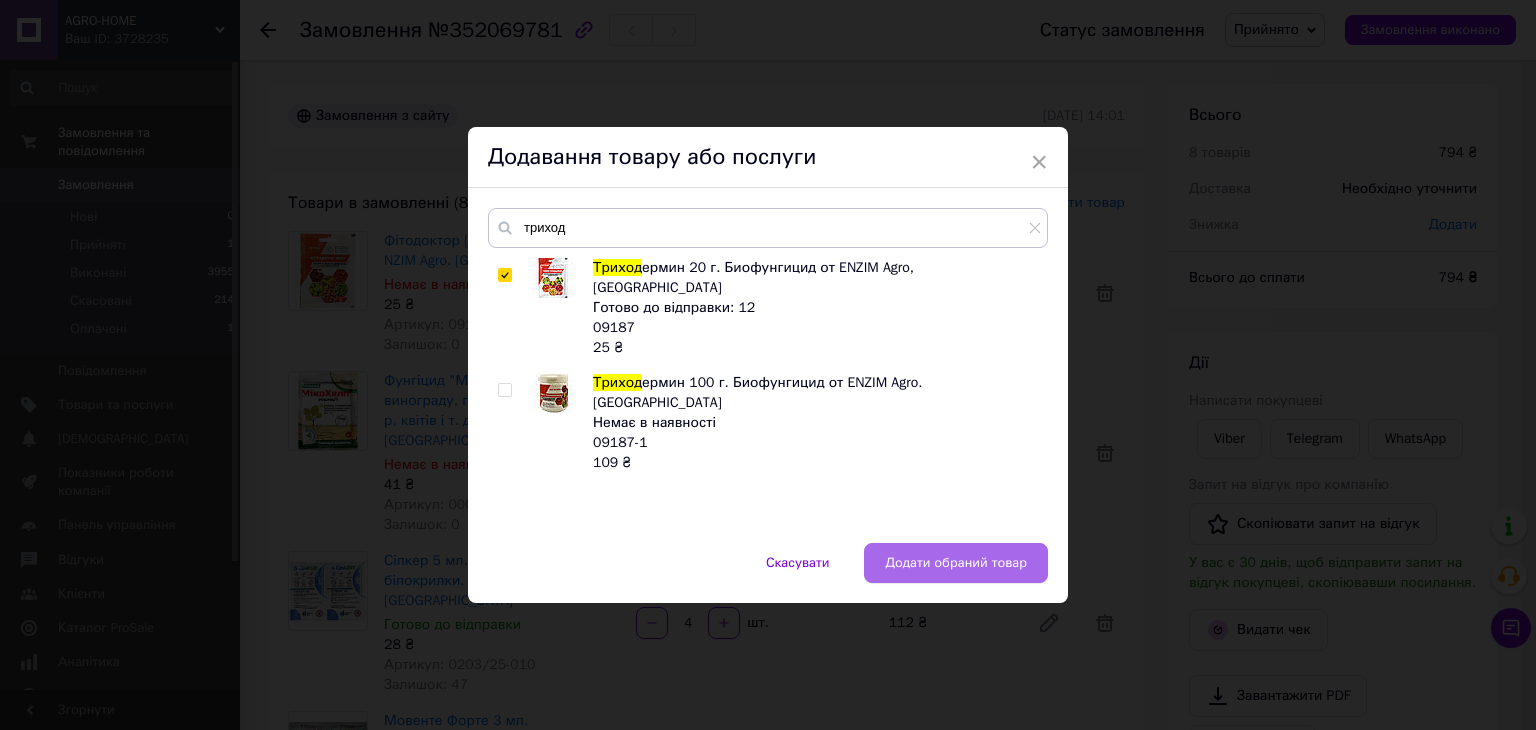 click on "Додати обраний товар" at bounding box center (956, 563) 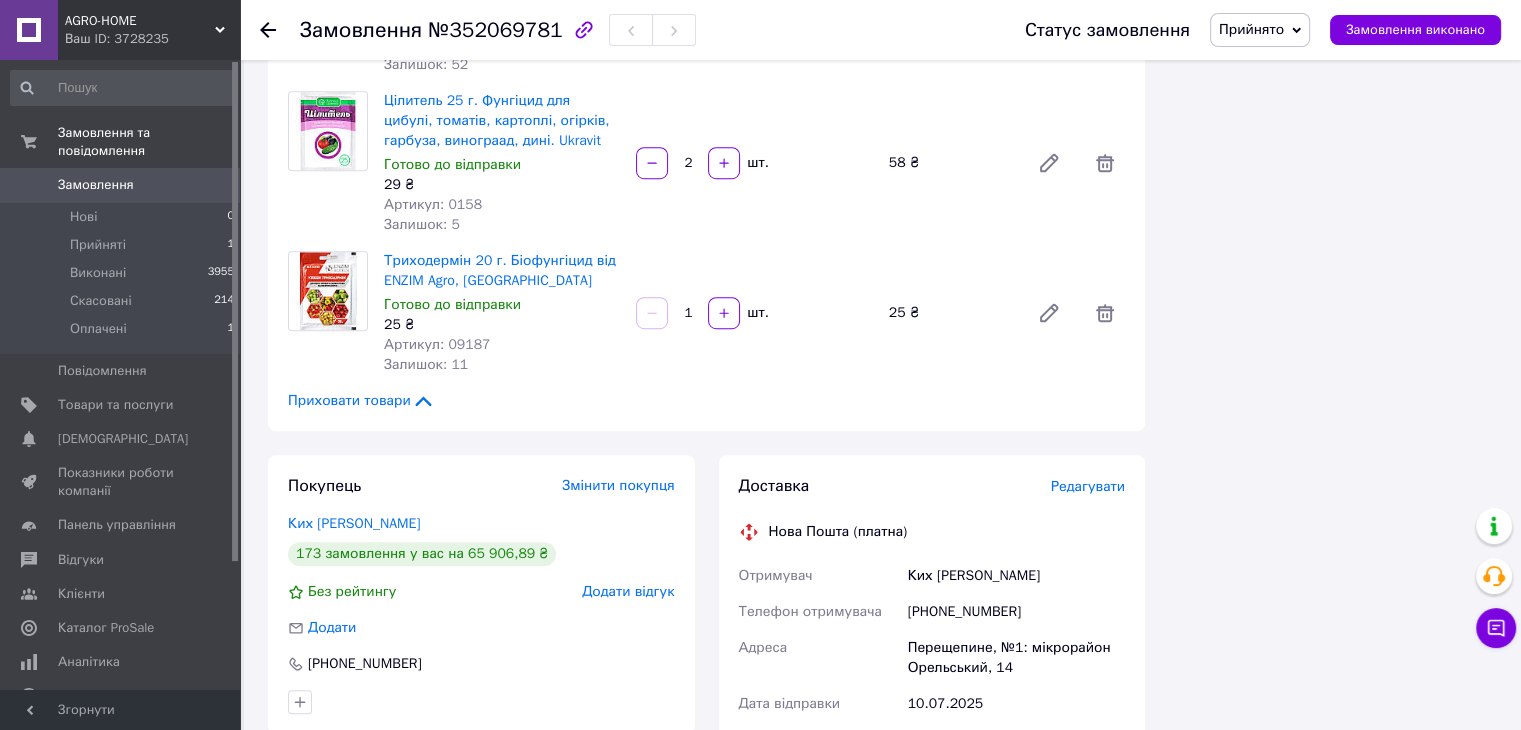 scroll, scrollTop: 1100, scrollLeft: 0, axis: vertical 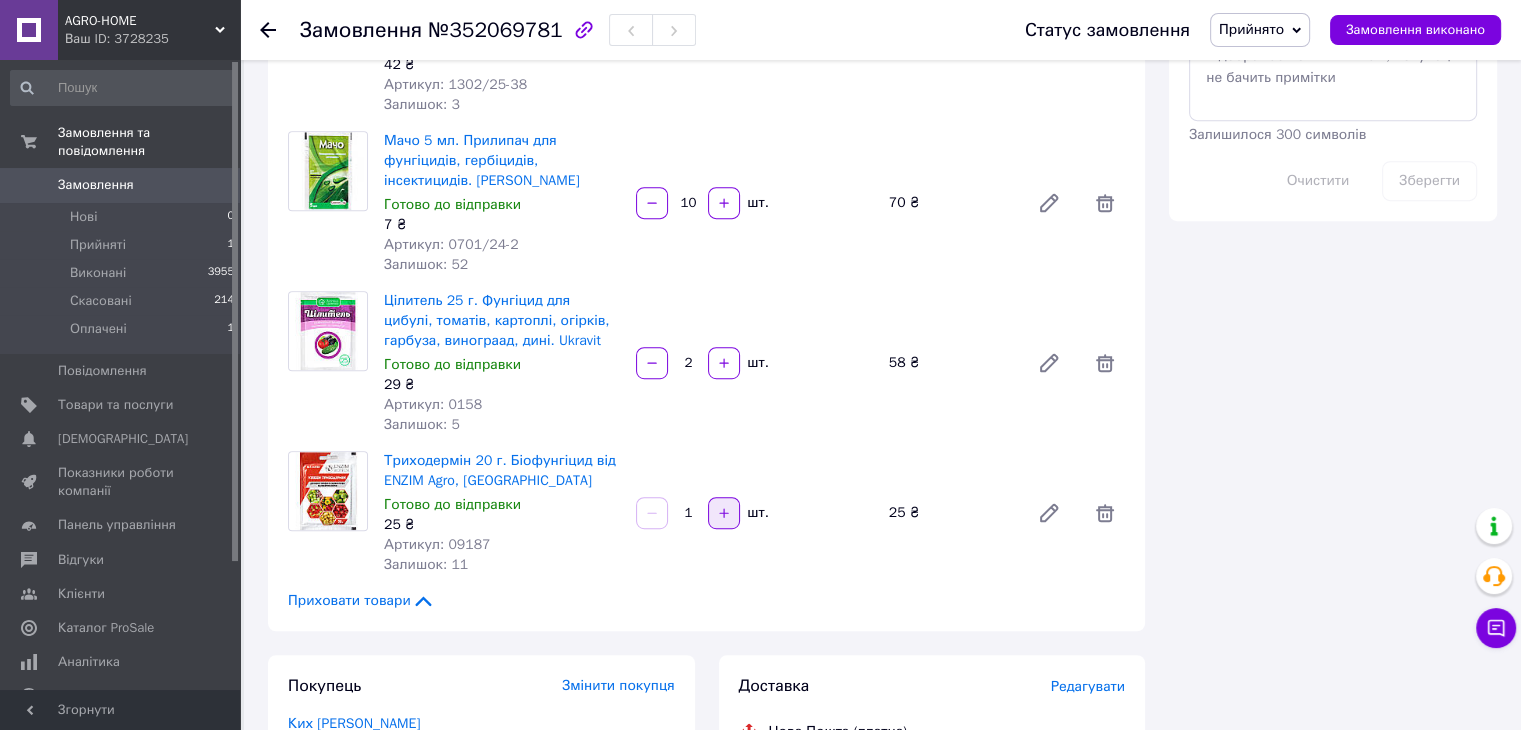 click at bounding box center [724, 513] 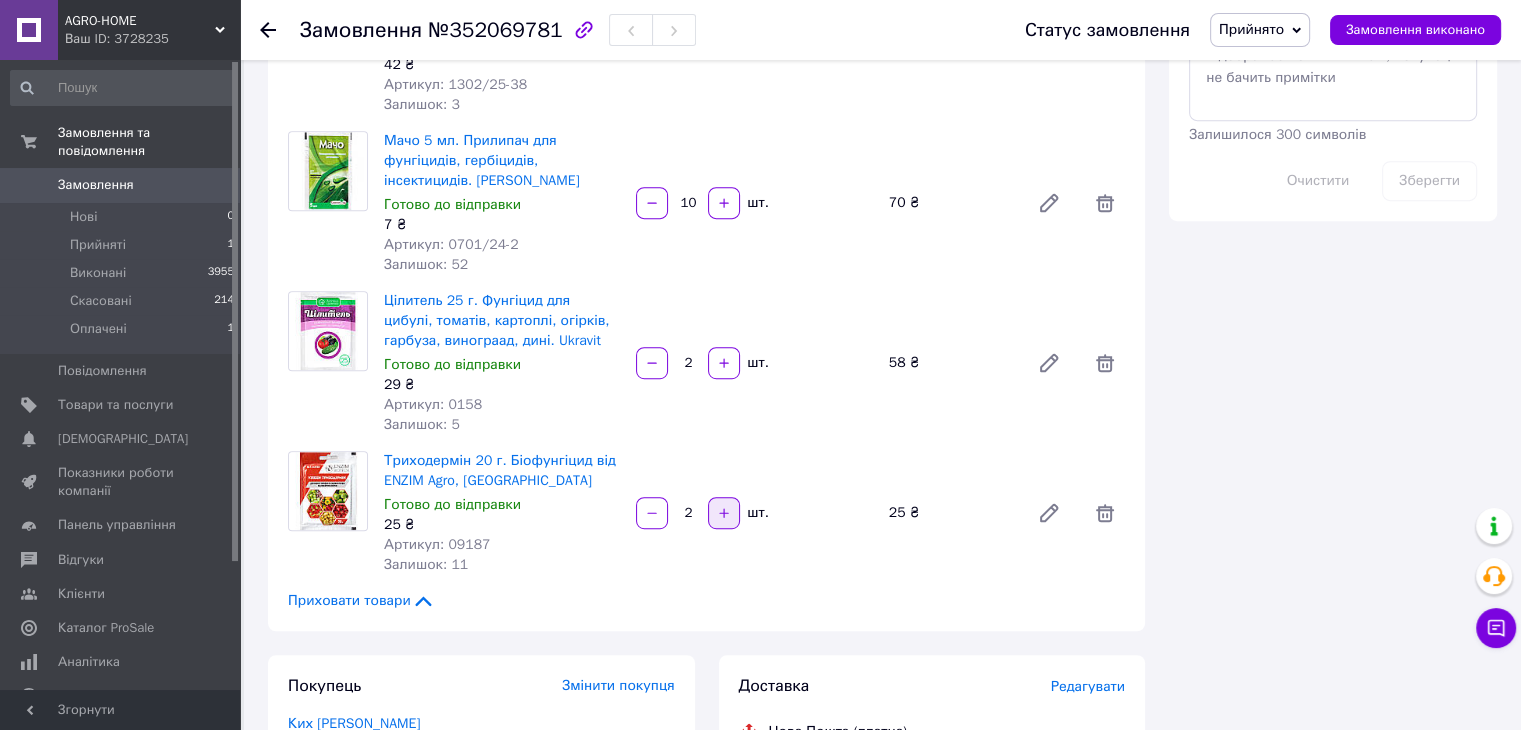 click at bounding box center [724, 513] 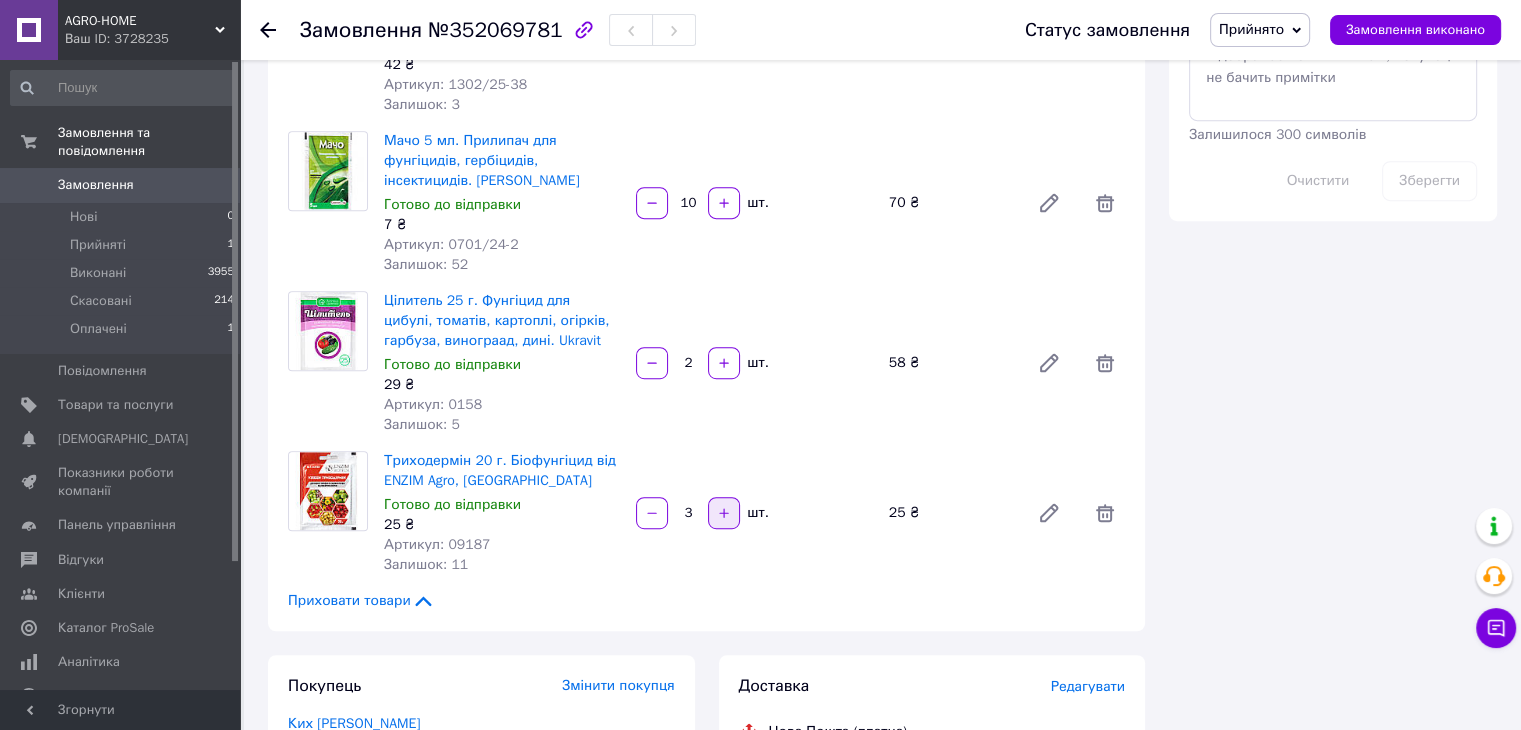 click at bounding box center (724, 513) 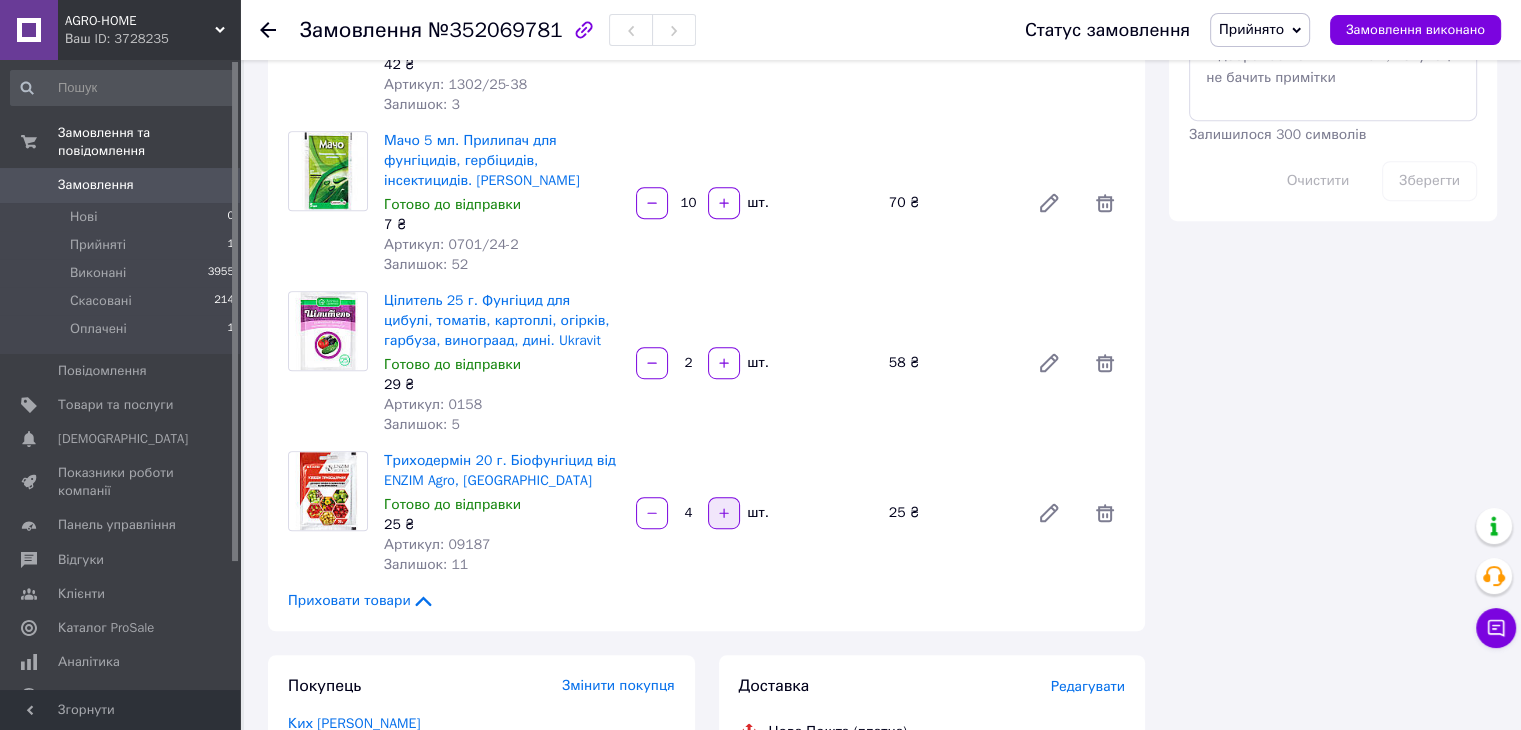 click at bounding box center [724, 513] 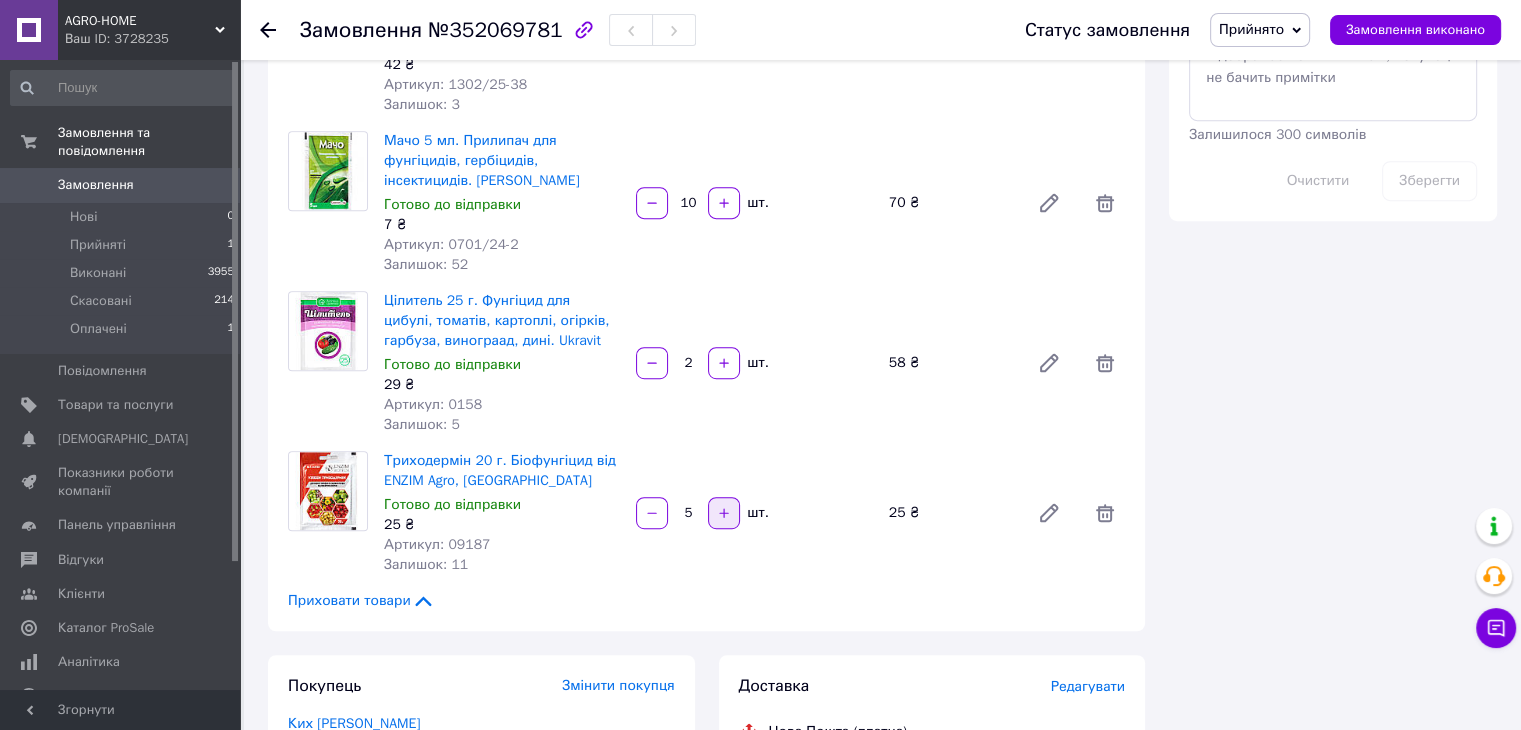 click at bounding box center (724, 513) 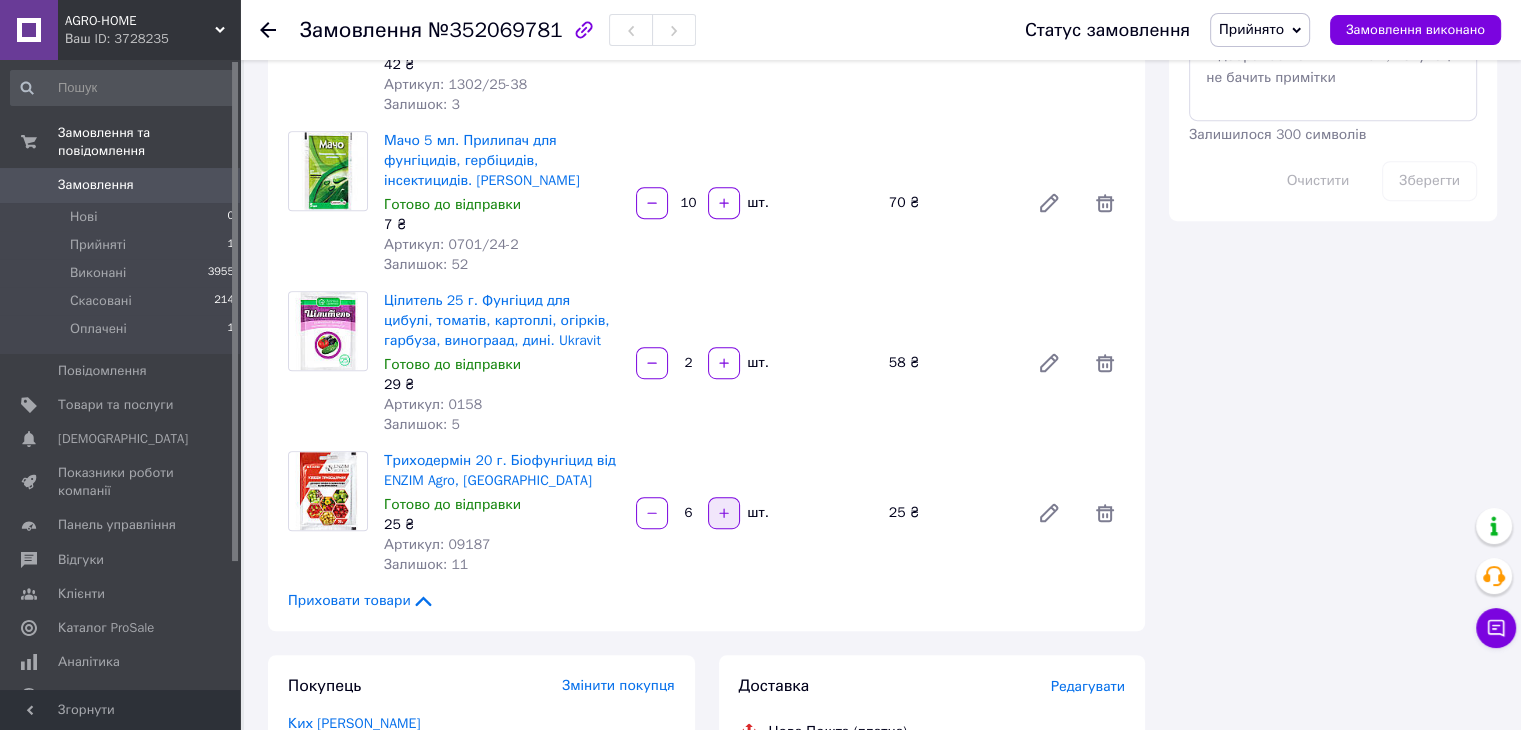 click at bounding box center [724, 513] 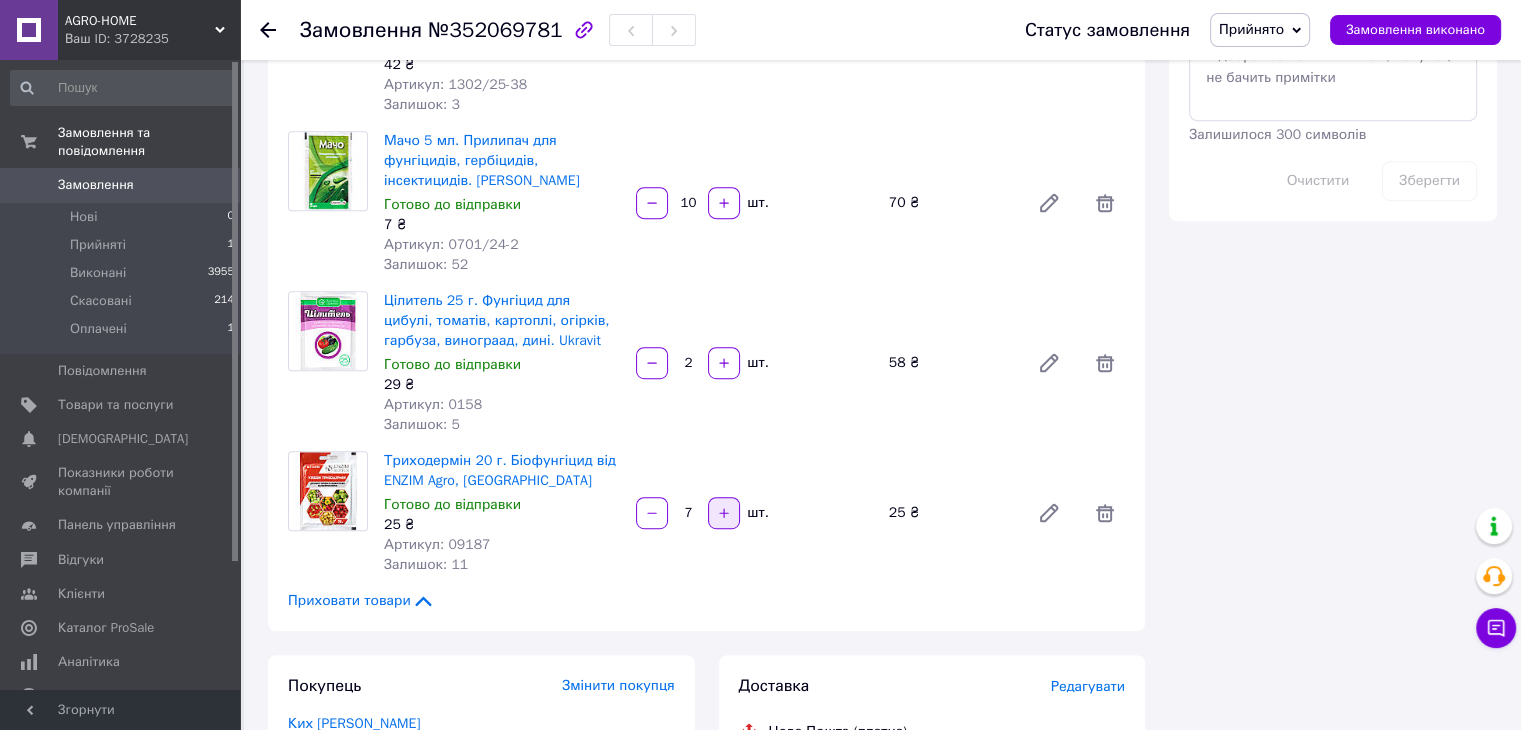 click at bounding box center (724, 513) 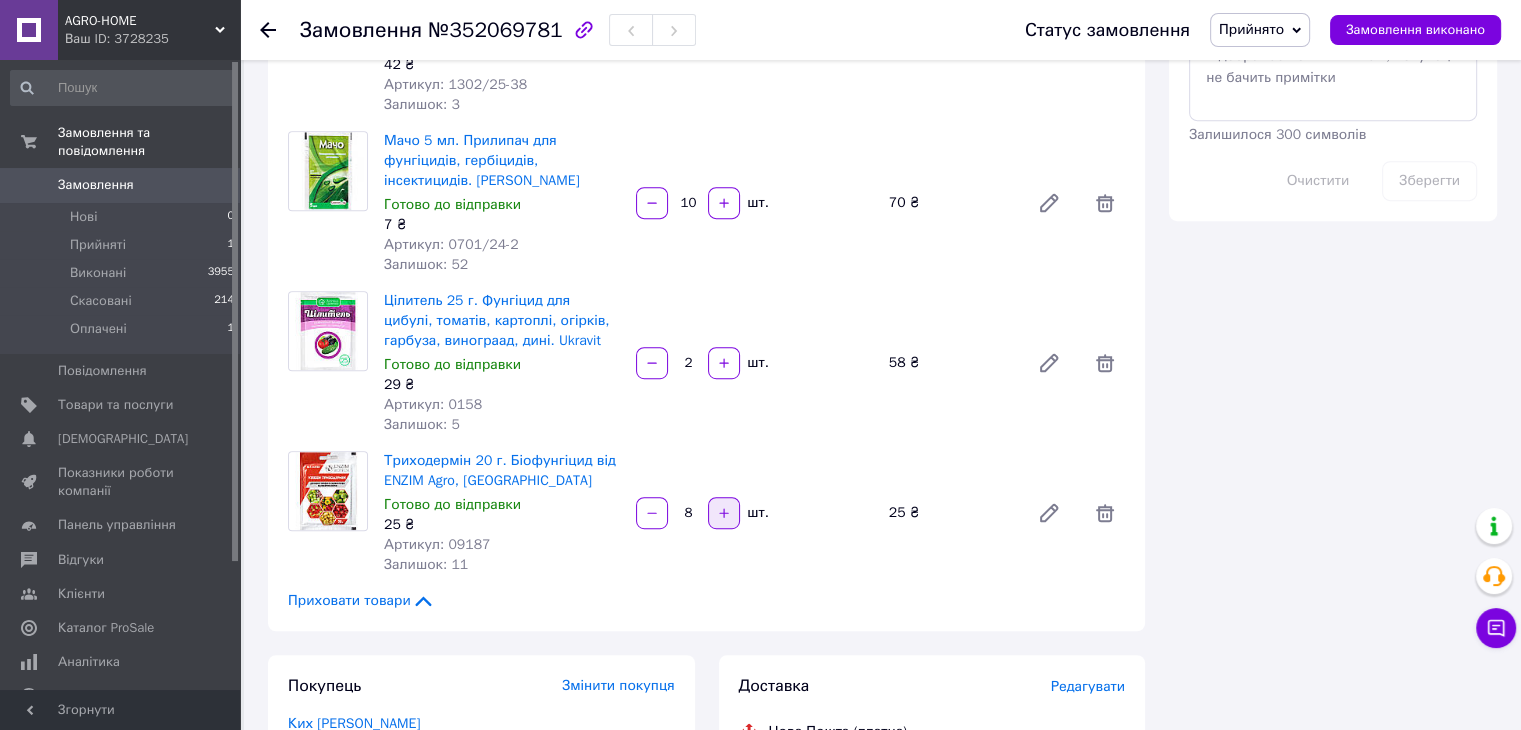 click at bounding box center [724, 513] 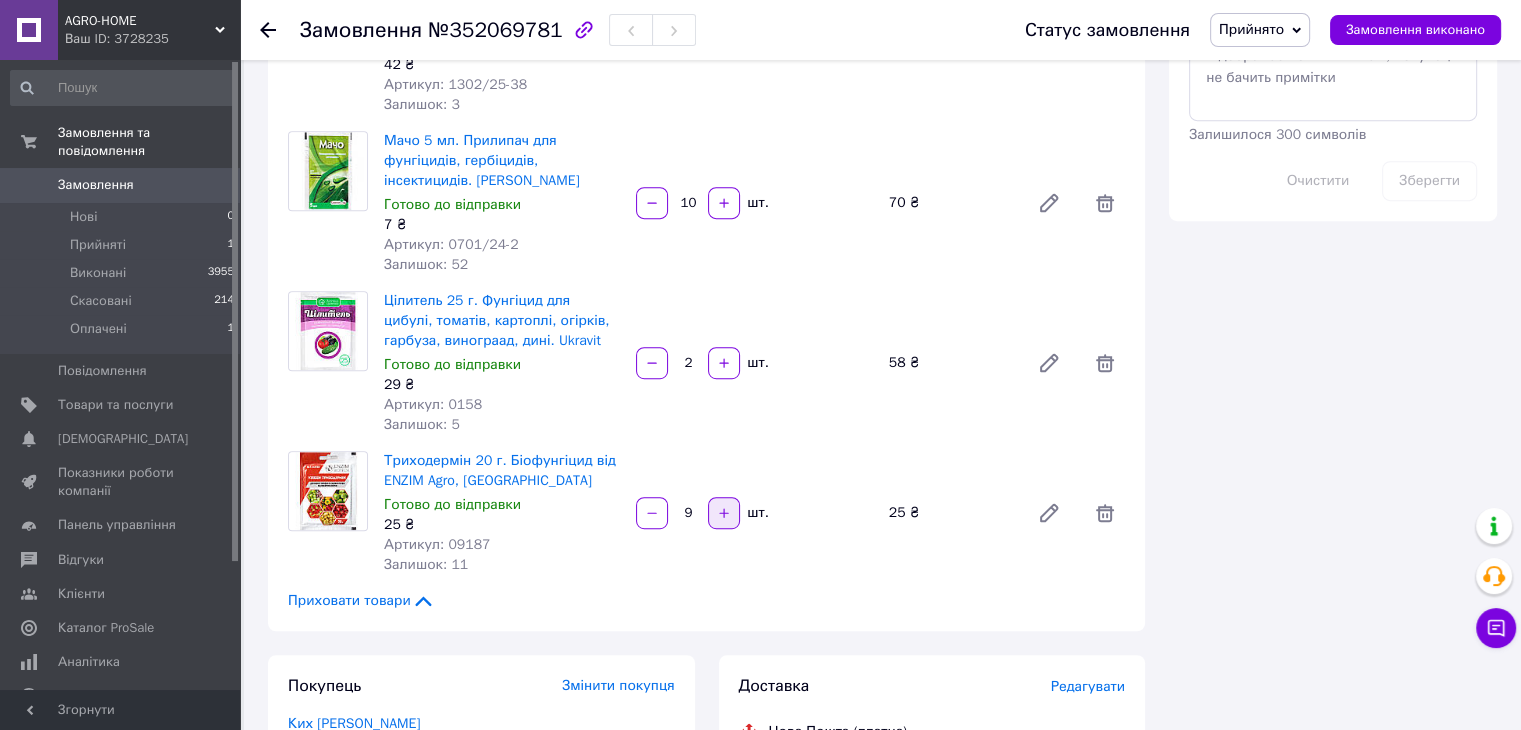 click at bounding box center (724, 513) 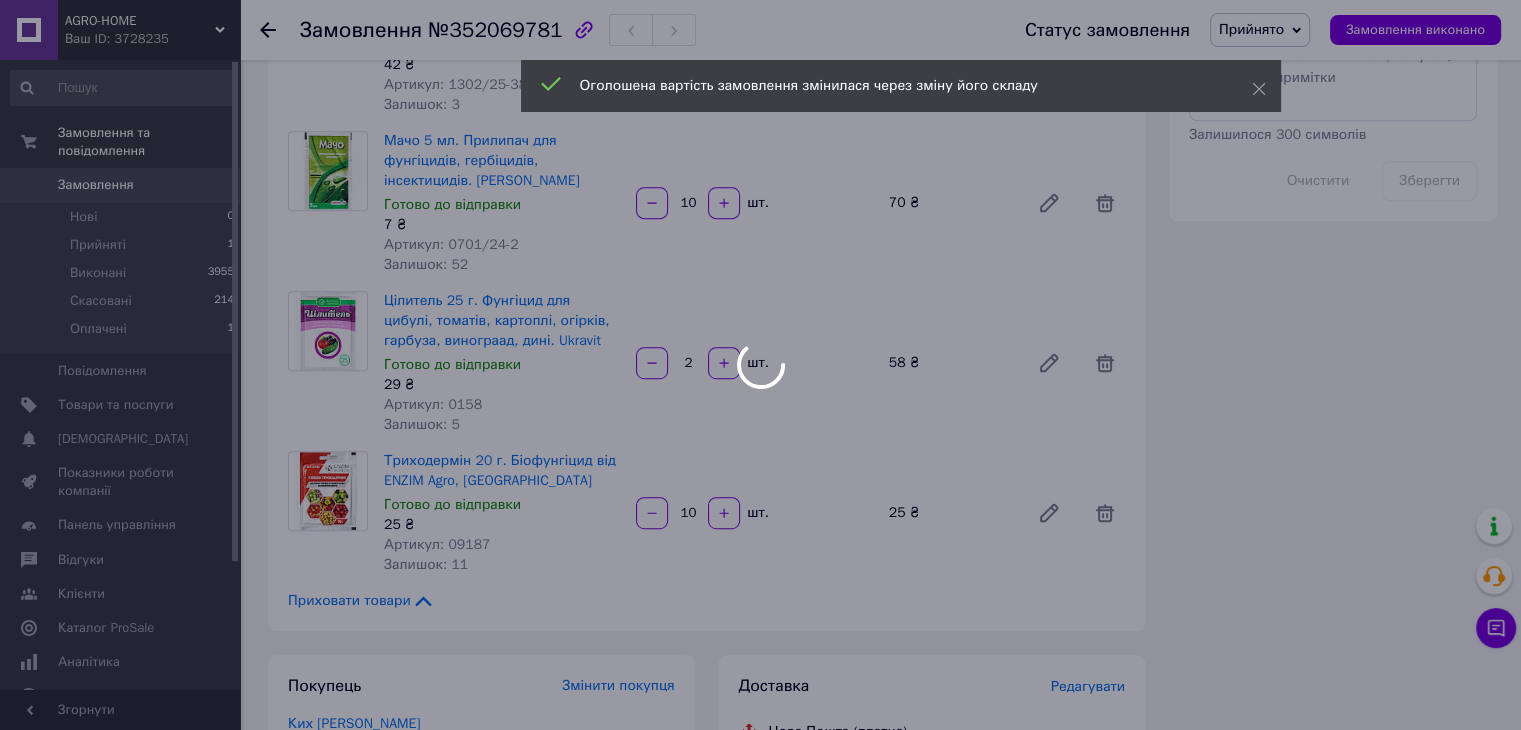 type on "10" 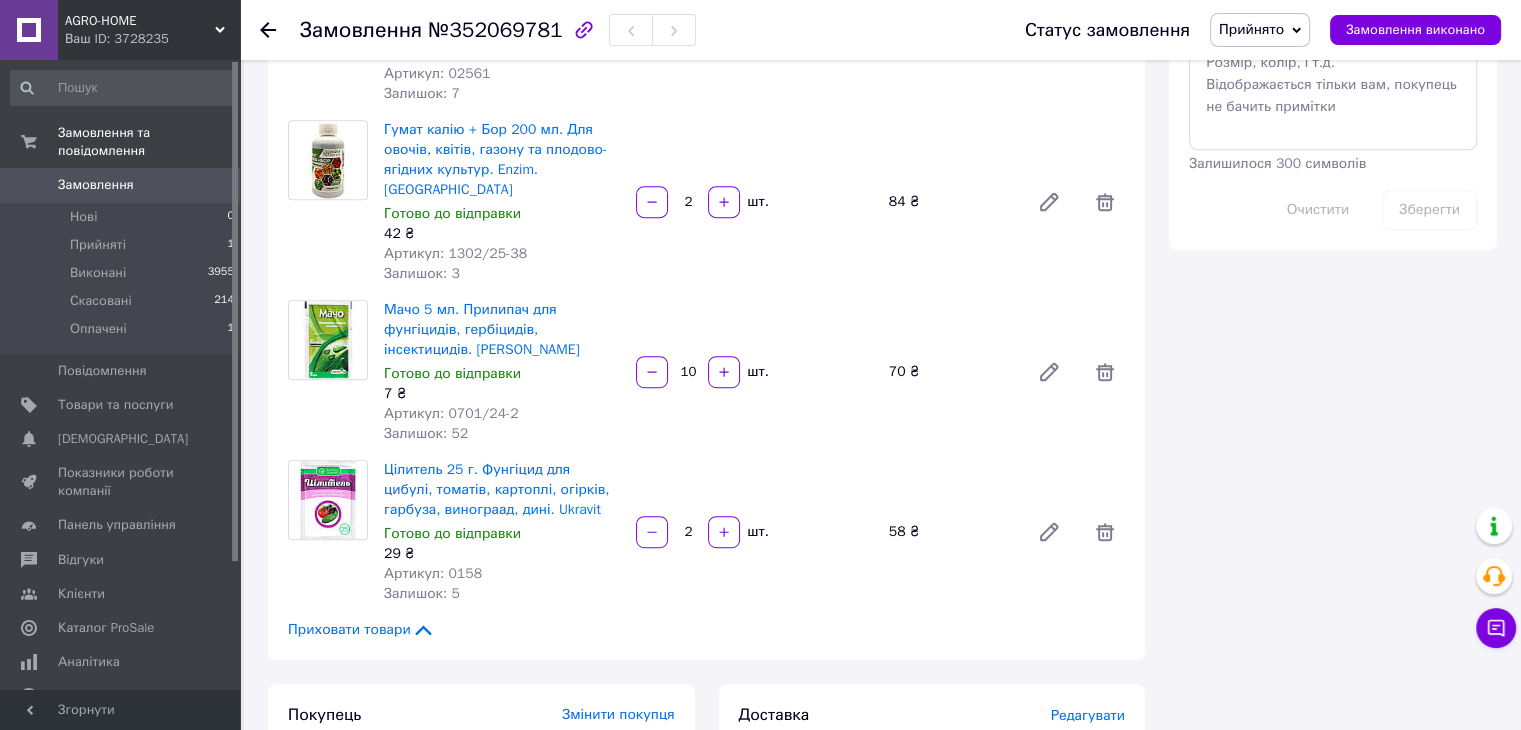 scroll, scrollTop: 1100, scrollLeft: 0, axis: vertical 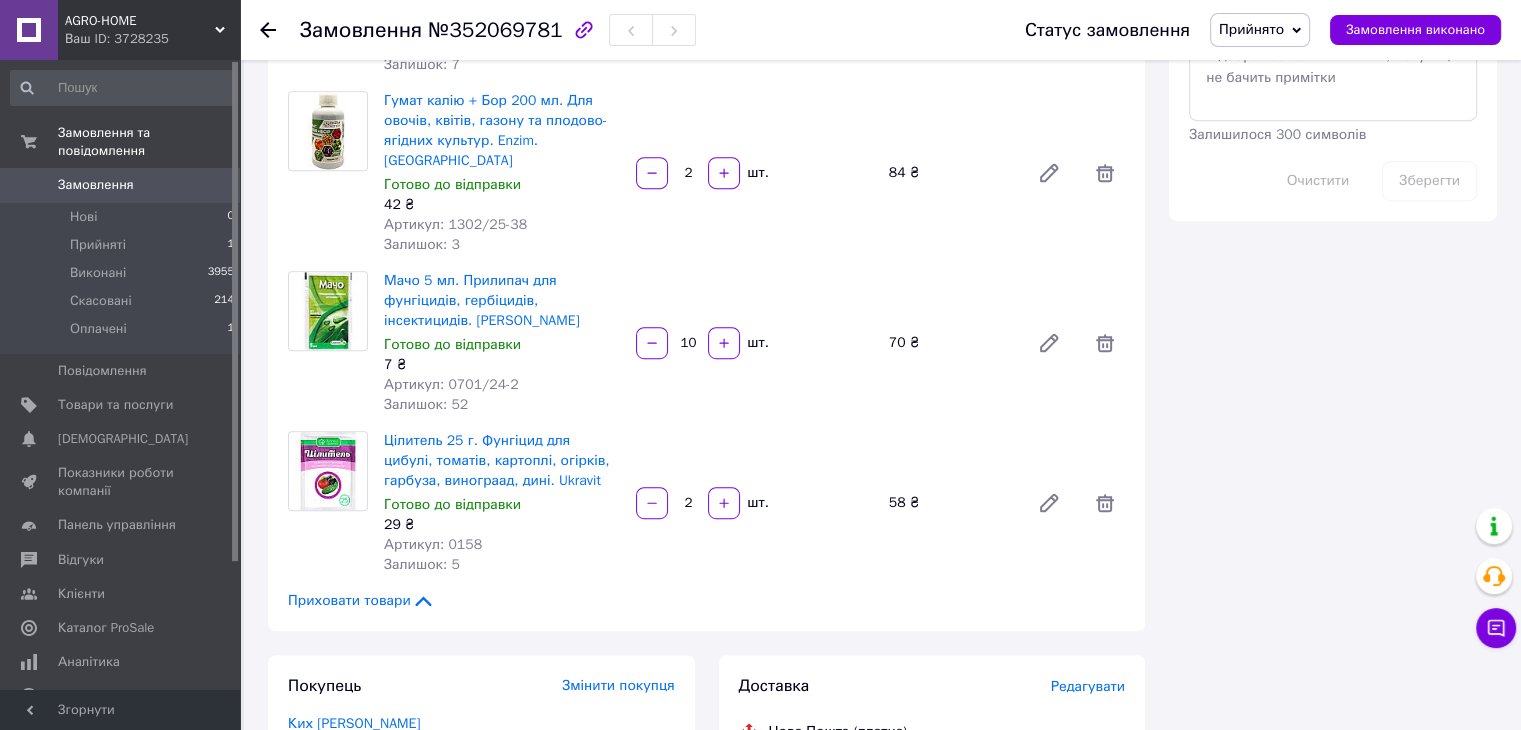 click on "Замовлення" at bounding box center (96, 185) 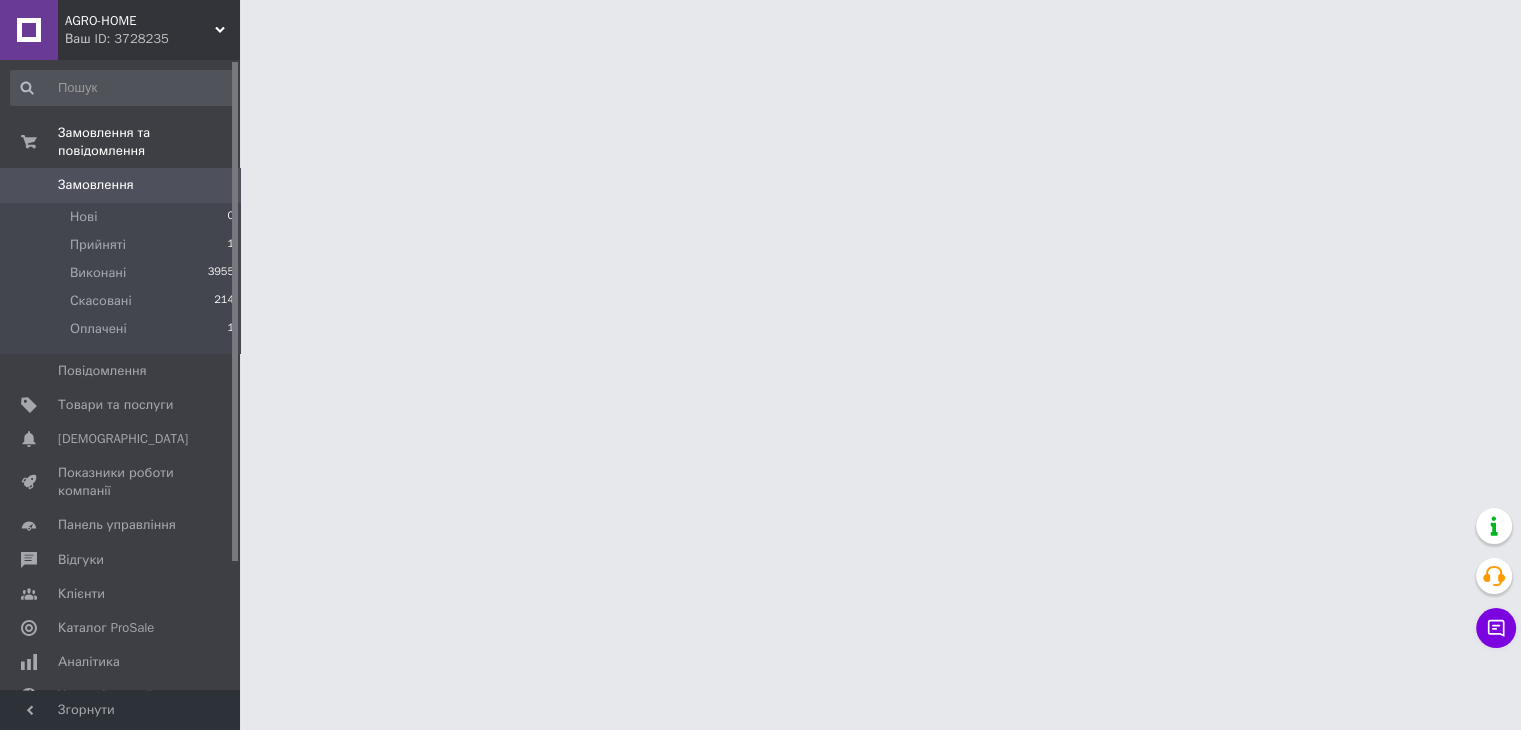 scroll, scrollTop: 0, scrollLeft: 0, axis: both 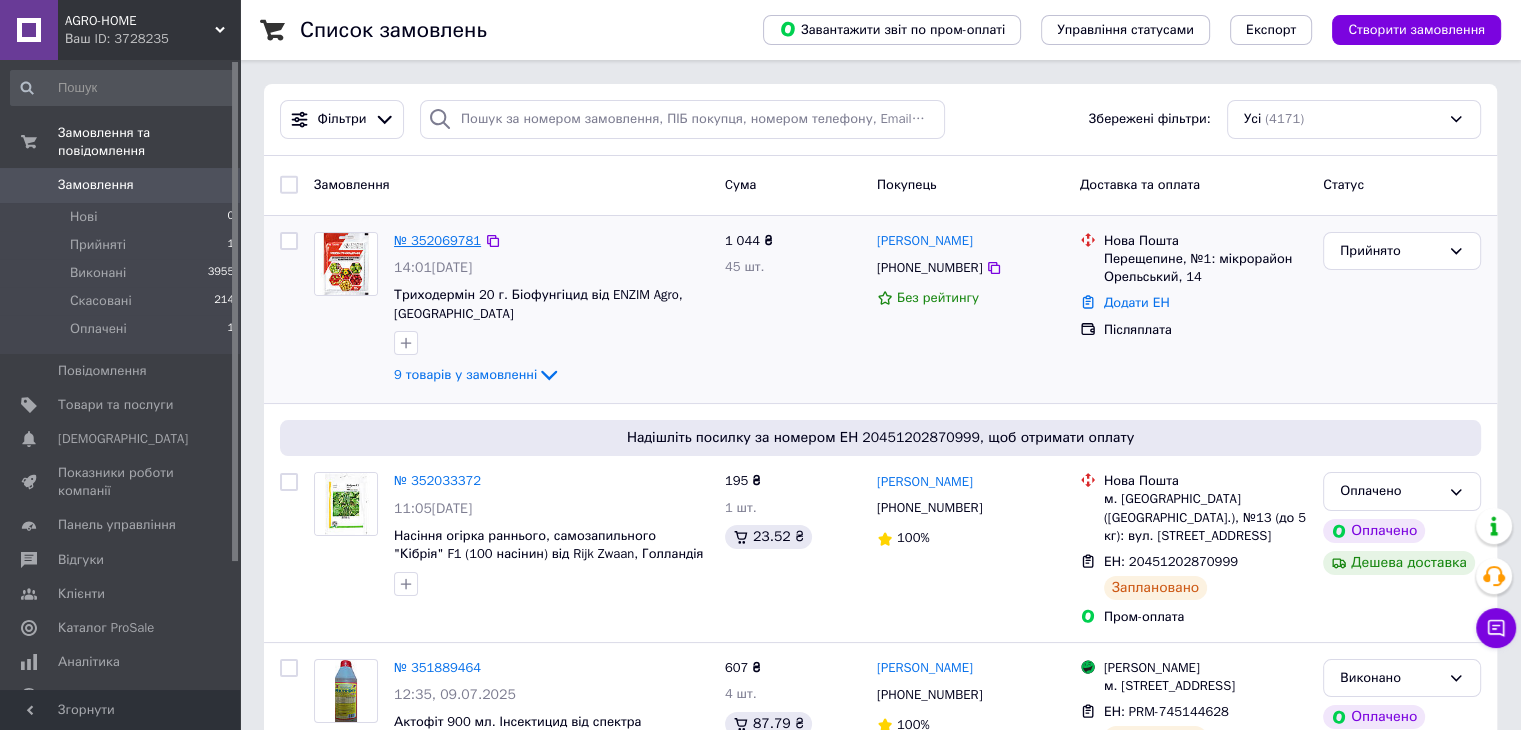 click on "№ 352069781" at bounding box center (437, 240) 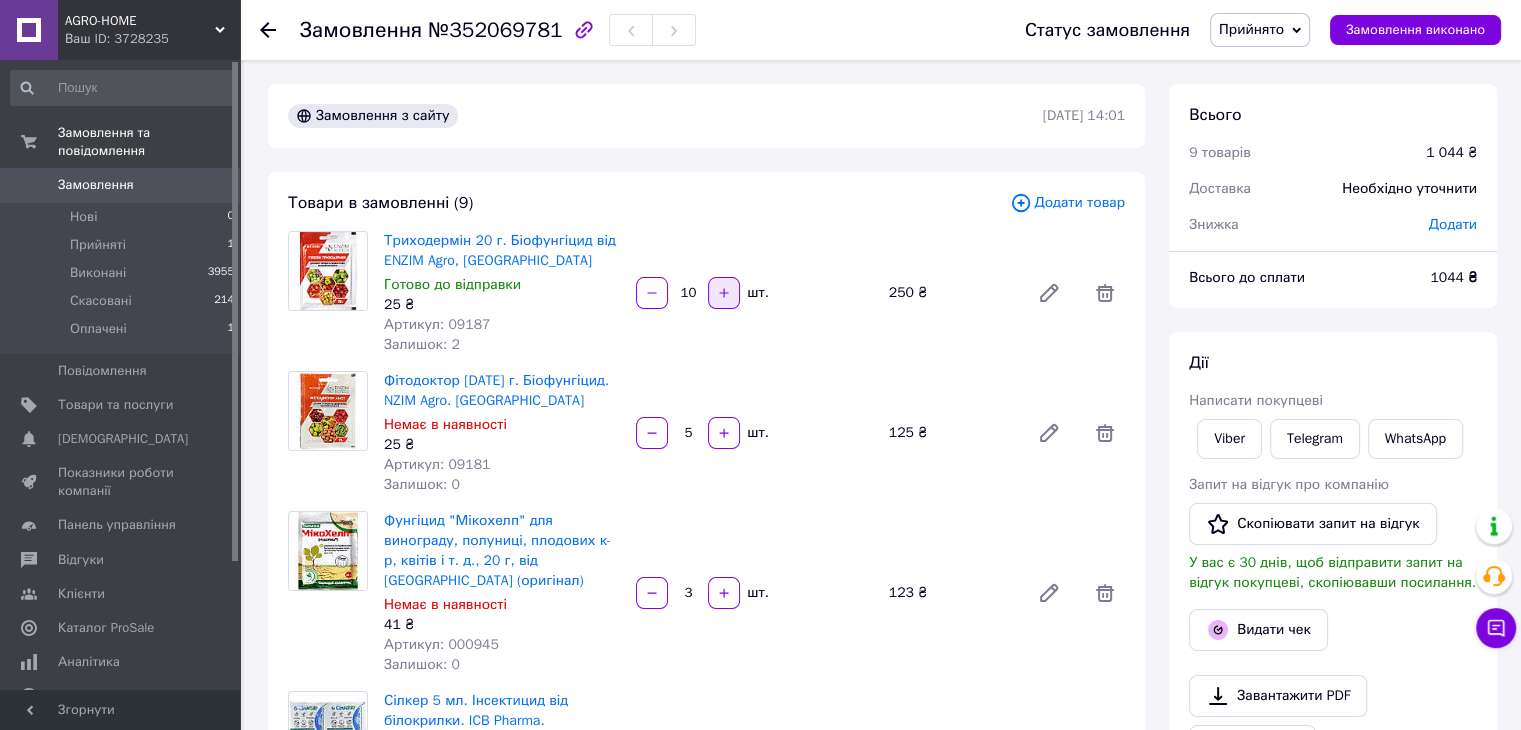 click 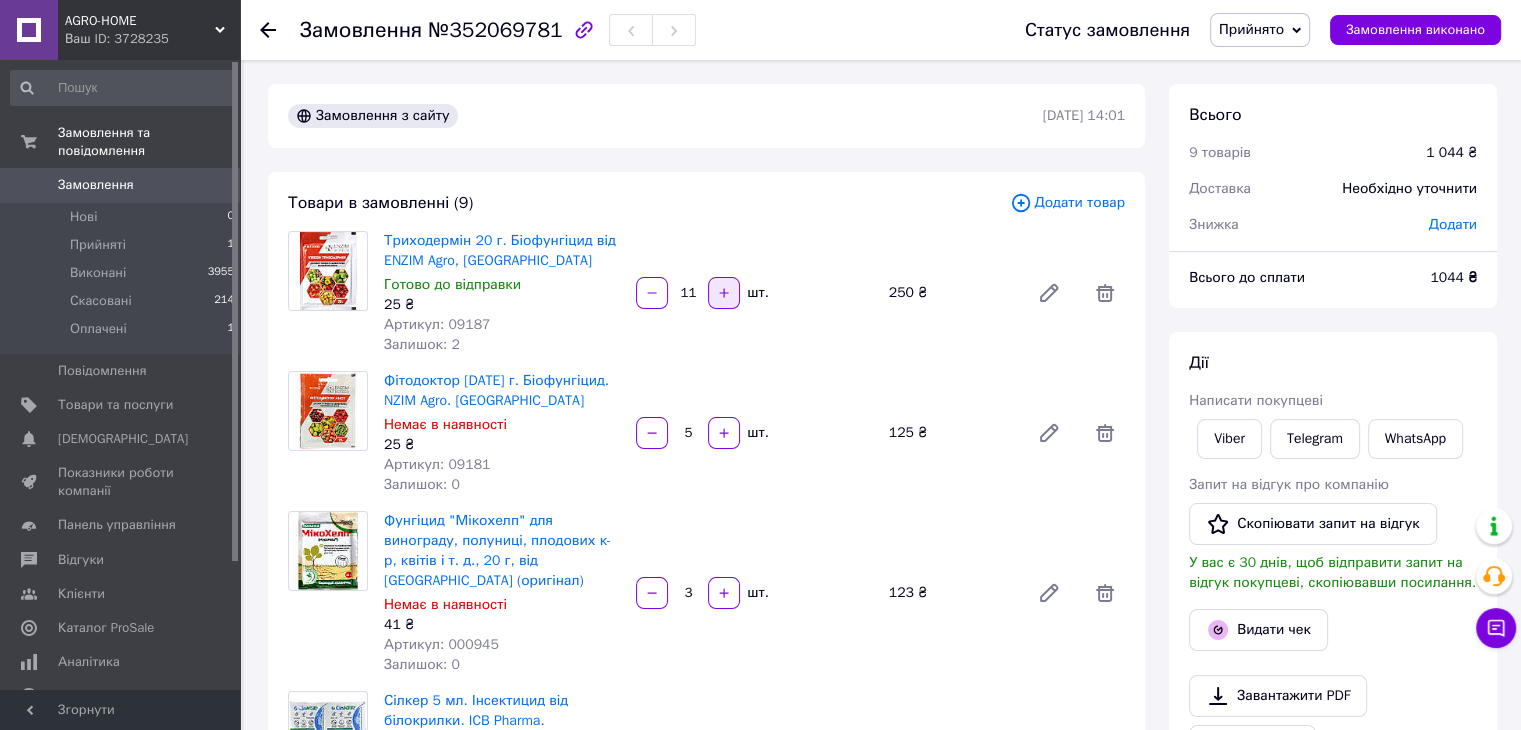 click 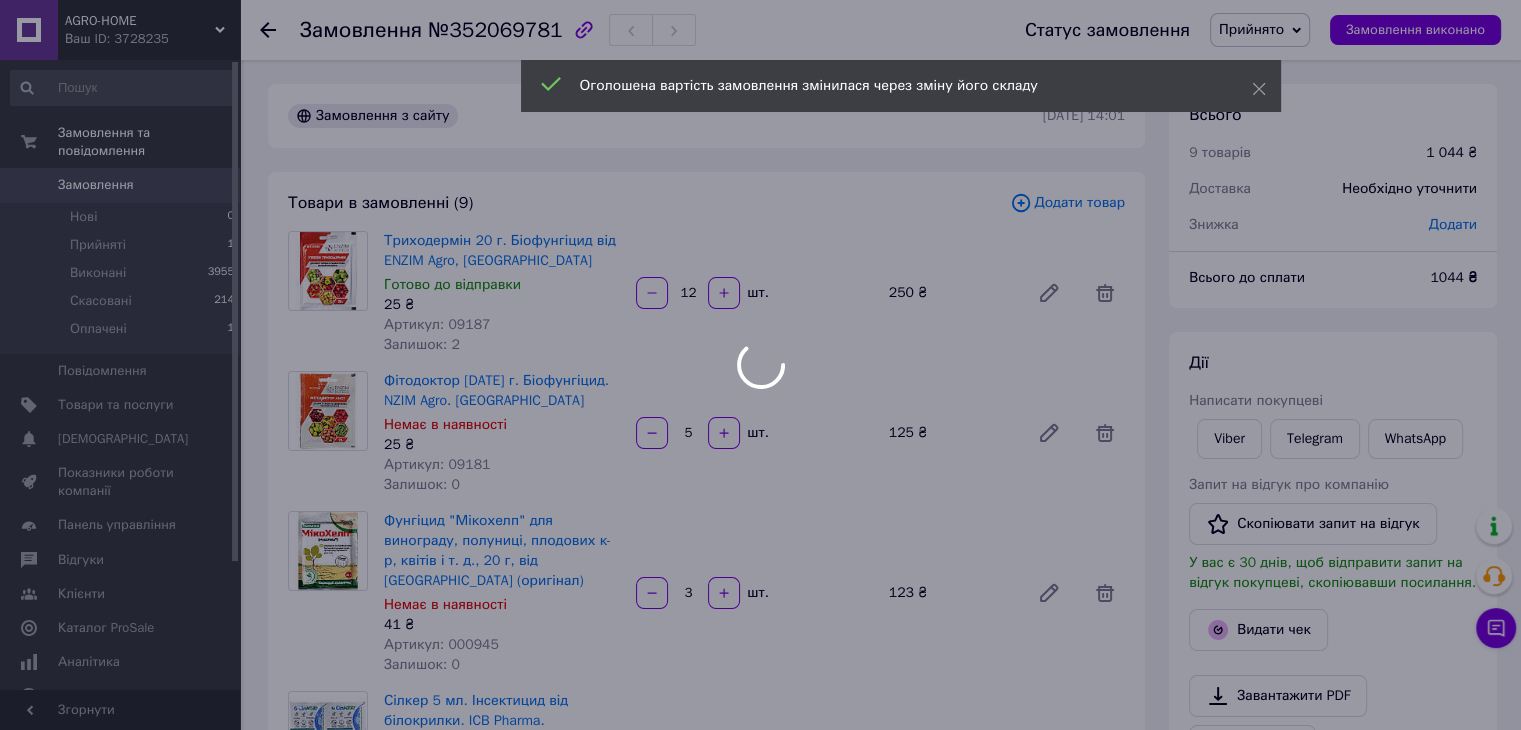 scroll, scrollTop: 68, scrollLeft: 0, axis: vertical 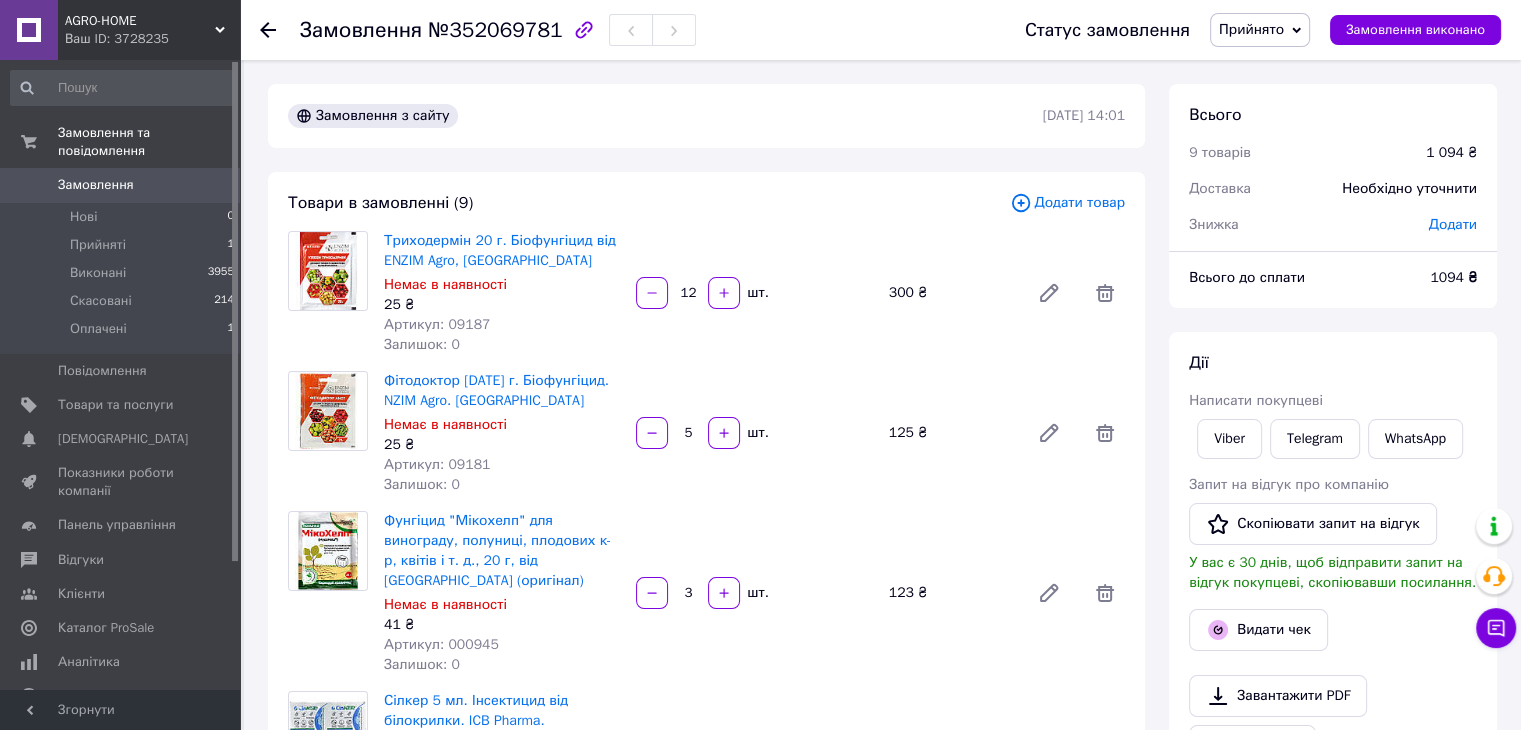click on "Додати" at bounding box center [1453, 224] 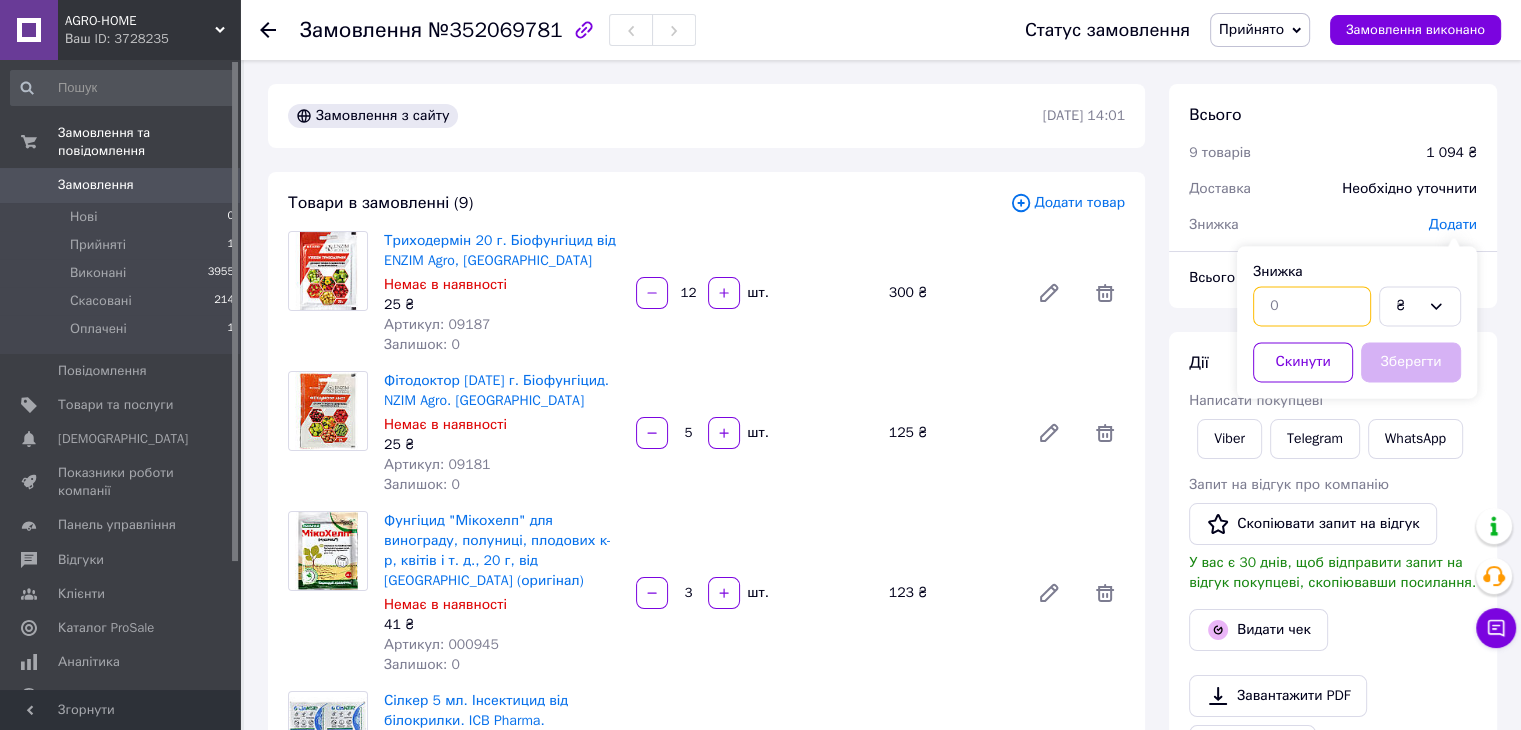 click at bounding box center (1312, 306) 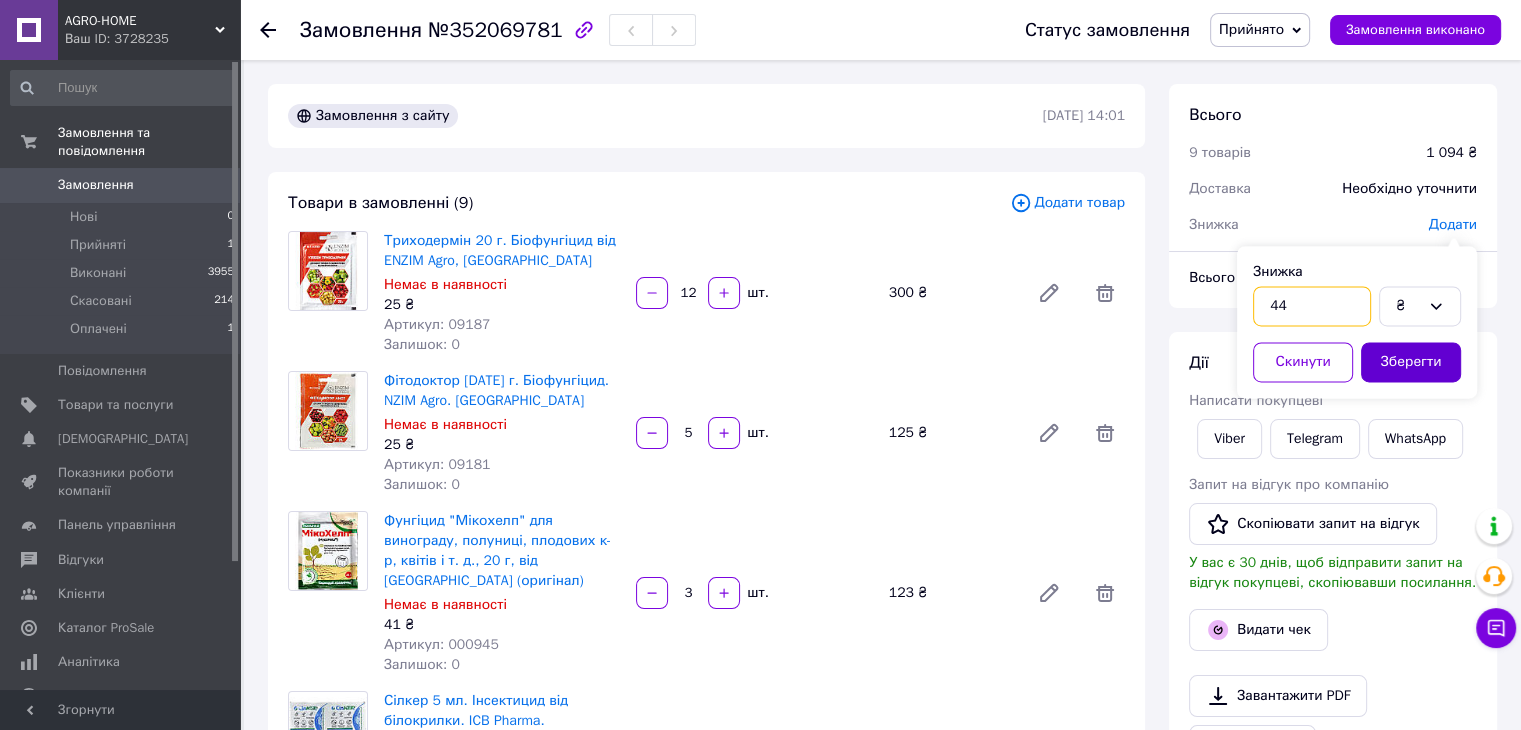 type on "44" 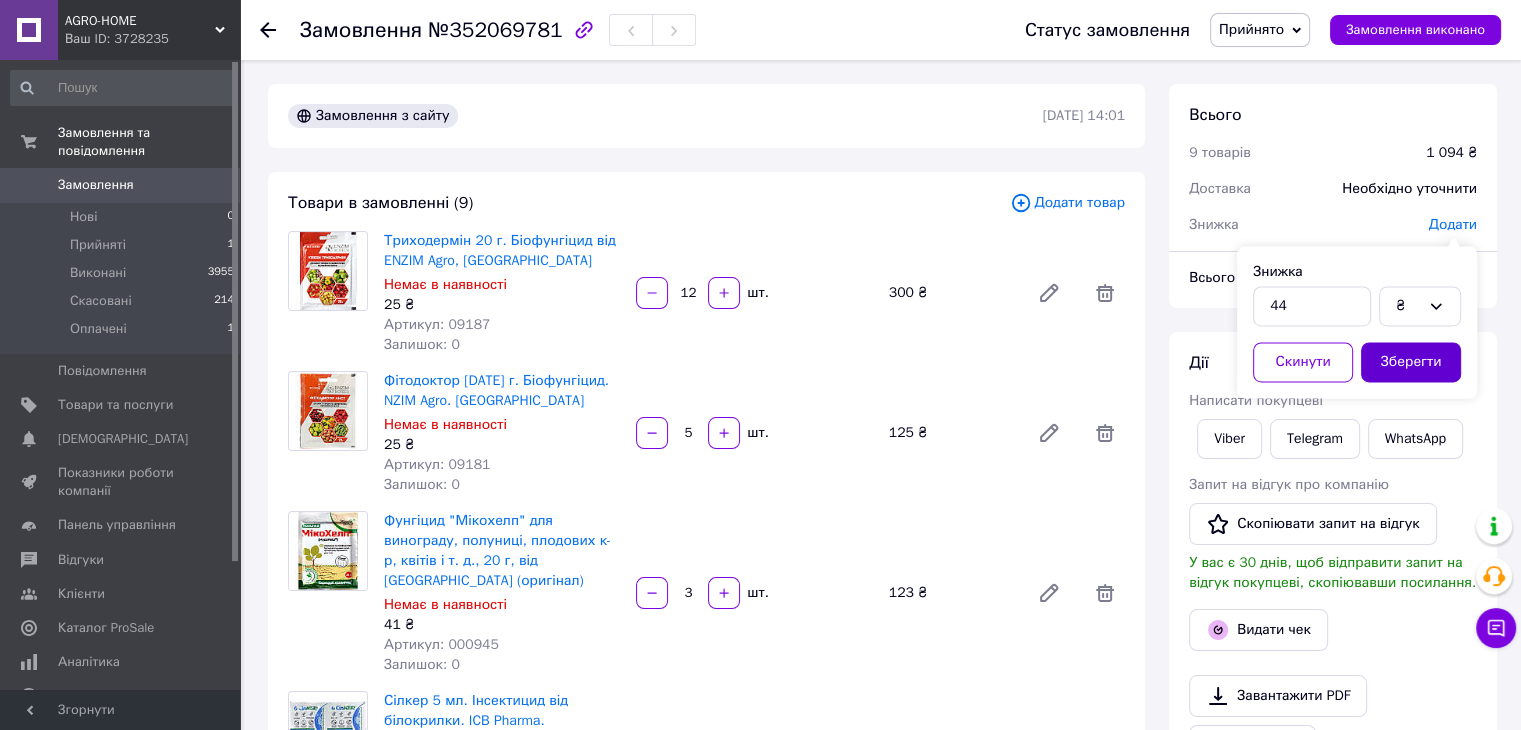 click on "Зберегти" at bounding box center [1411, 362] 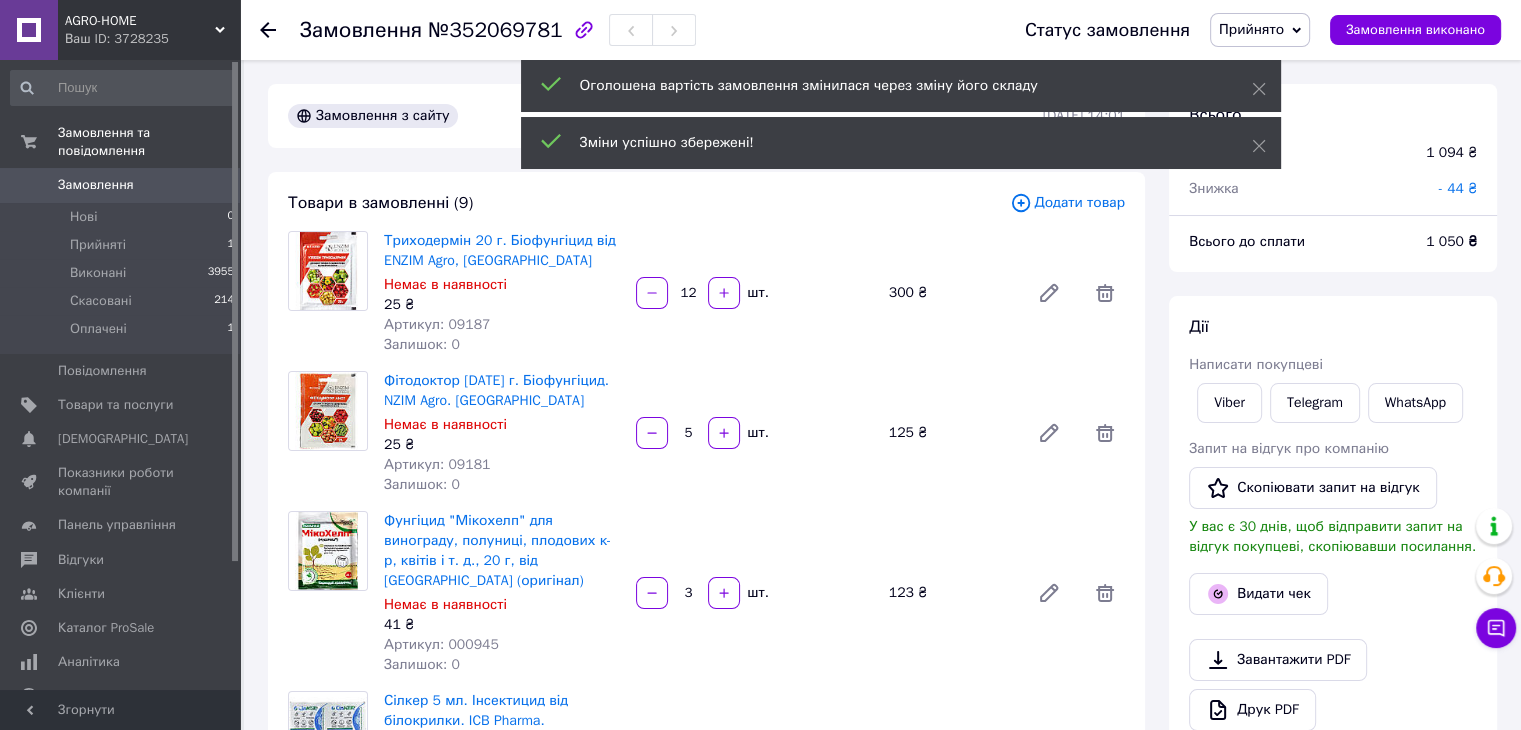 scroll, scrollTop: 165, scrollLeft: 0, axis: vertical 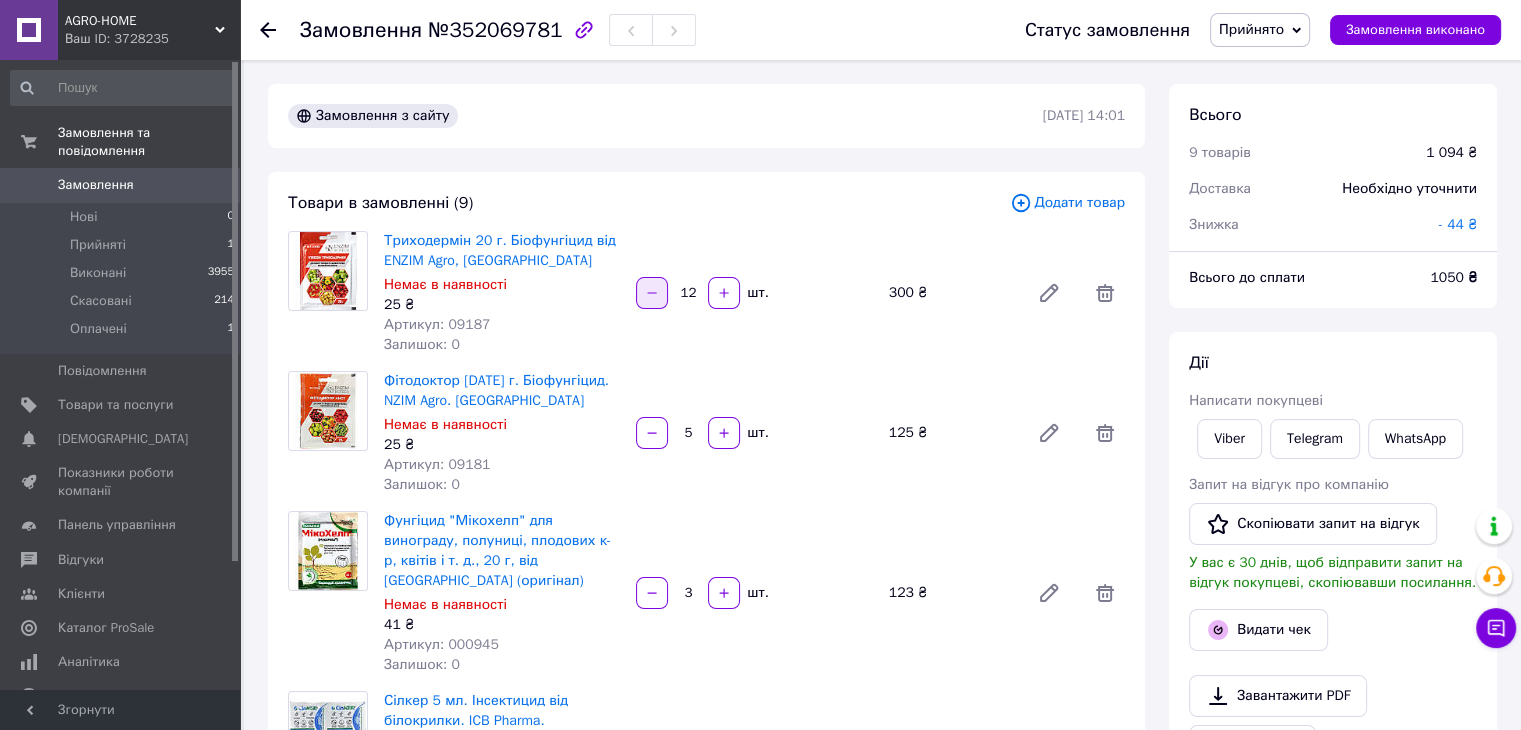 click 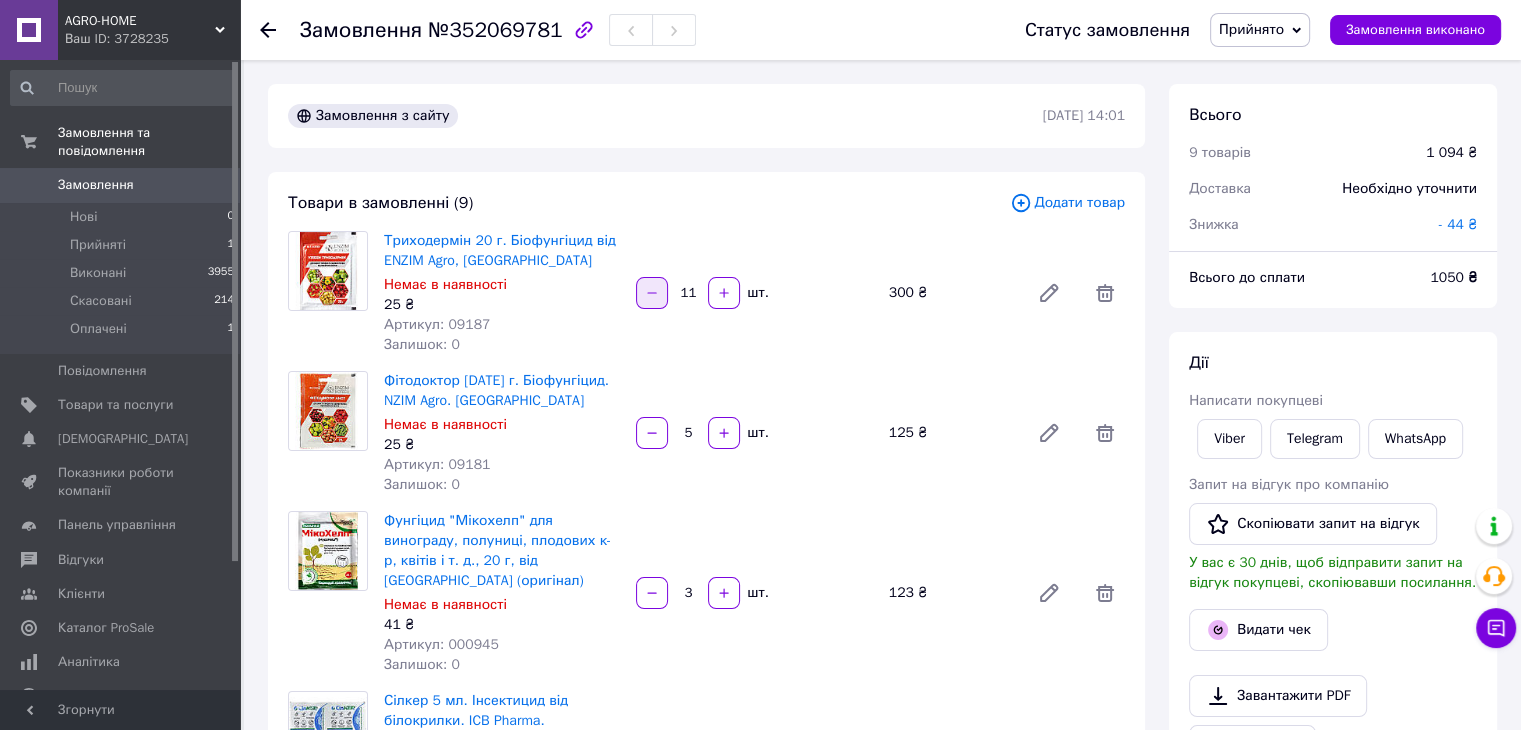 click 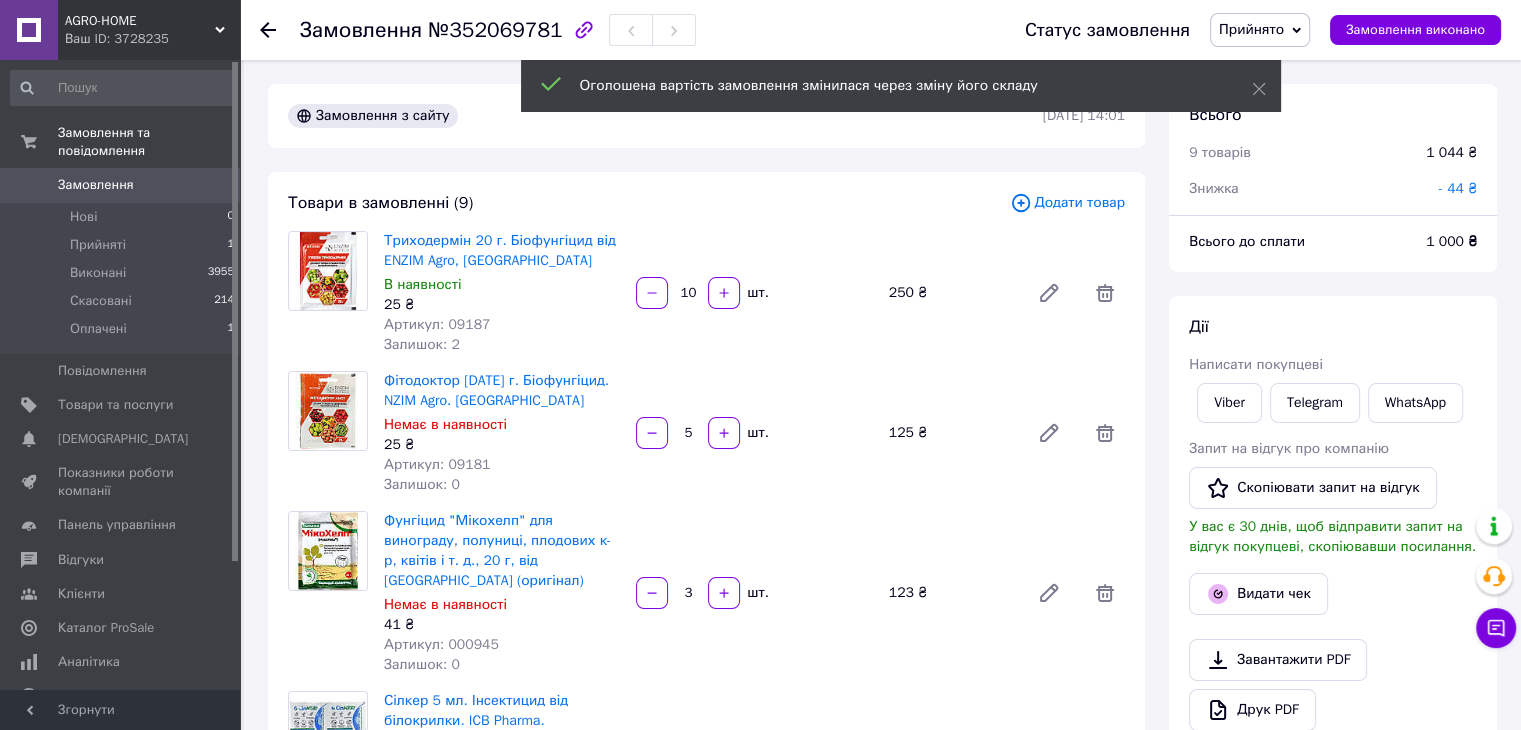 scroll, scrollTop: 262, scrollLeft: 0, axis: vertical 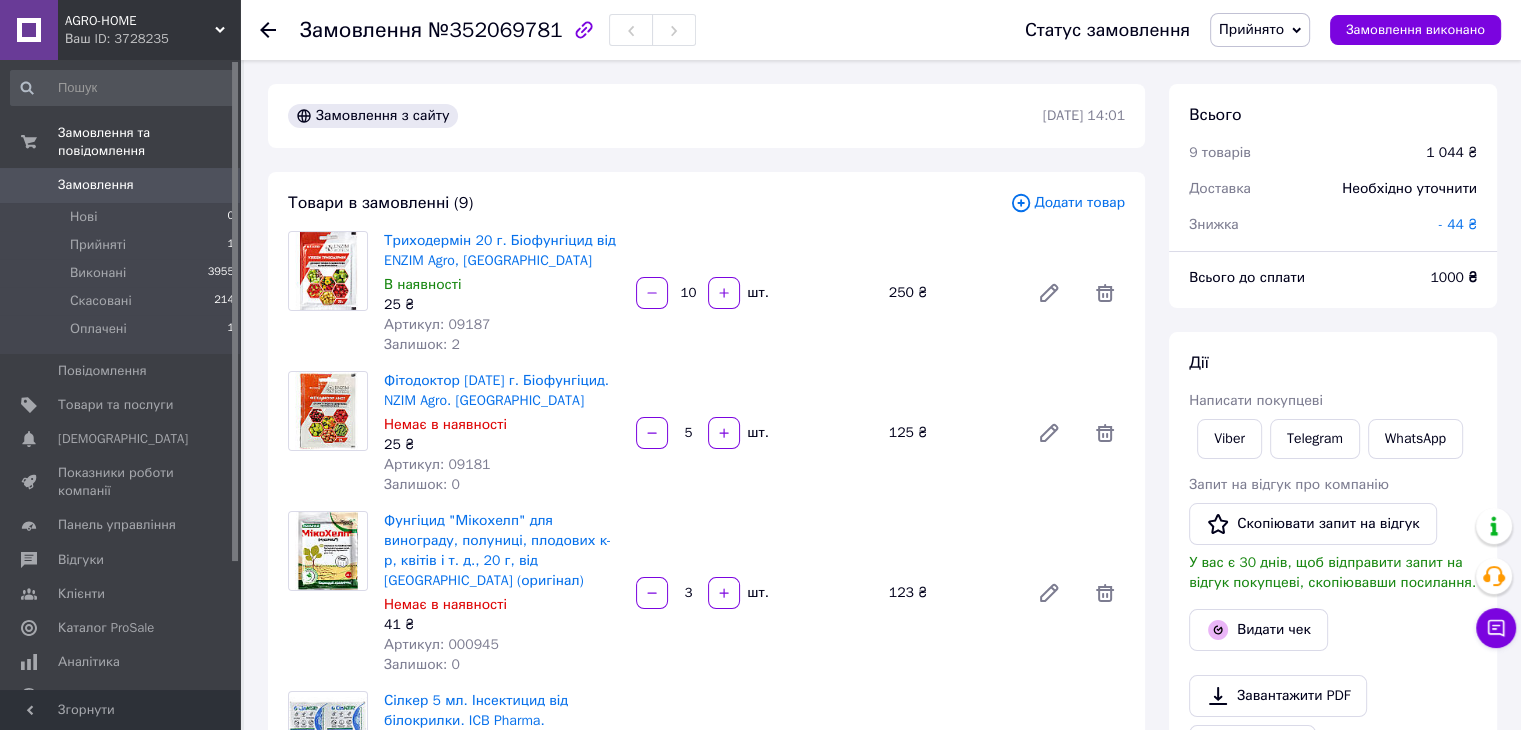 click on "Замовлення" at bounding box center [96, 185] 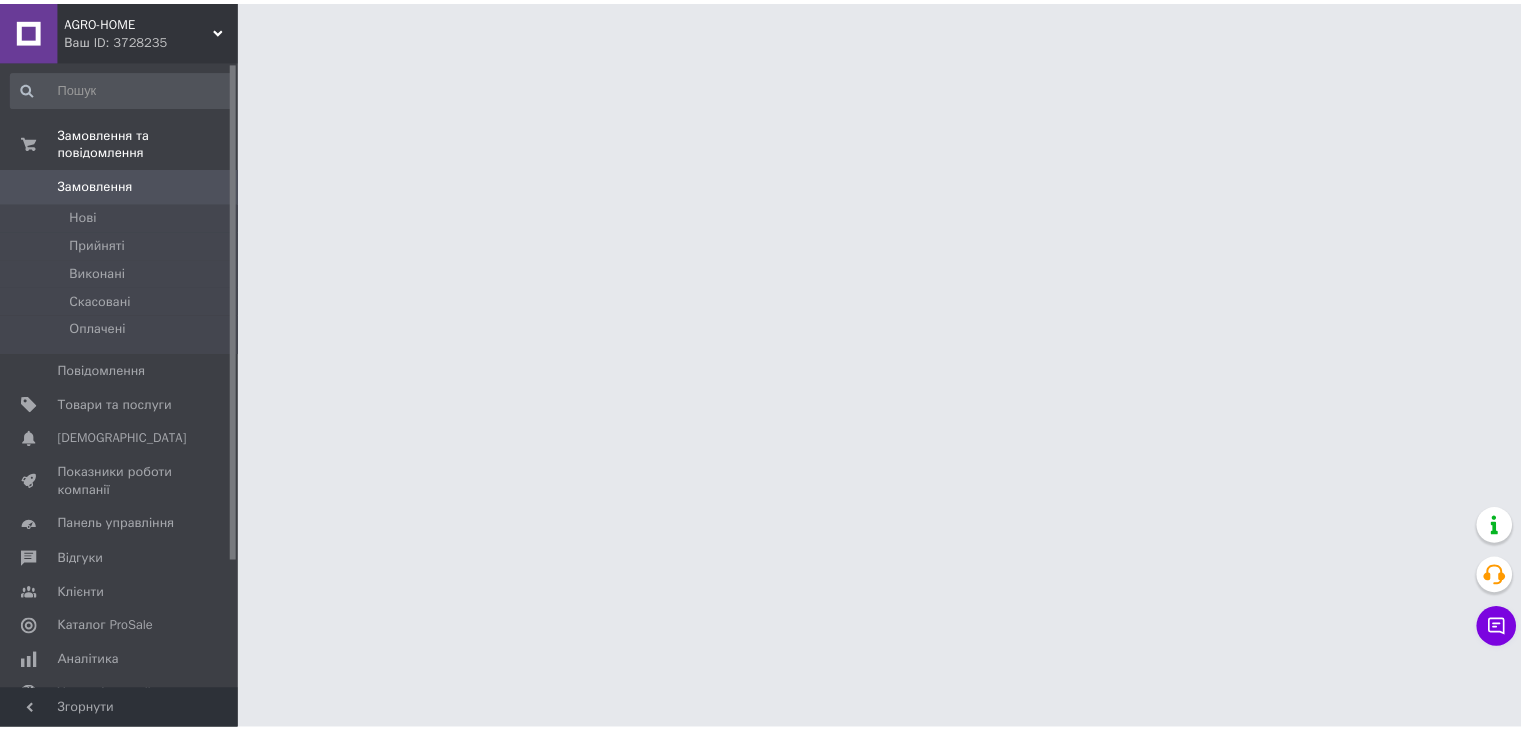 scroll, scrollTop: 0, scrollLeft: 0, axis: both 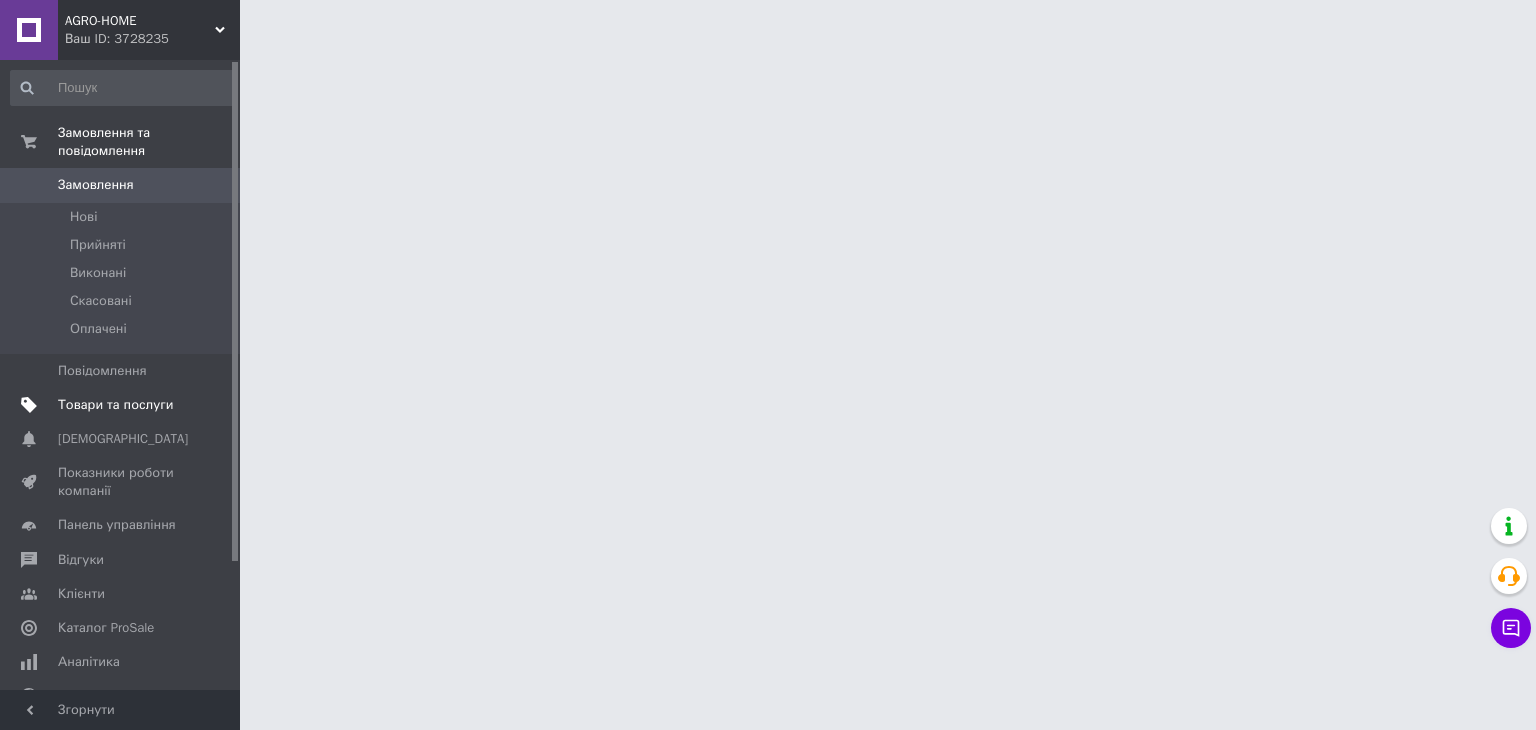 click on "Товари та послуги" at bounding box center (115, 405) 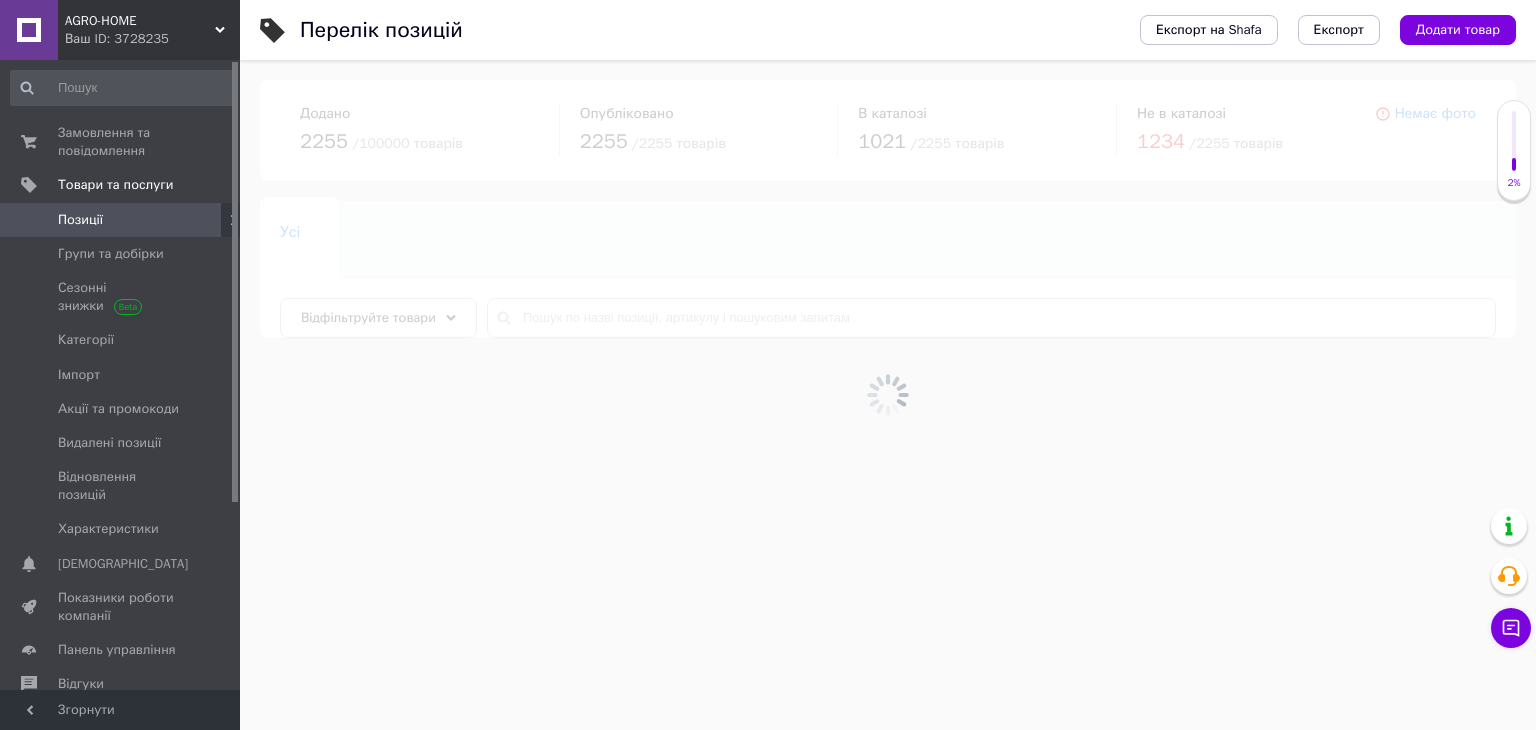 click at bounding box center (888, 395) 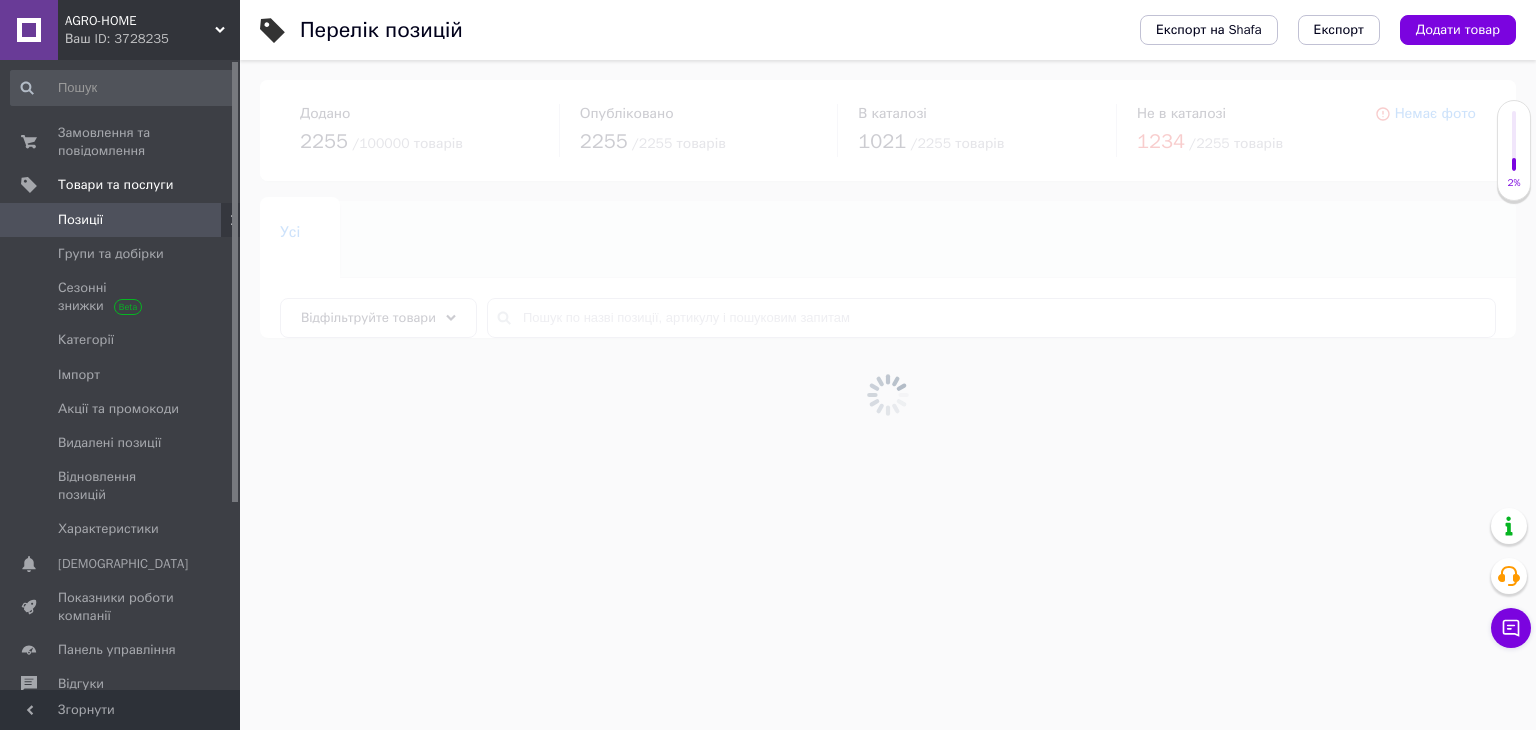 click at bounding box center (888, 395) 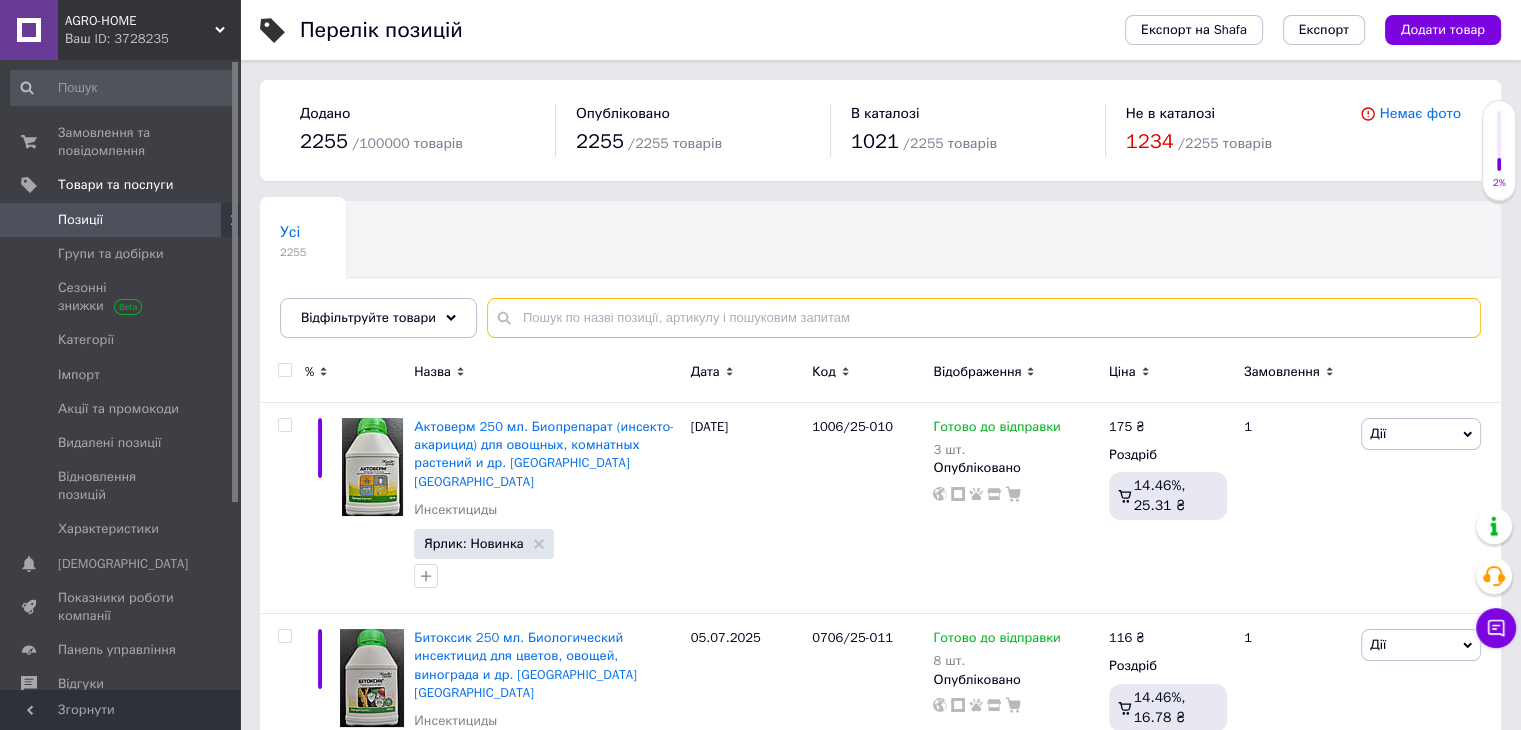click at bounding box center [984, 318] 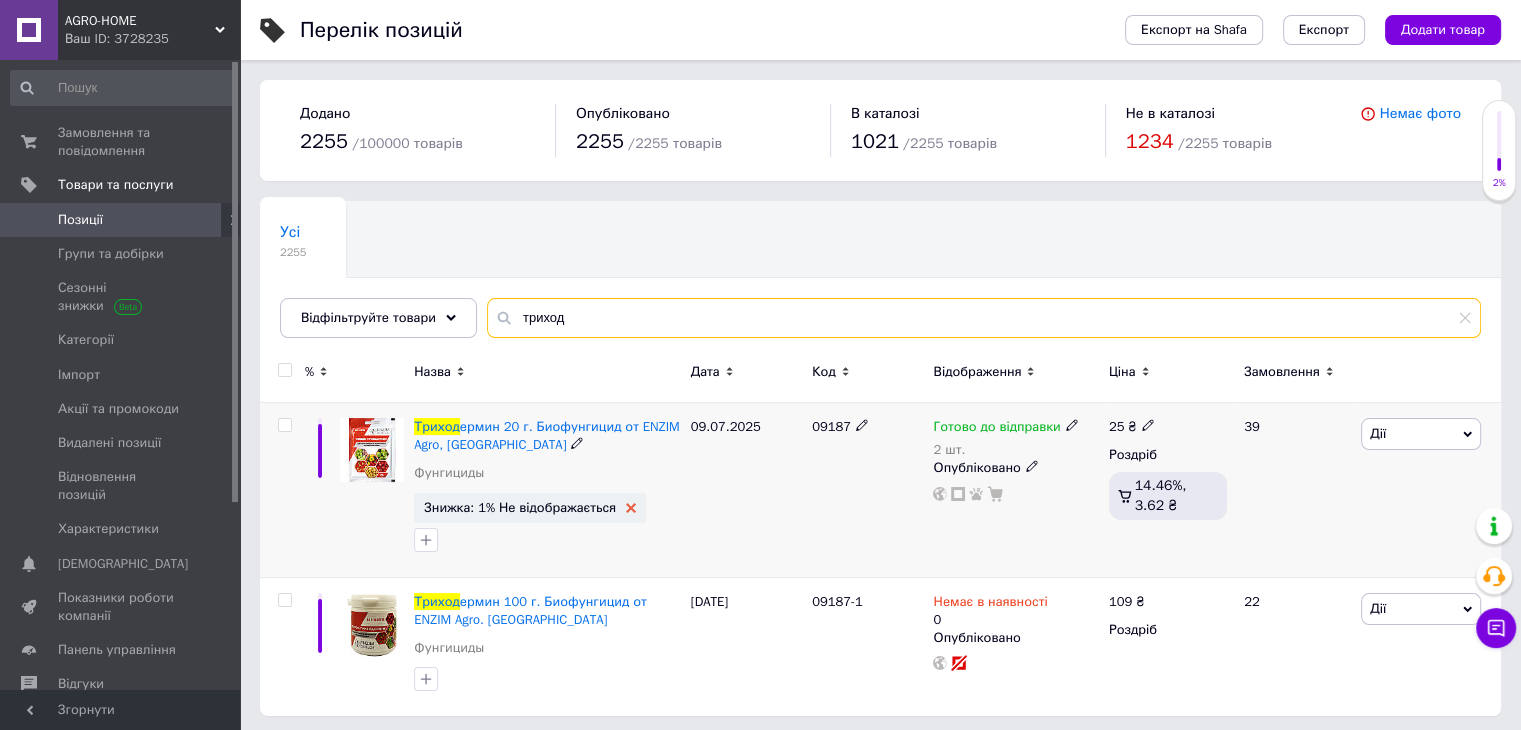 type on "триход" 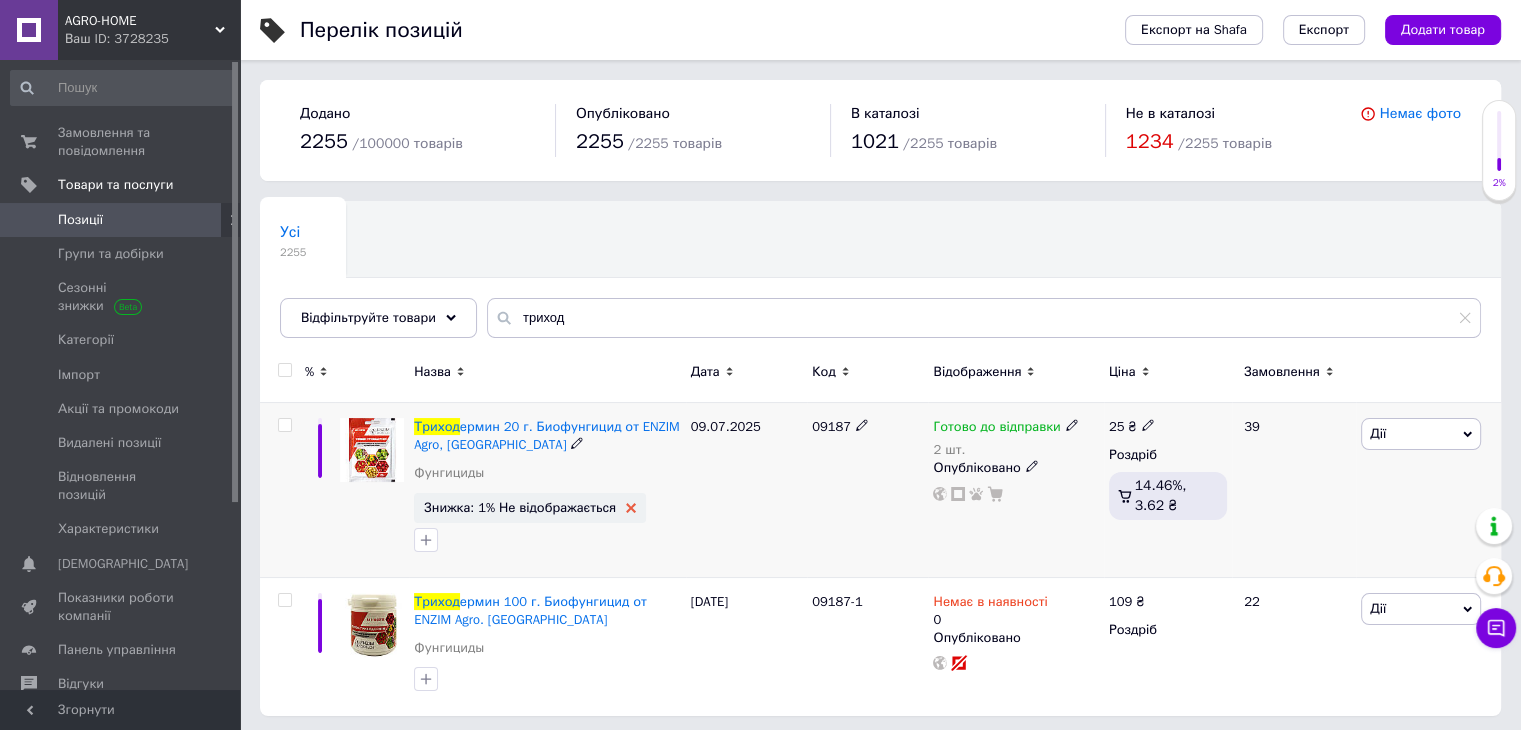 click 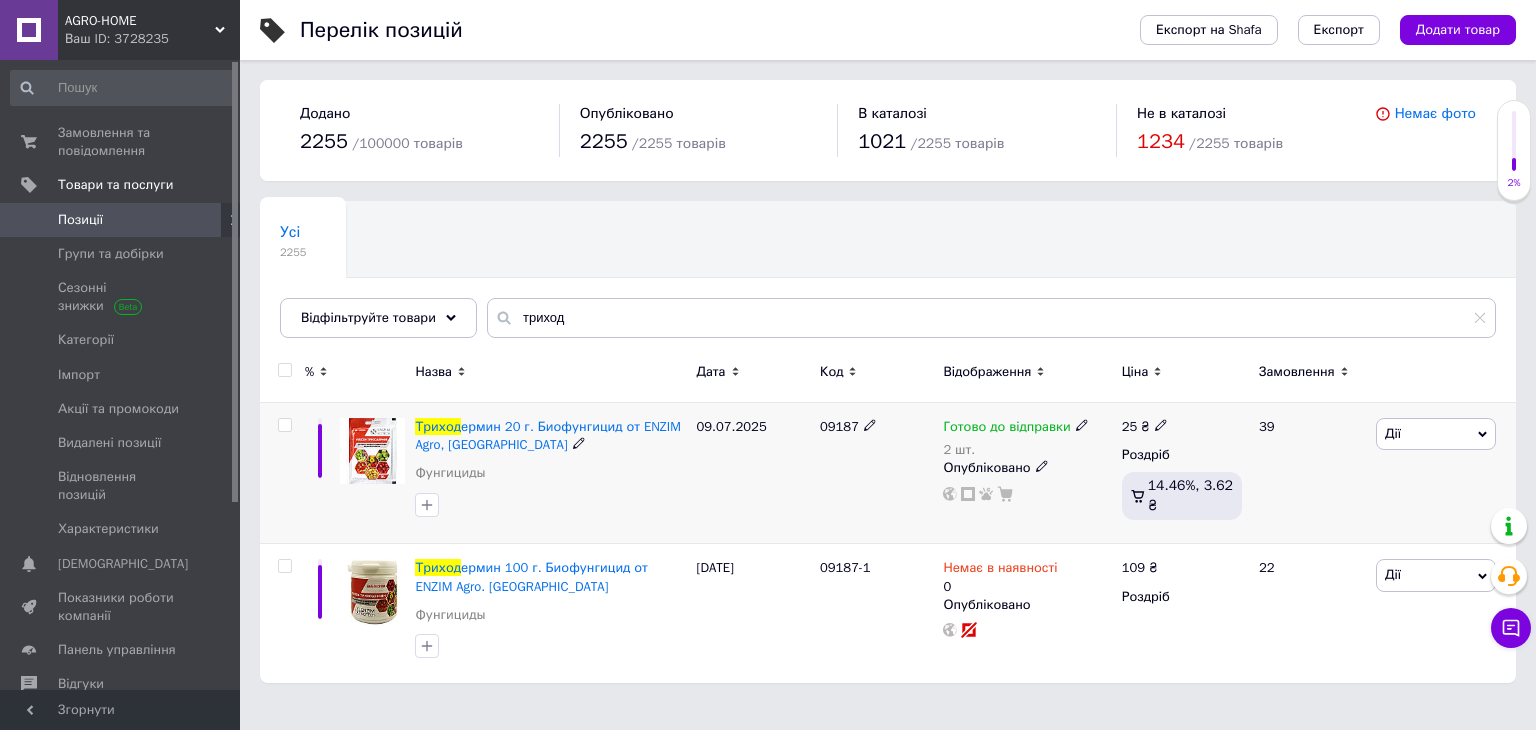 click 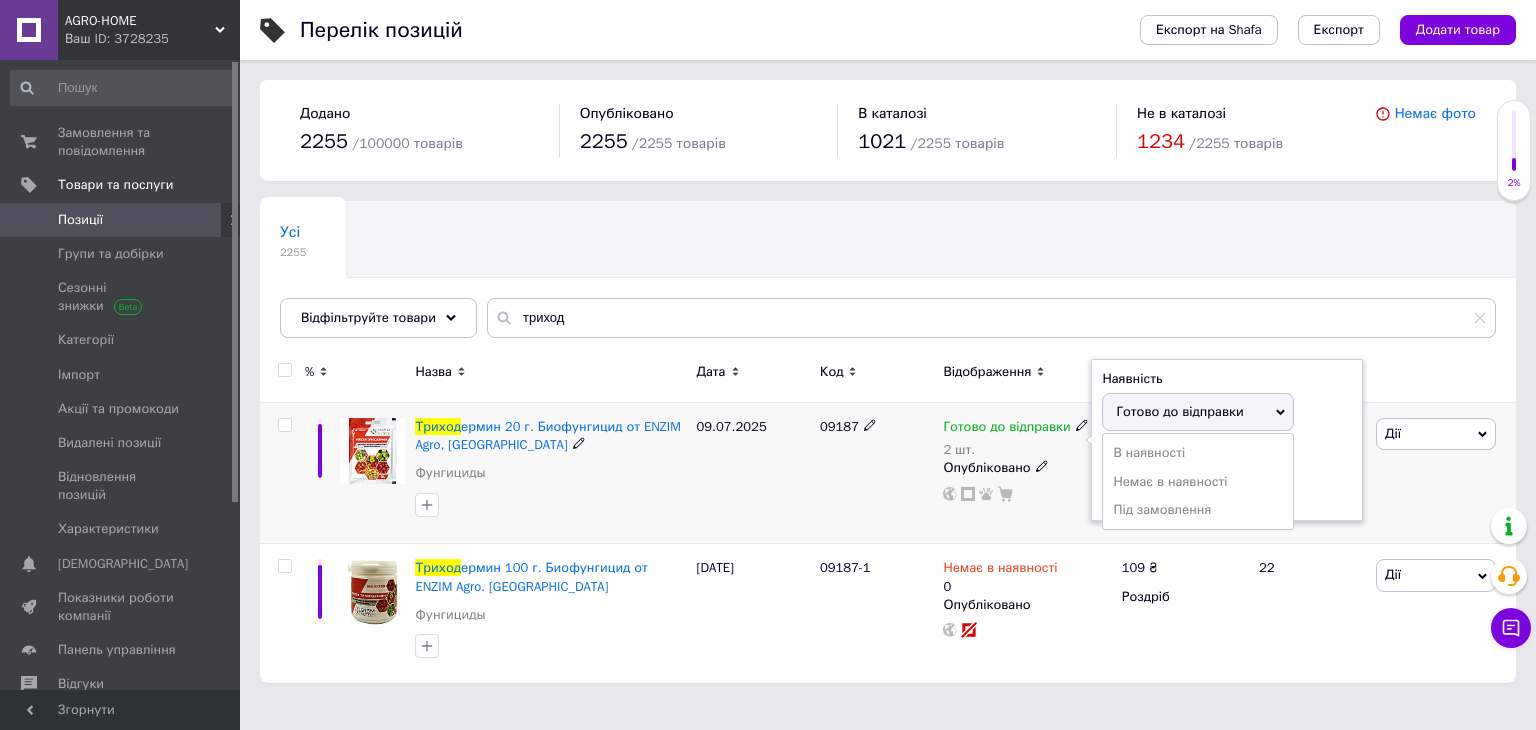 click on "Готово до відправки" at bounding box center [1179, 411] 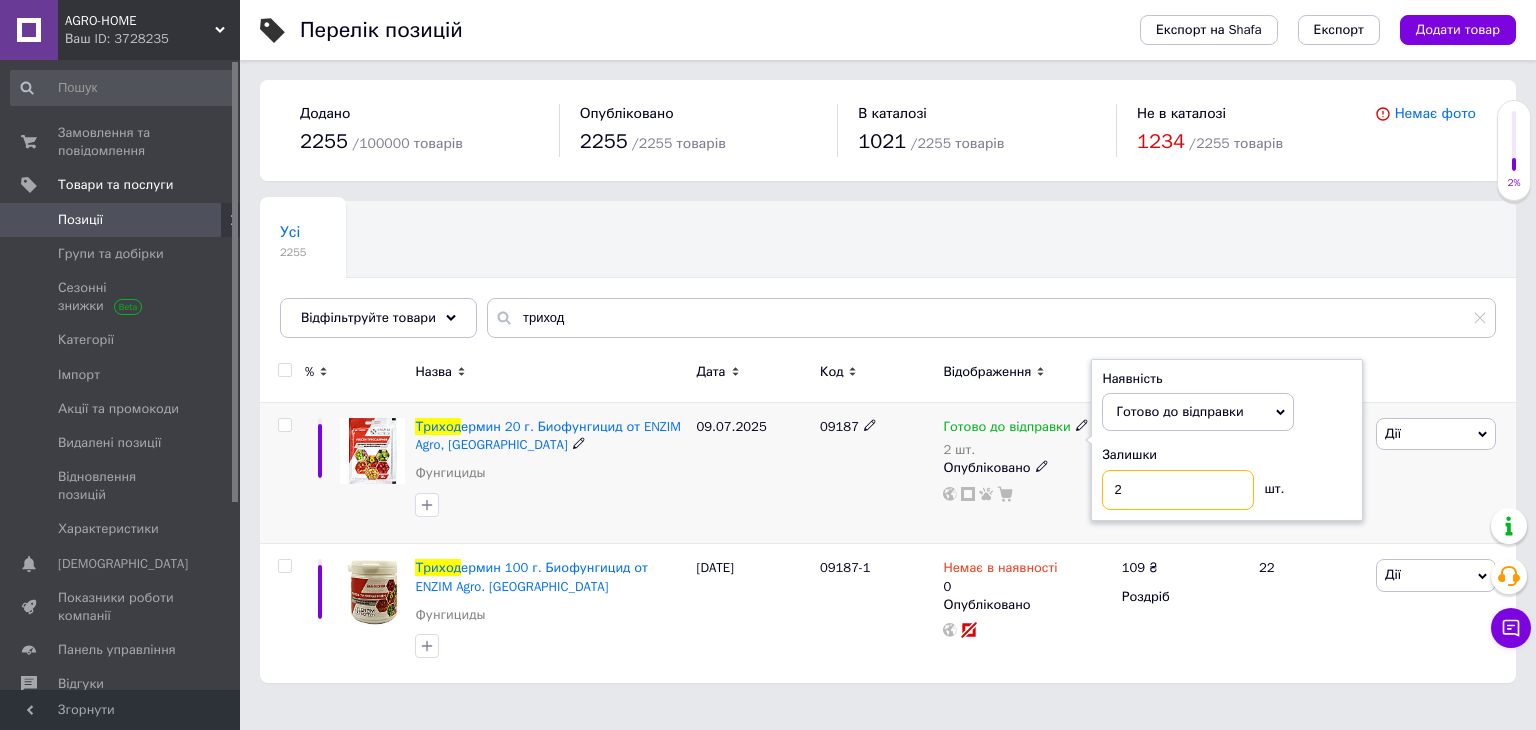 click on "2" at bounding box center [1178, 490] 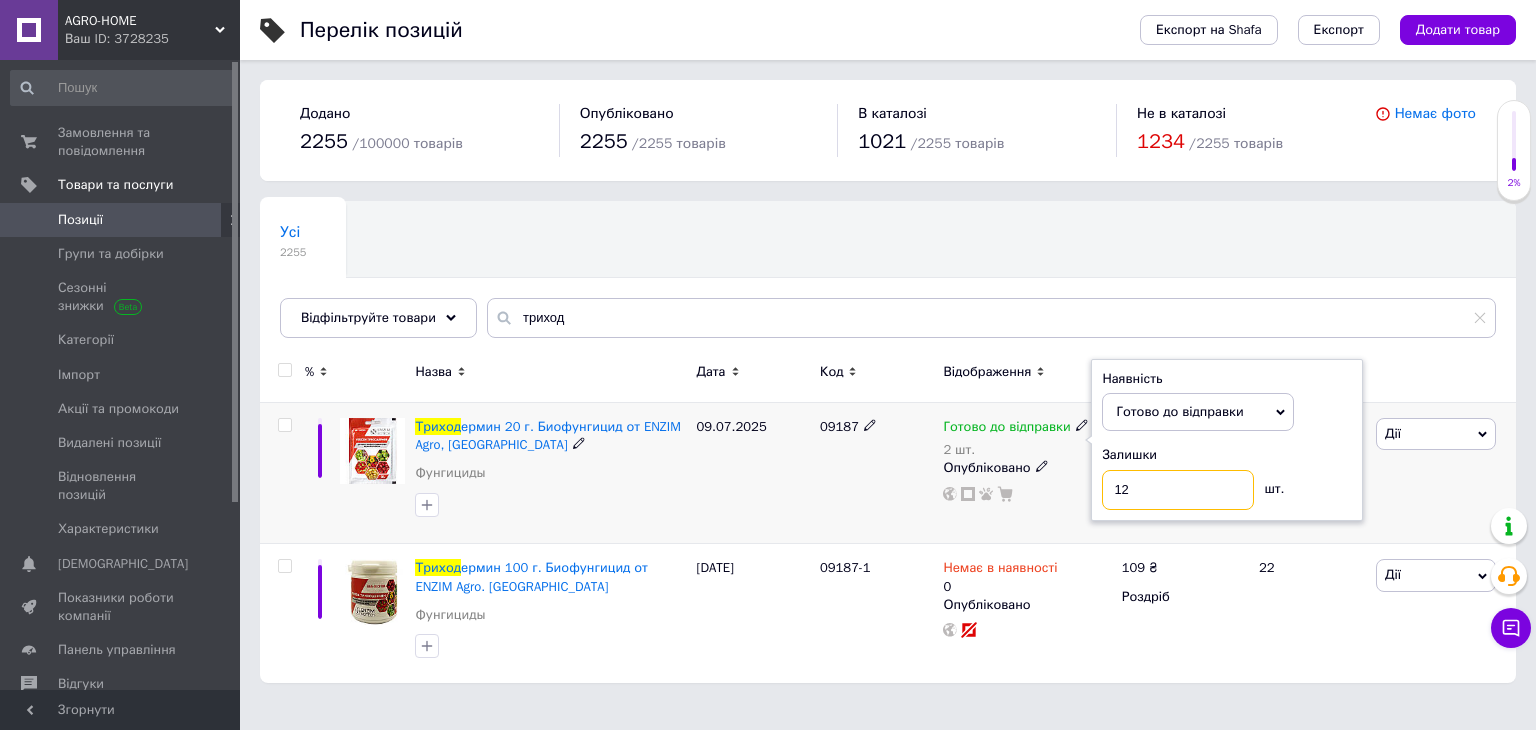type on "12" 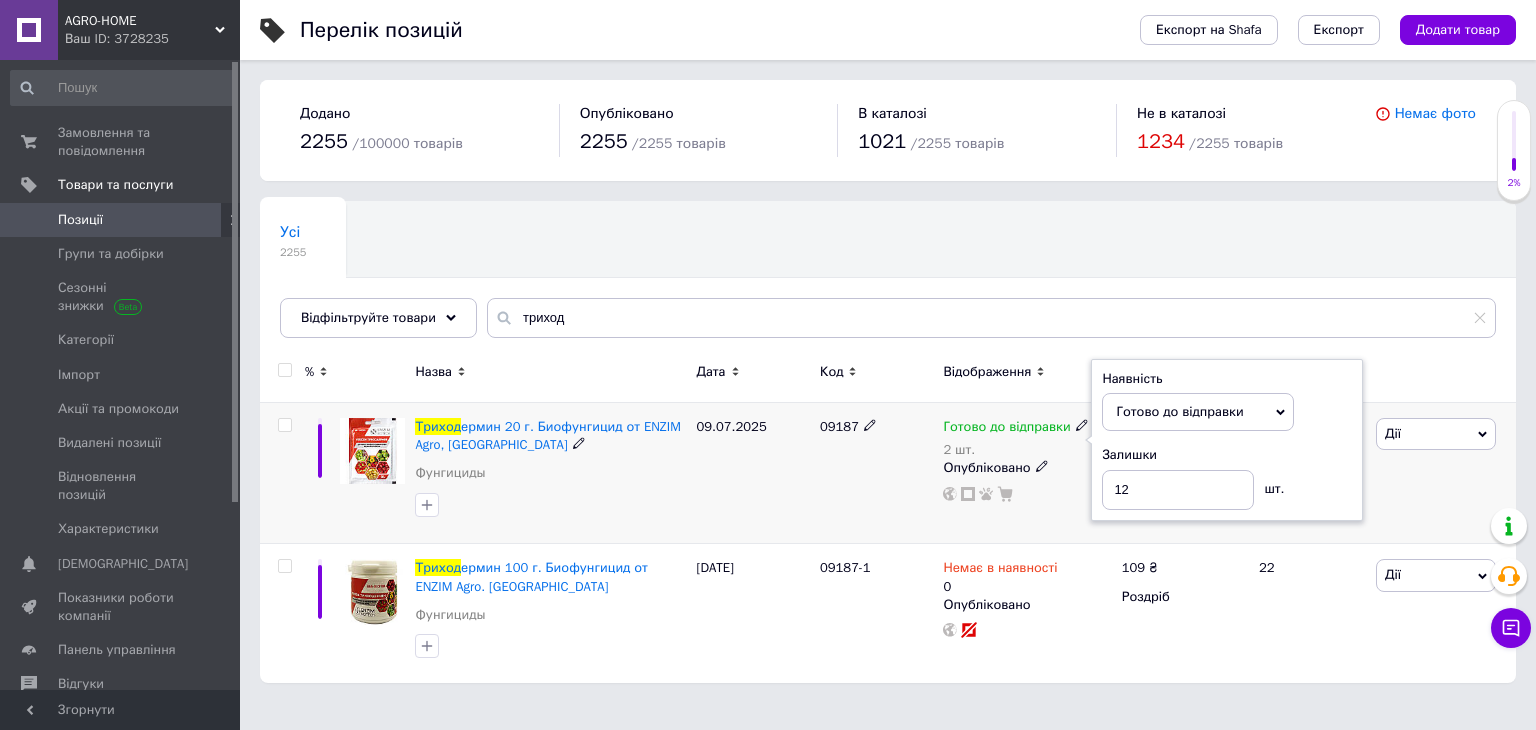 click on "09187" at bounding box center (876, 473) 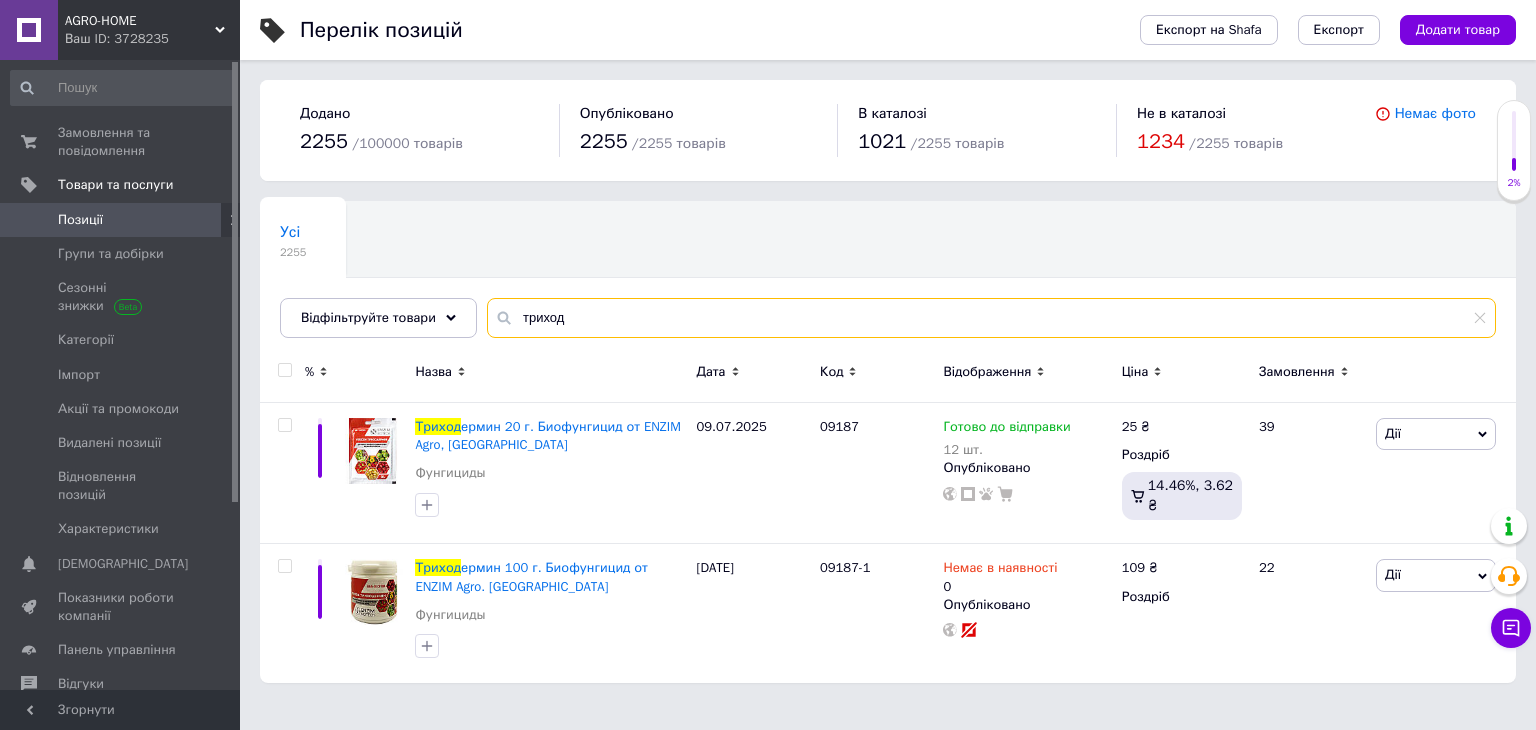 drag, startPoint x: 556, startPoint y: 317, endPoint x: 512, endPoint y: 305, distance: 45.607018 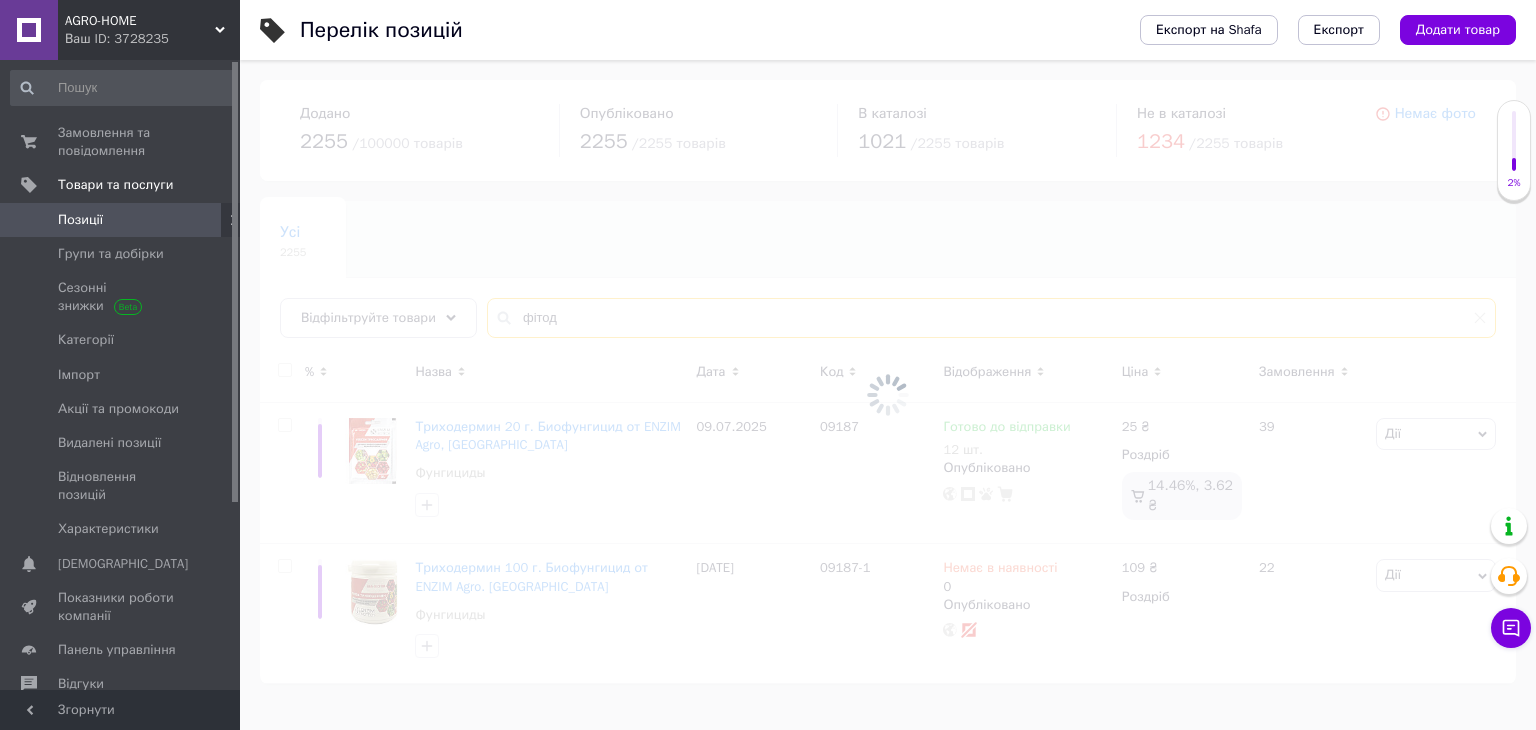 type on "фітод" 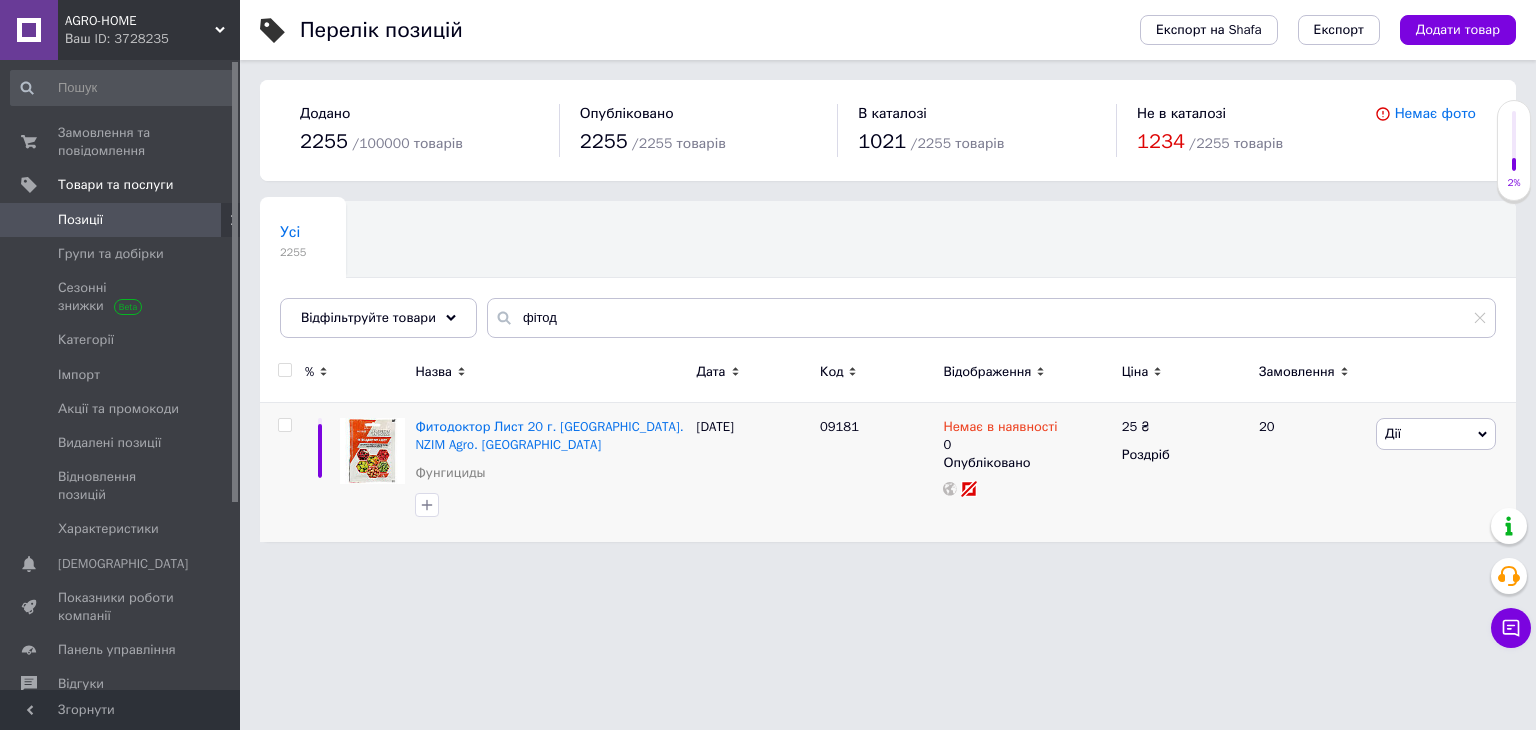 drag, startPoint x: 512, startPoint y: 305, endPoint x: 448, endPoint y: 521, distance: 225.28204 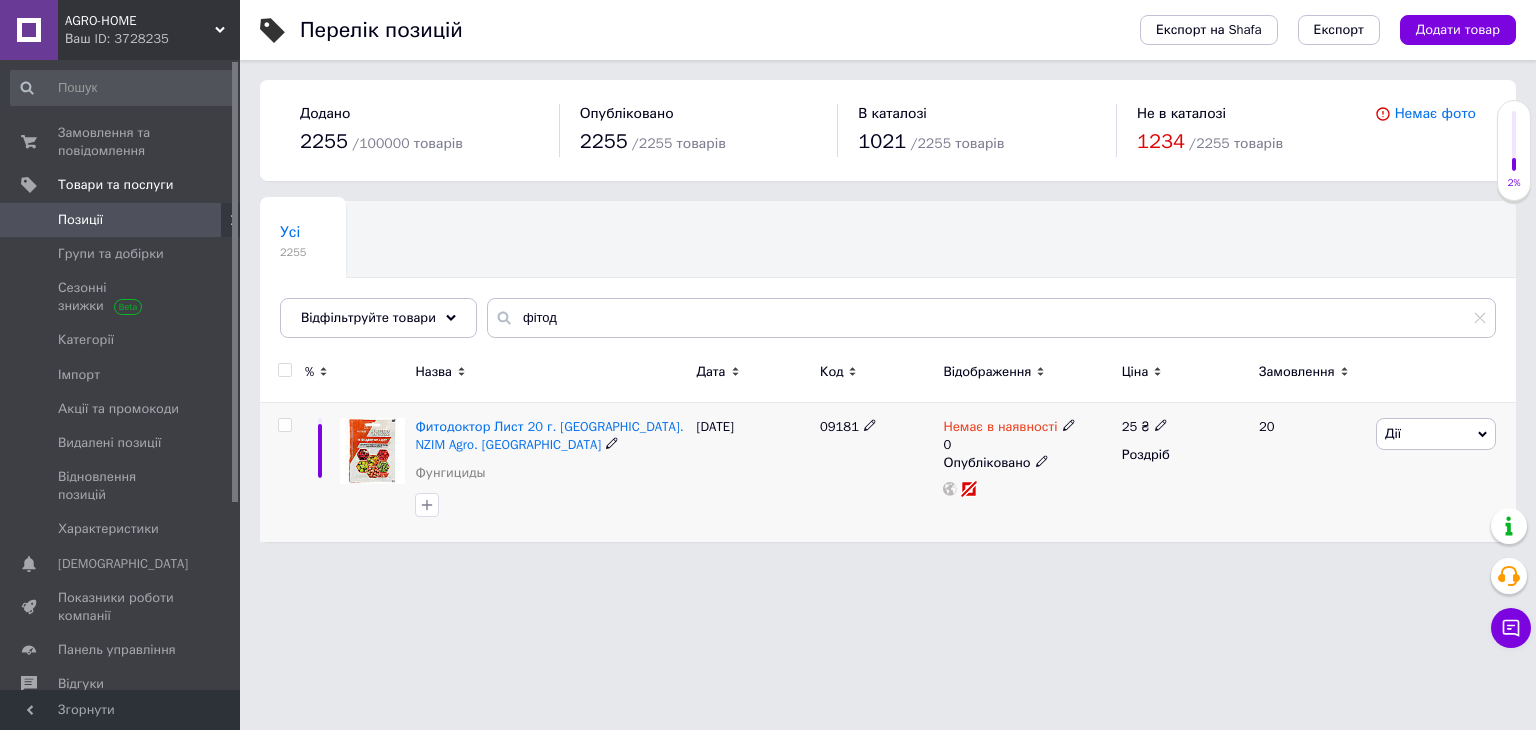 click 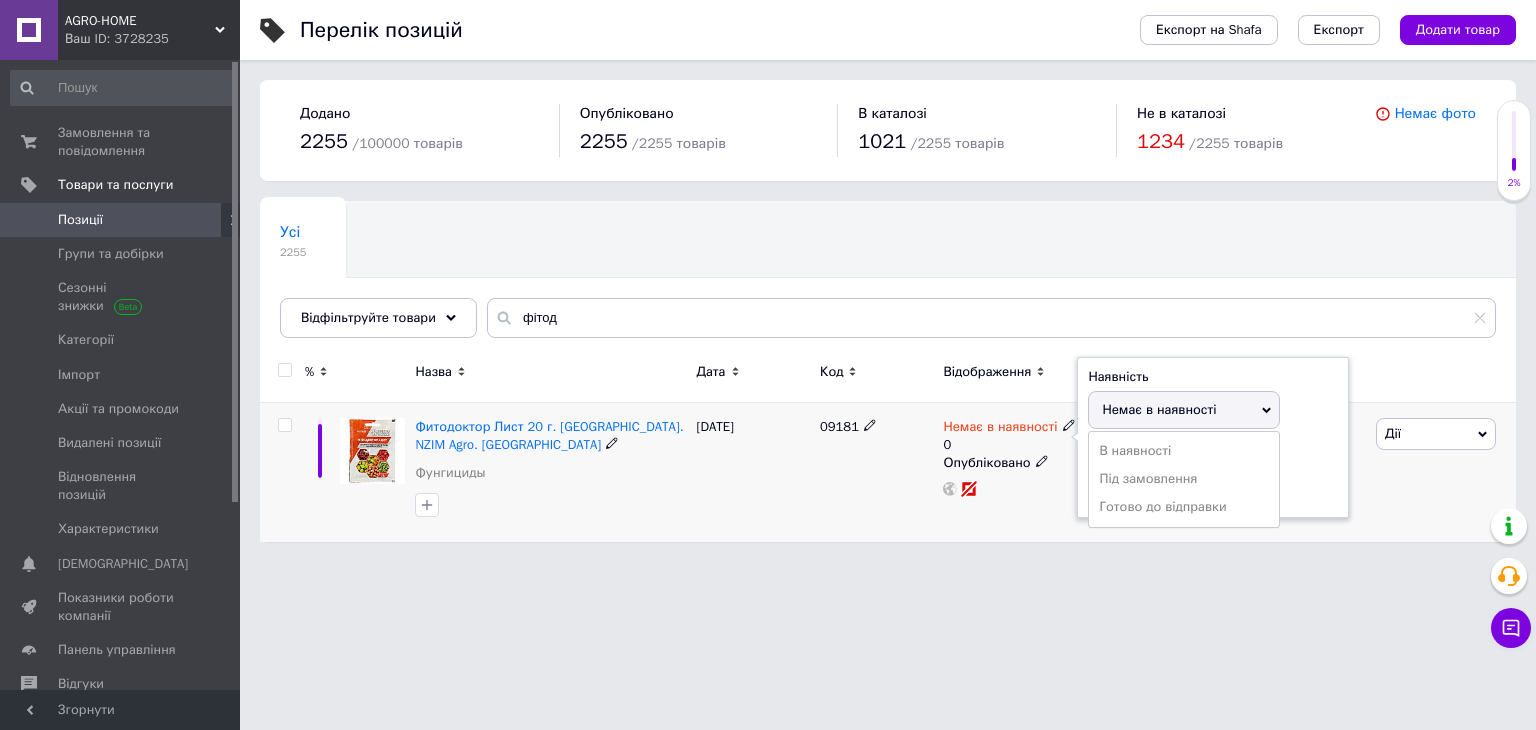 drag, startPoint x: 1133, startPoint y: 492, endPoint x: 1119, endPoint y: 503, distance: 17.804493 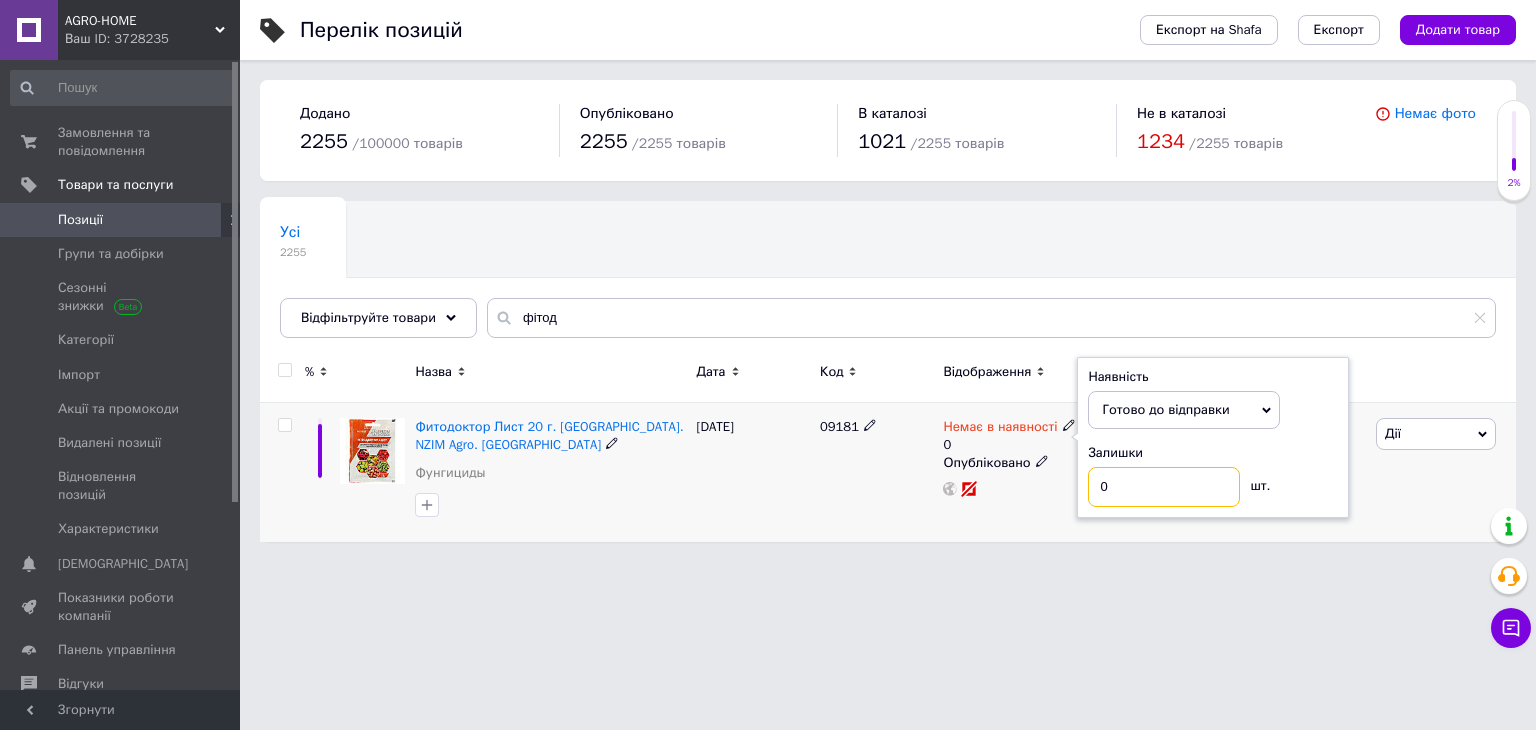 click on "0" at bounding box center [1164, 487] 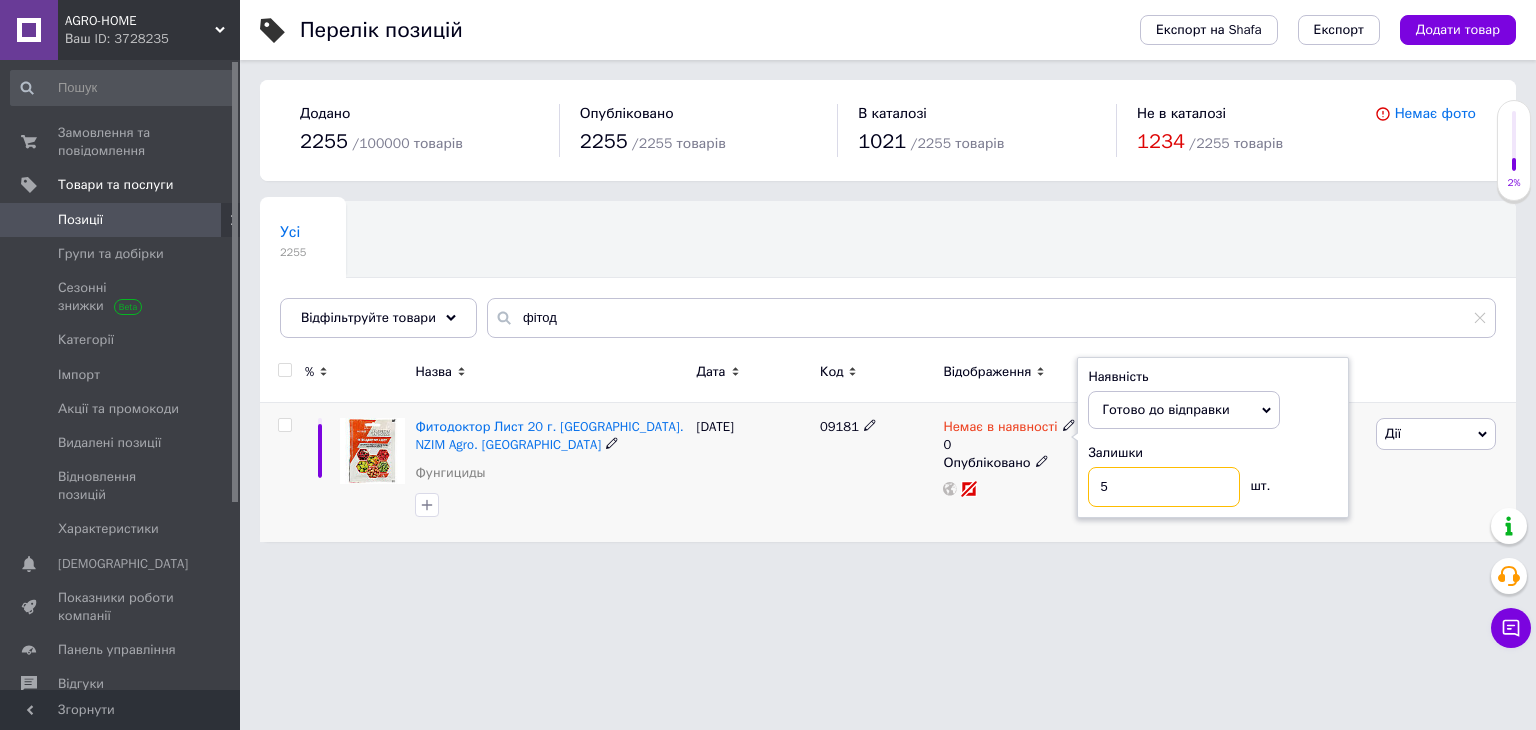 type on "5" 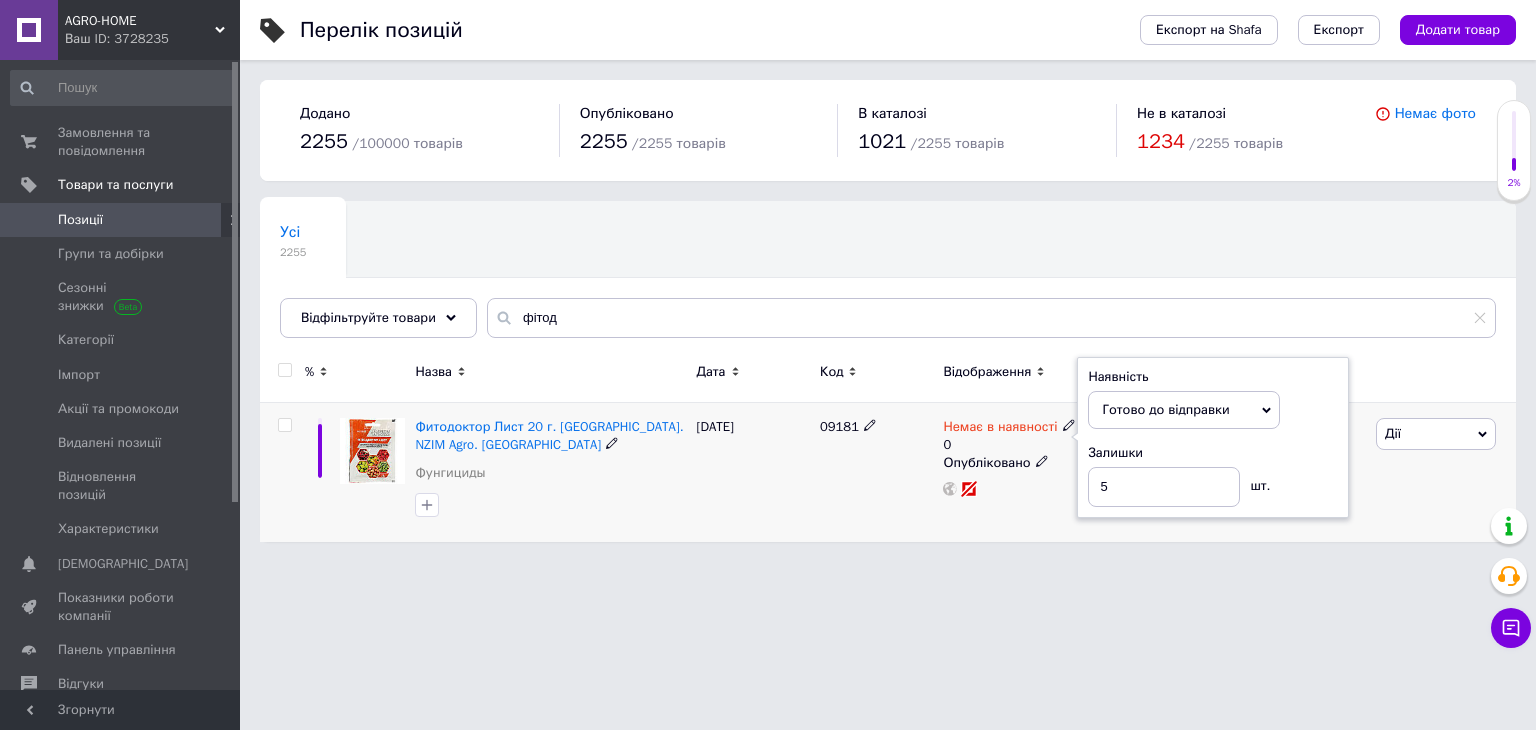 click on "09181" at bounding box center [876, 472] 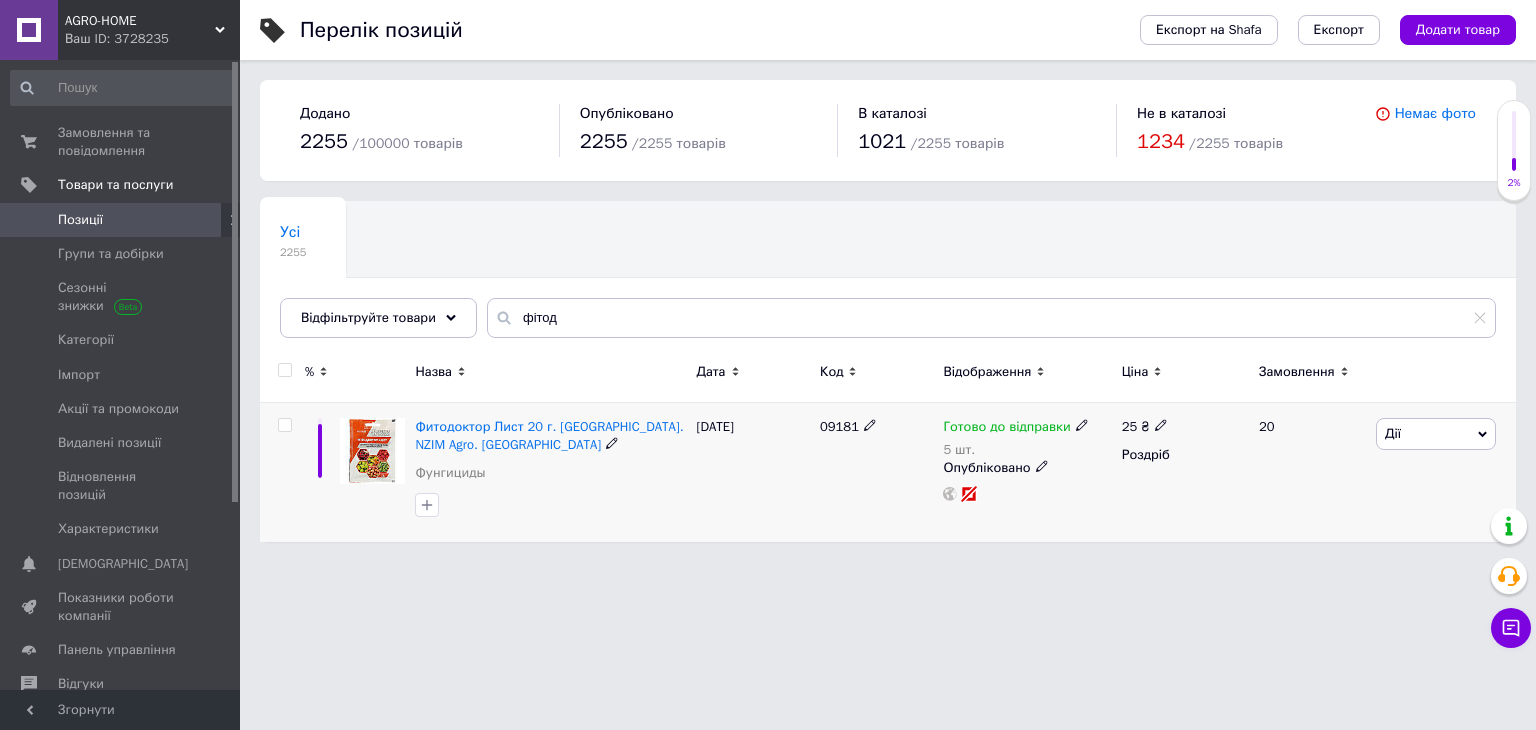 click on "Дії" at bounding box center (1436, 434) 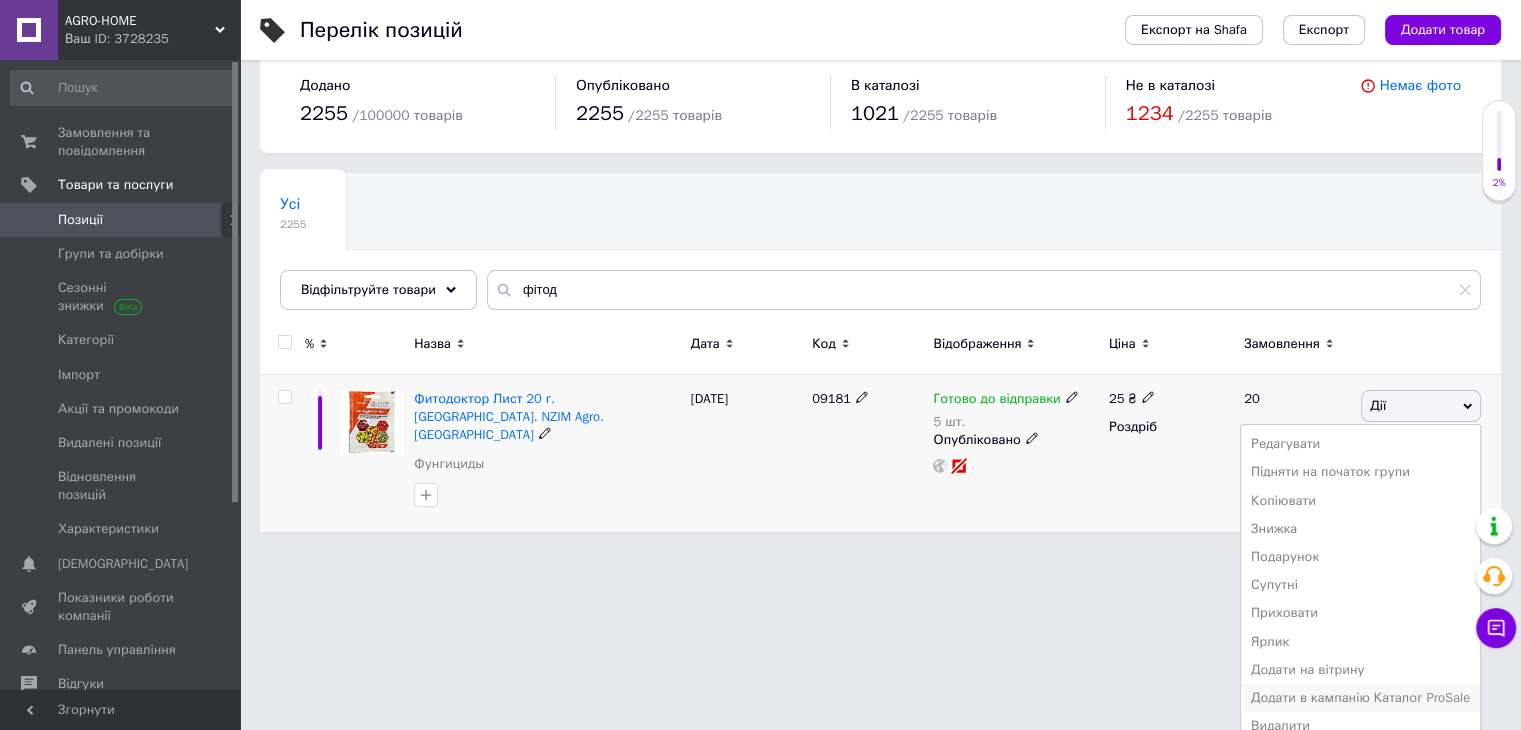 scroll, scrollTop: 43, scrollLeft: 0, axis: vertical 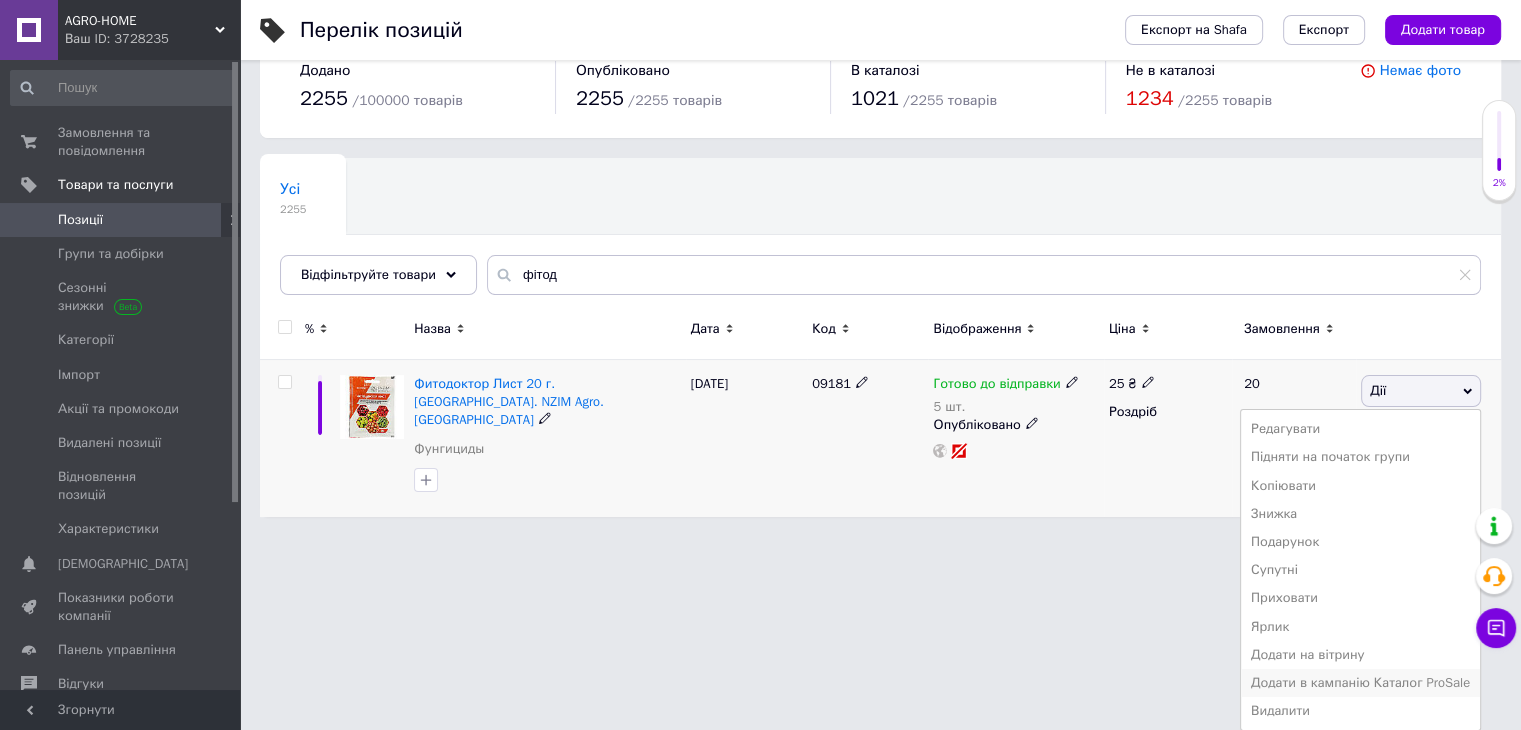 click on "Додати в кампанію Каталог ProSale" at bounding box center [1360, 683] 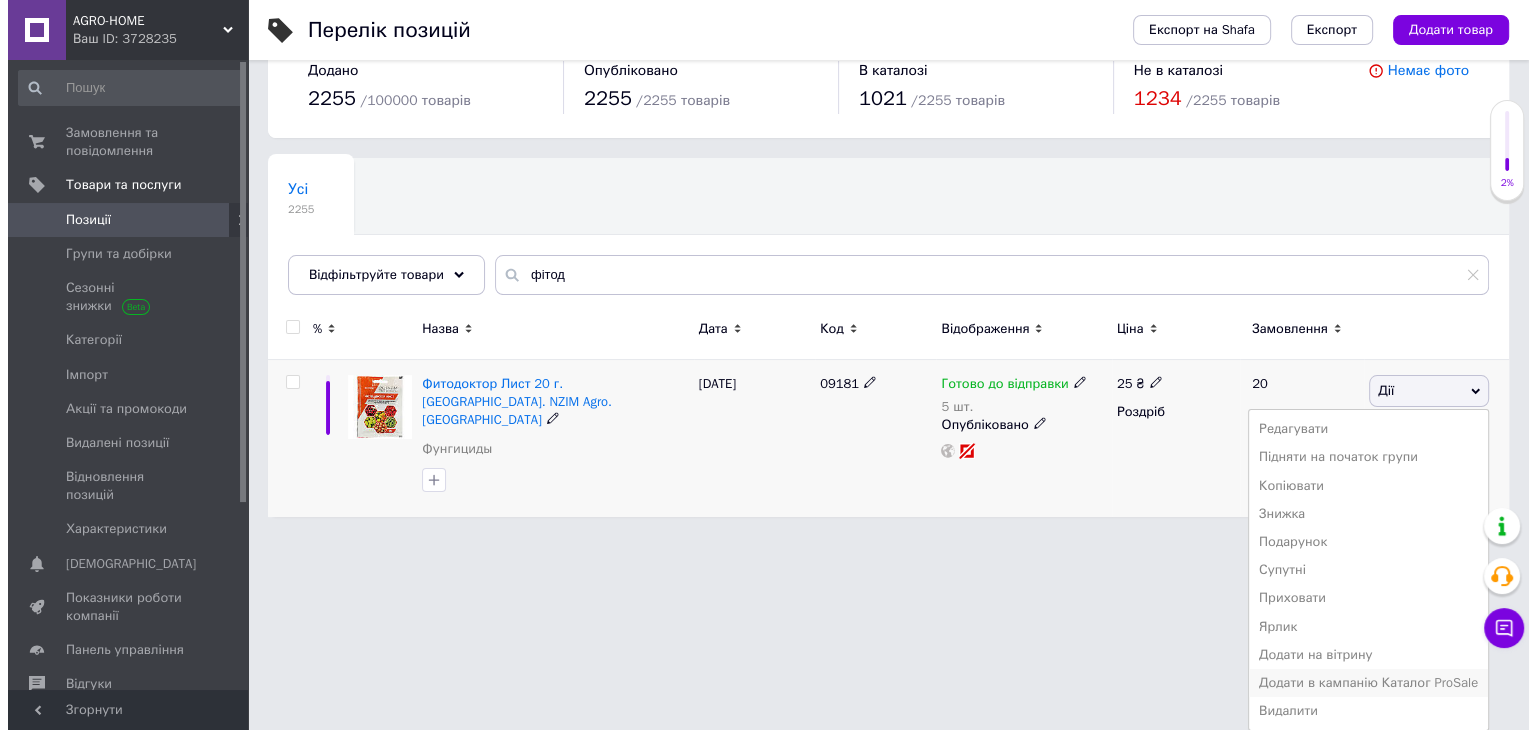 scroll, scrollTop: 0, scrollLeft: 0, axis: both 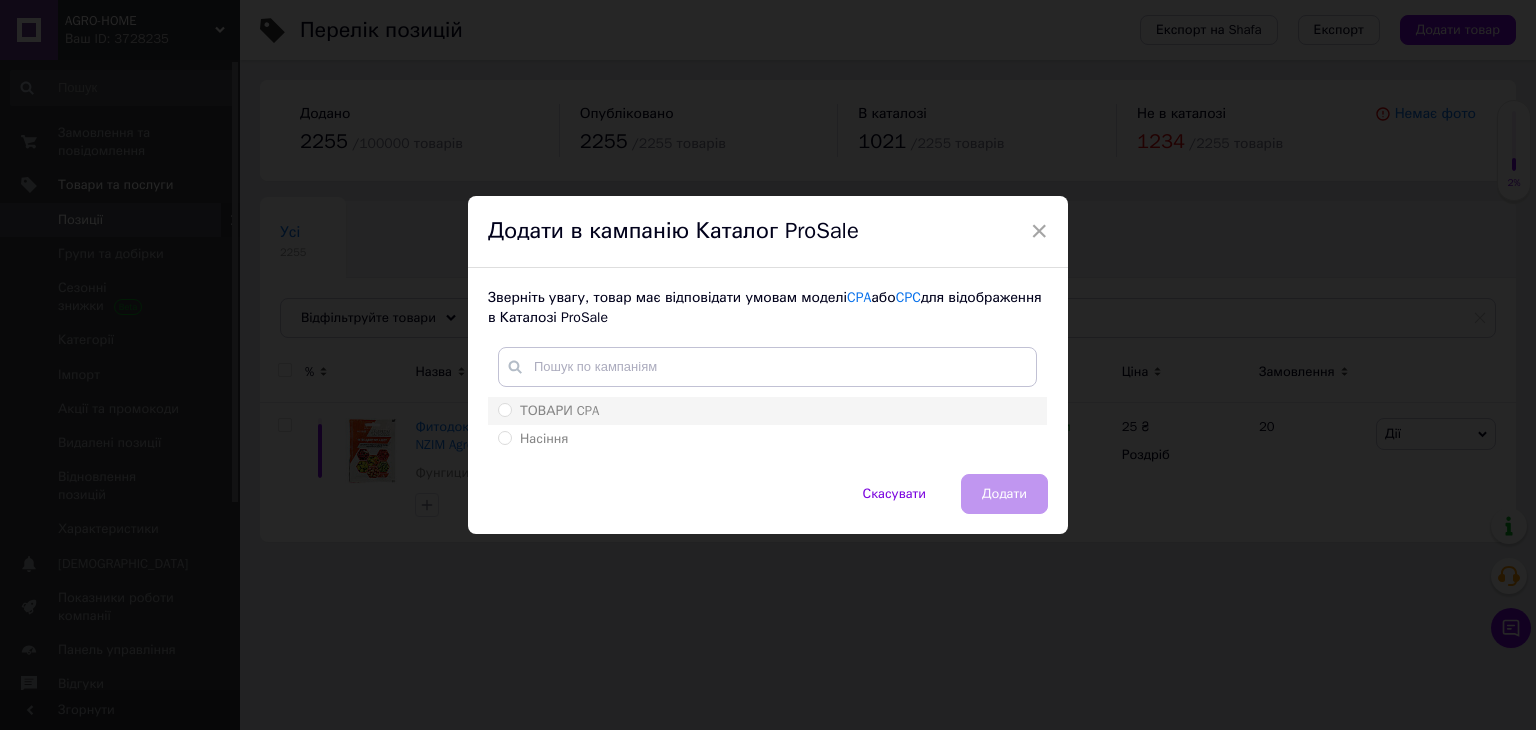 click on "ТОВАРИ CPA" at bounding box center (559, 410) 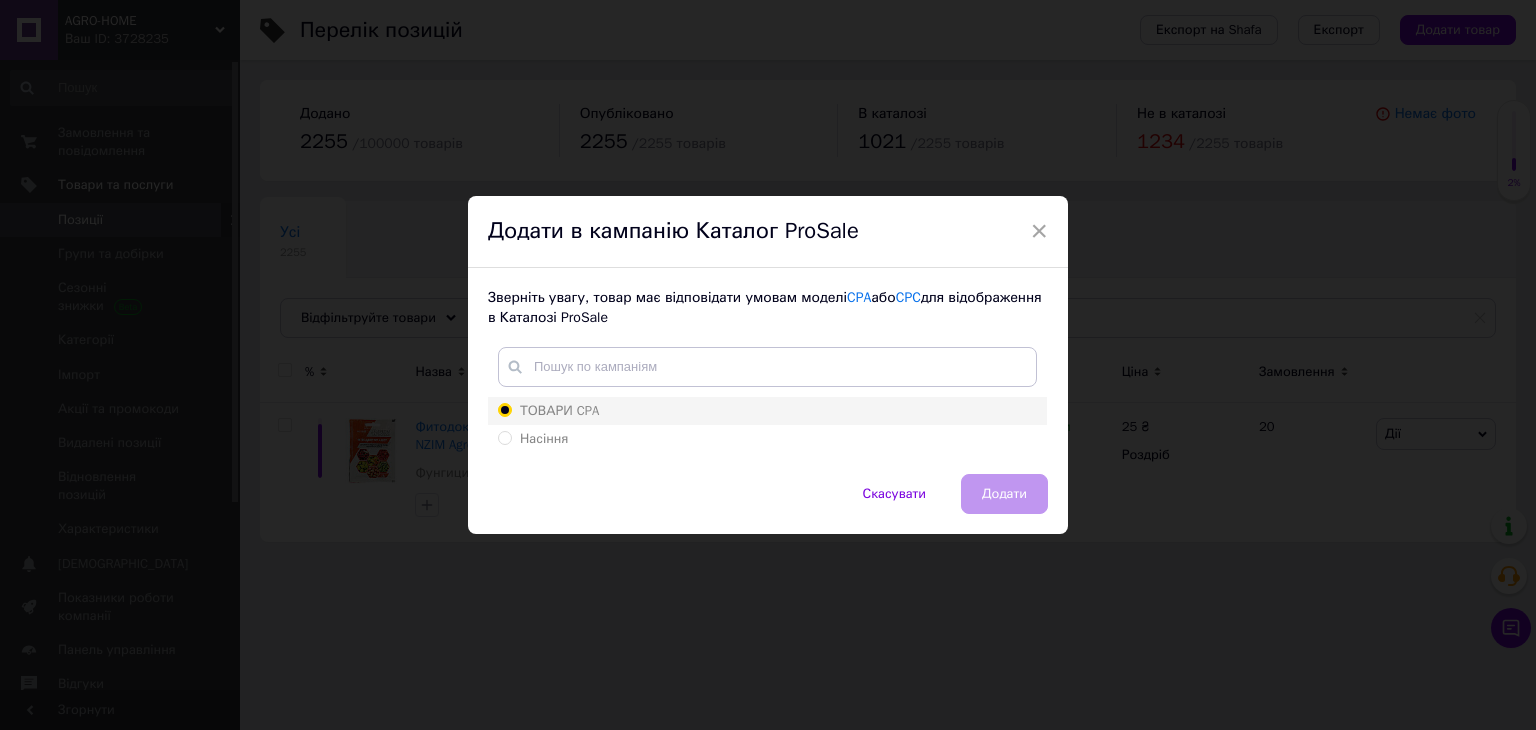 click on "ТОВАРИ CPA" at bounding box center [504, 409] 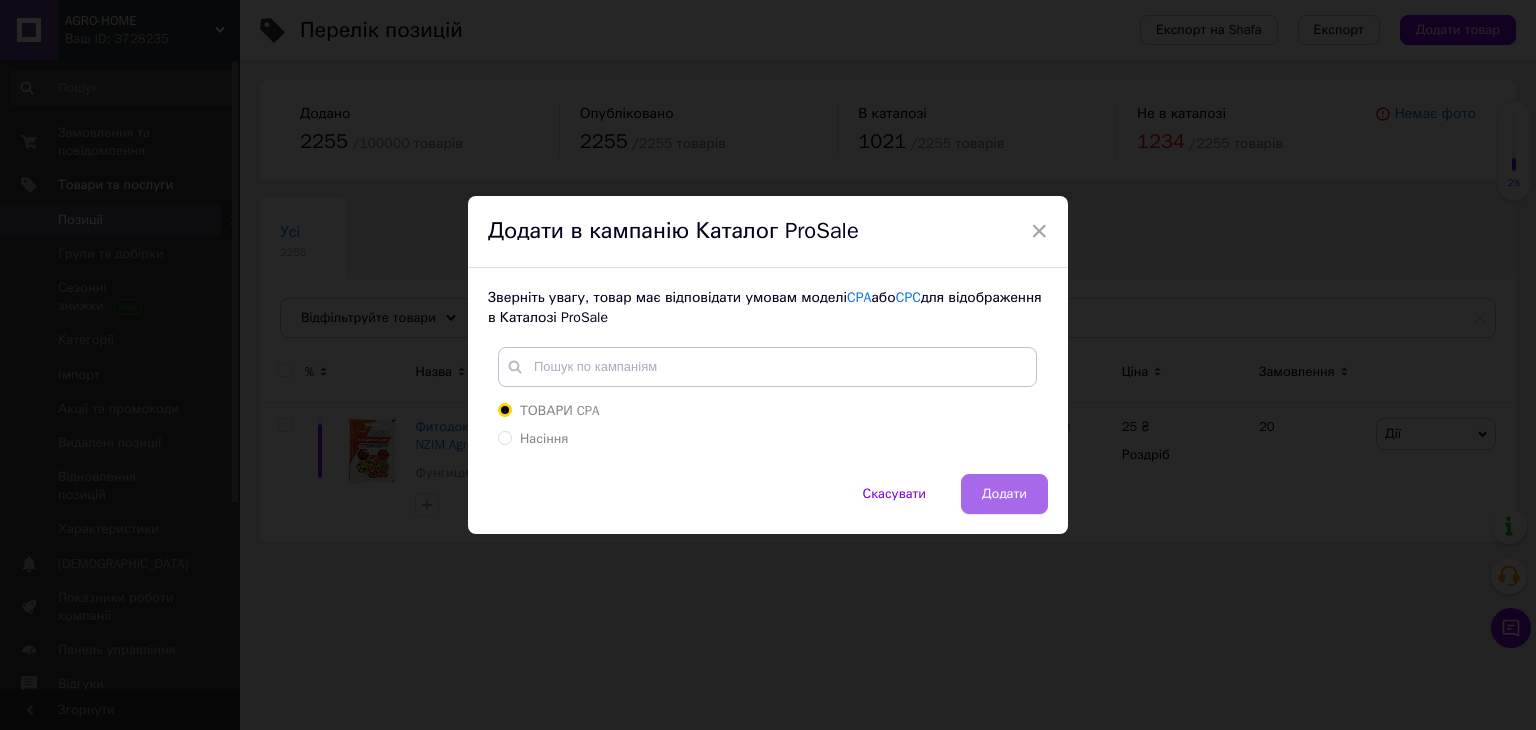 click on "Додати" at bounding box center (1004, 494) 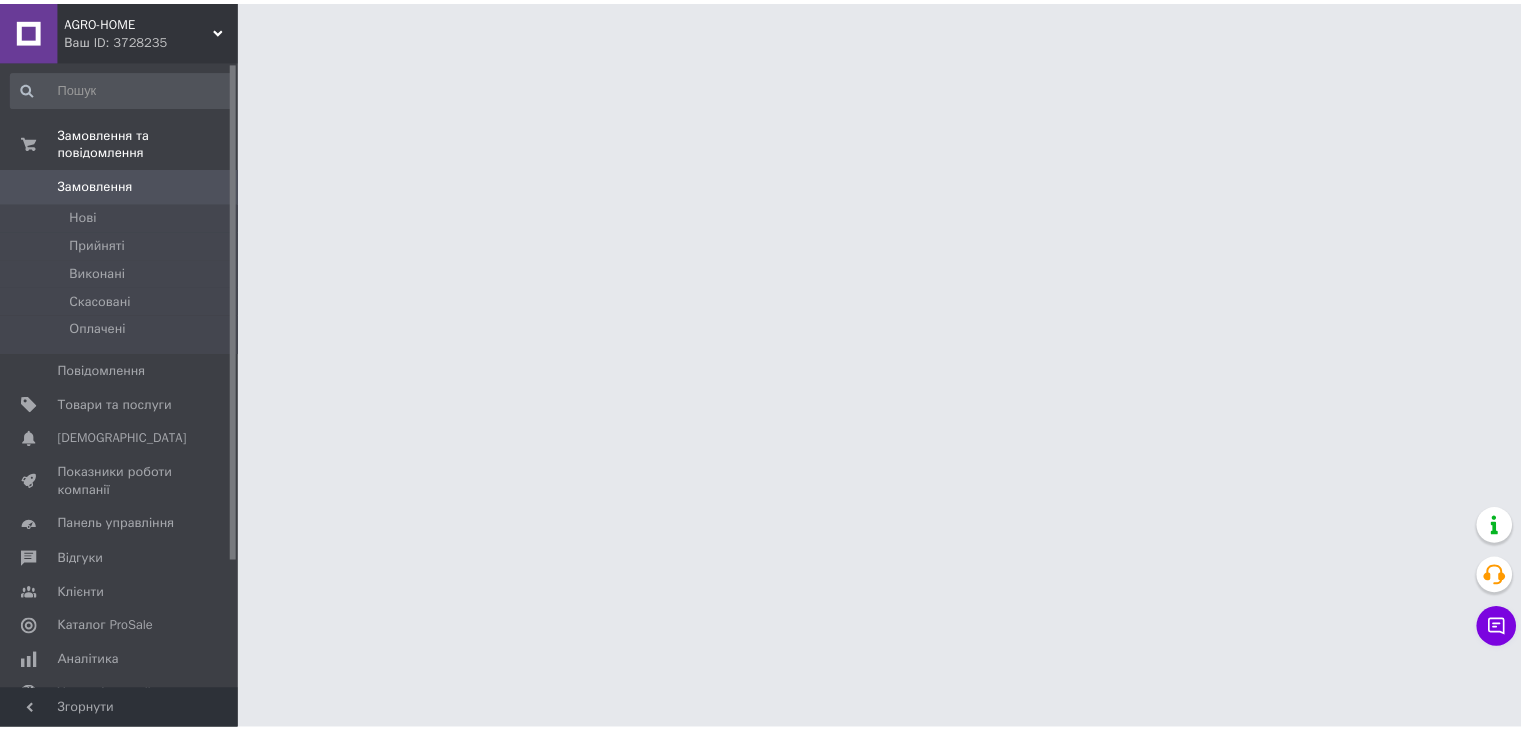 scroll, scrollTop: 0, scrollLeft: 0, axis: both 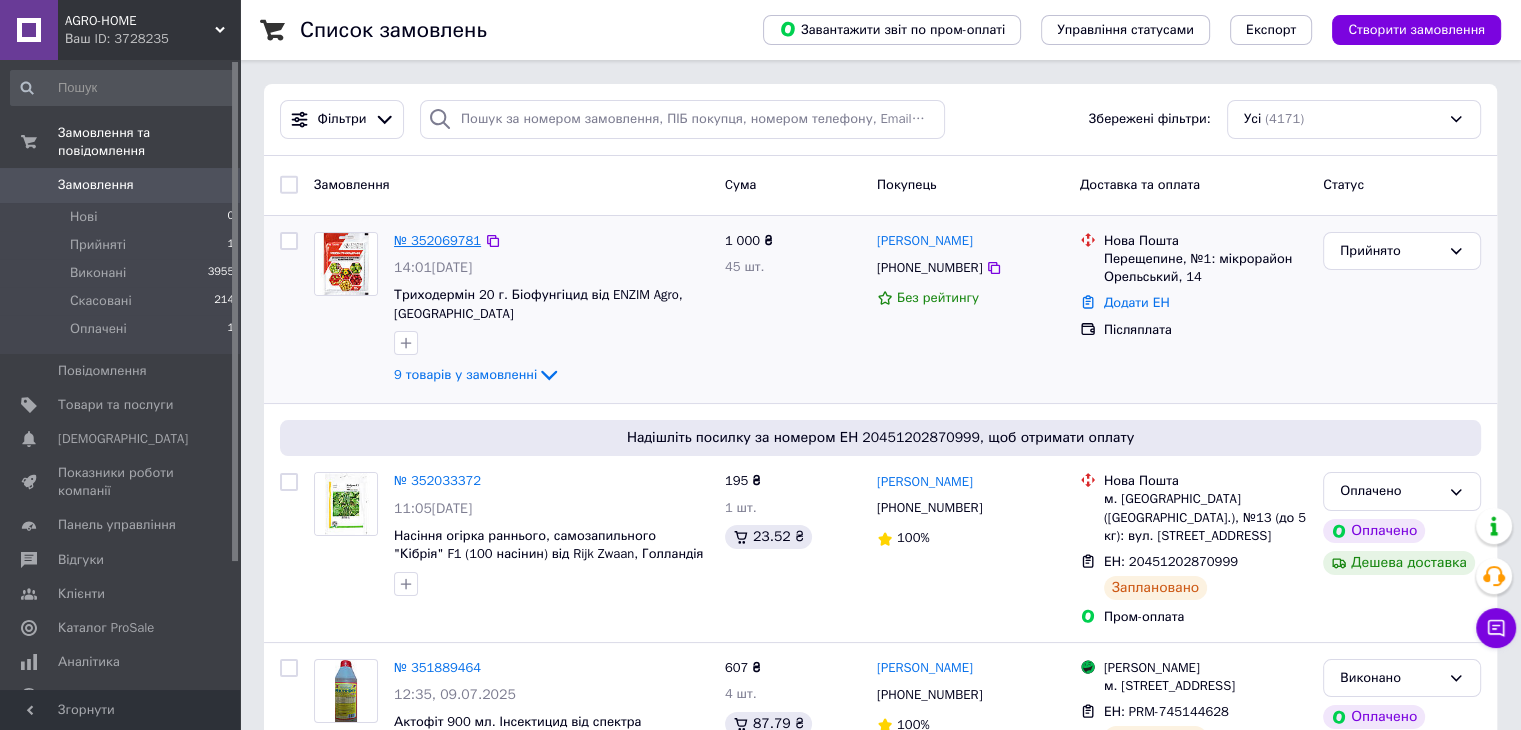 click on "№ 352069781" at bounding box center (437, 240) 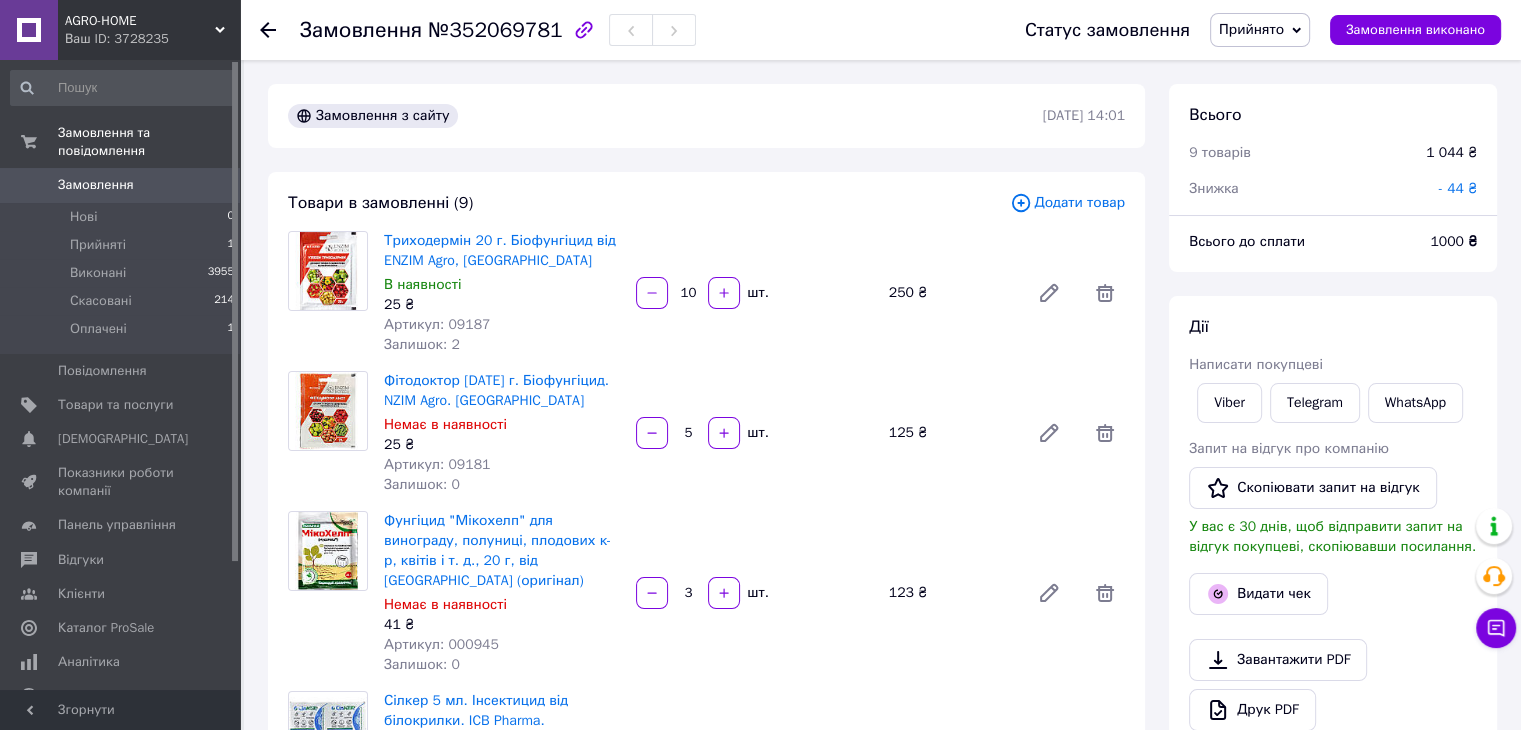 scroll, scrollTop: 262, scrollLeft: 0, axis: vertical 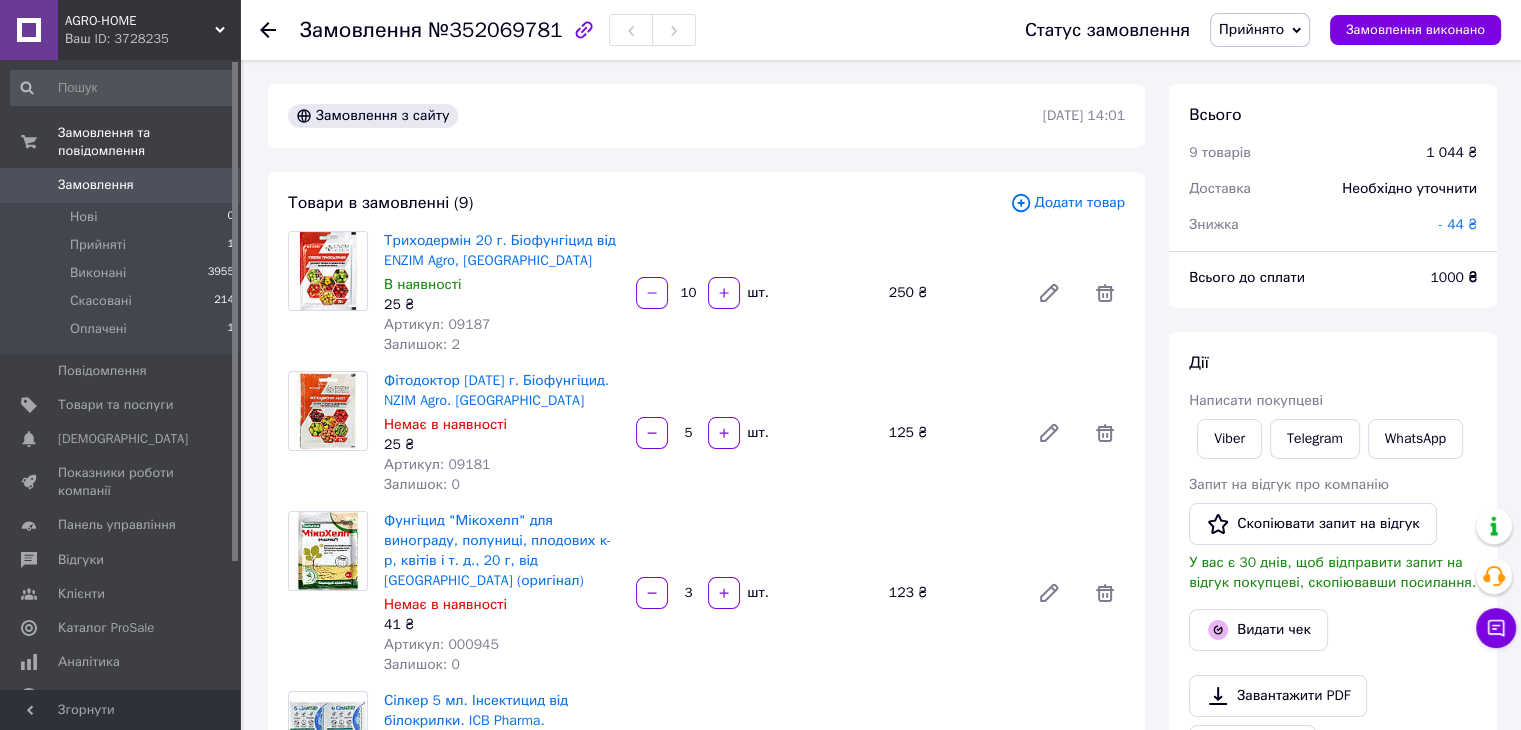 click on "- 44 ₴" at bounding box center [1458, 224] 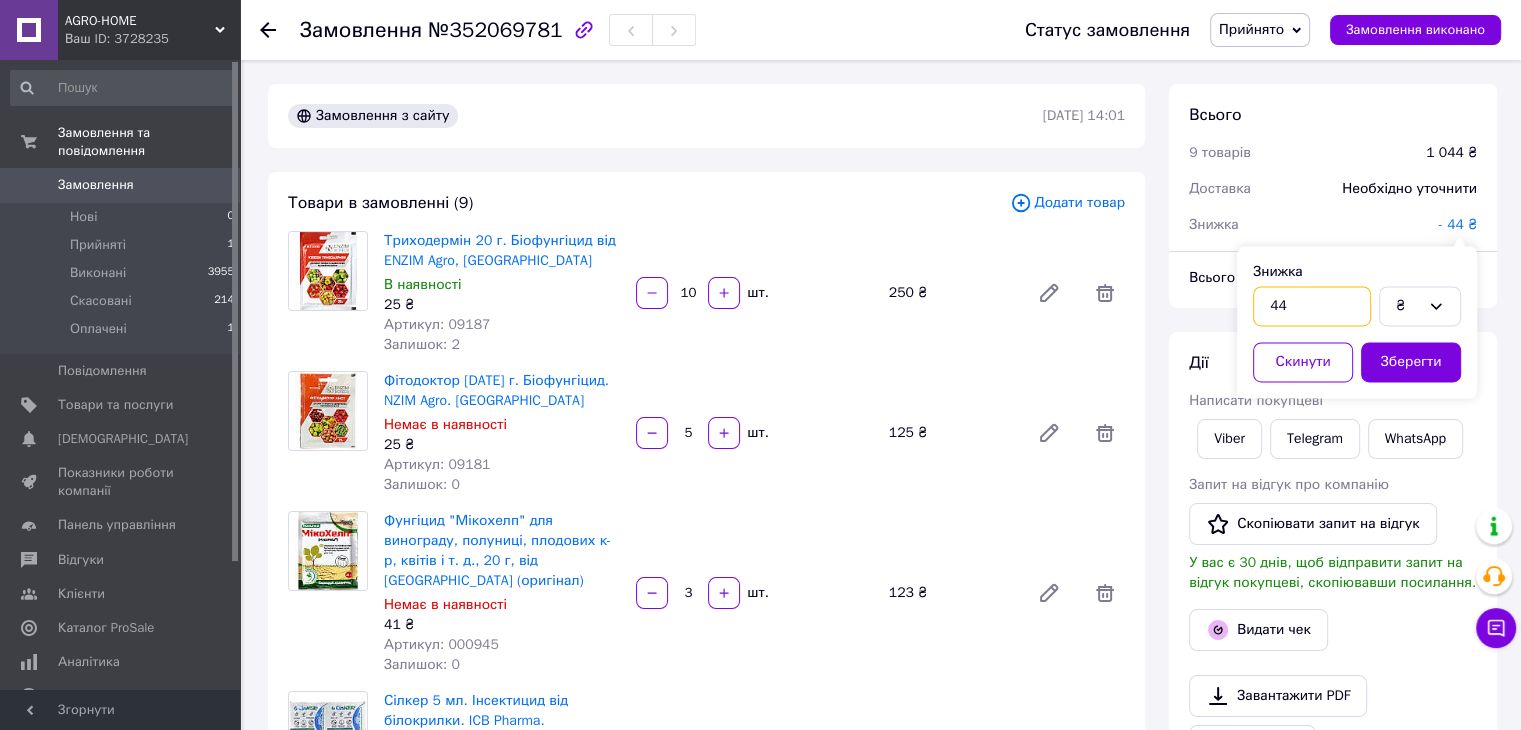 click on "44" at bounding box center (1312, 306) 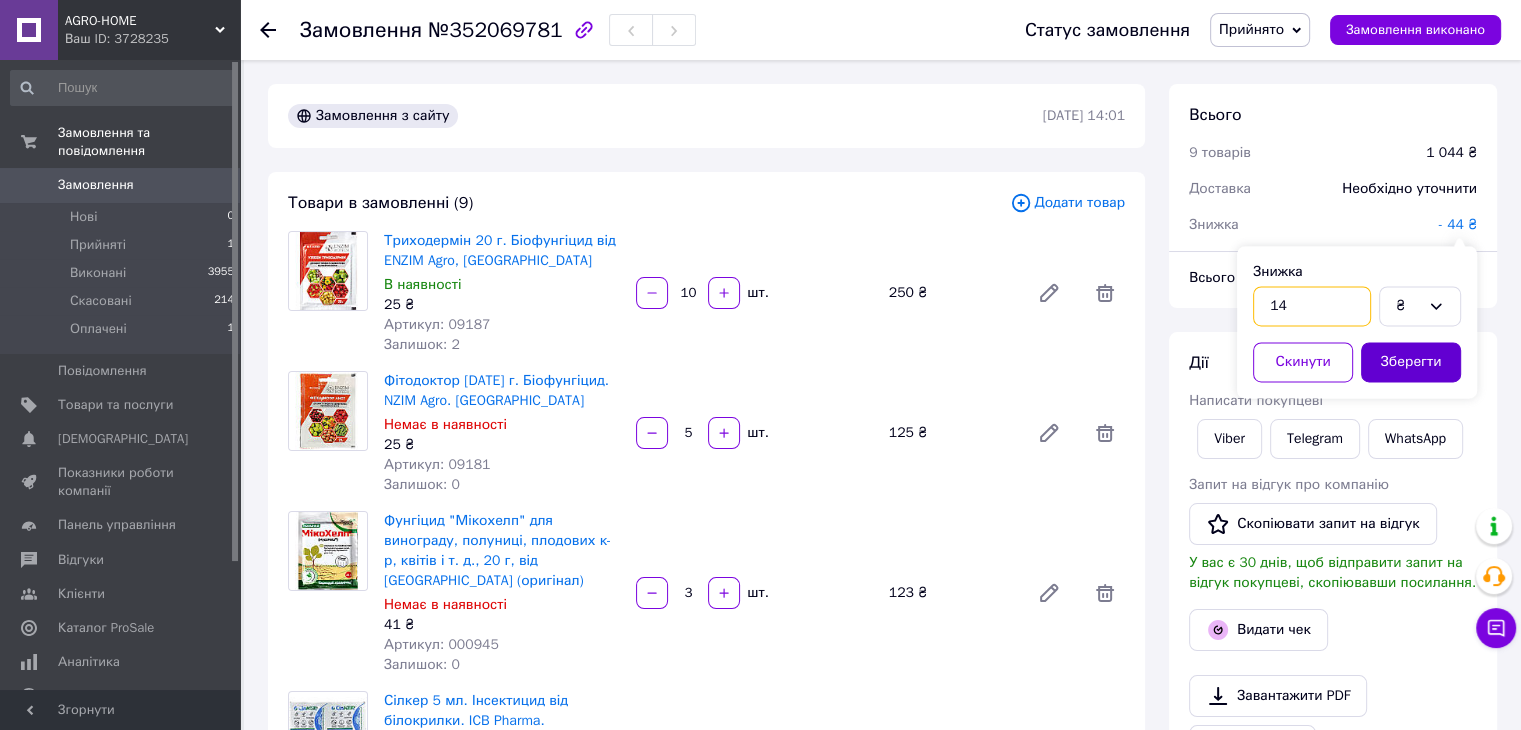 type on "14" 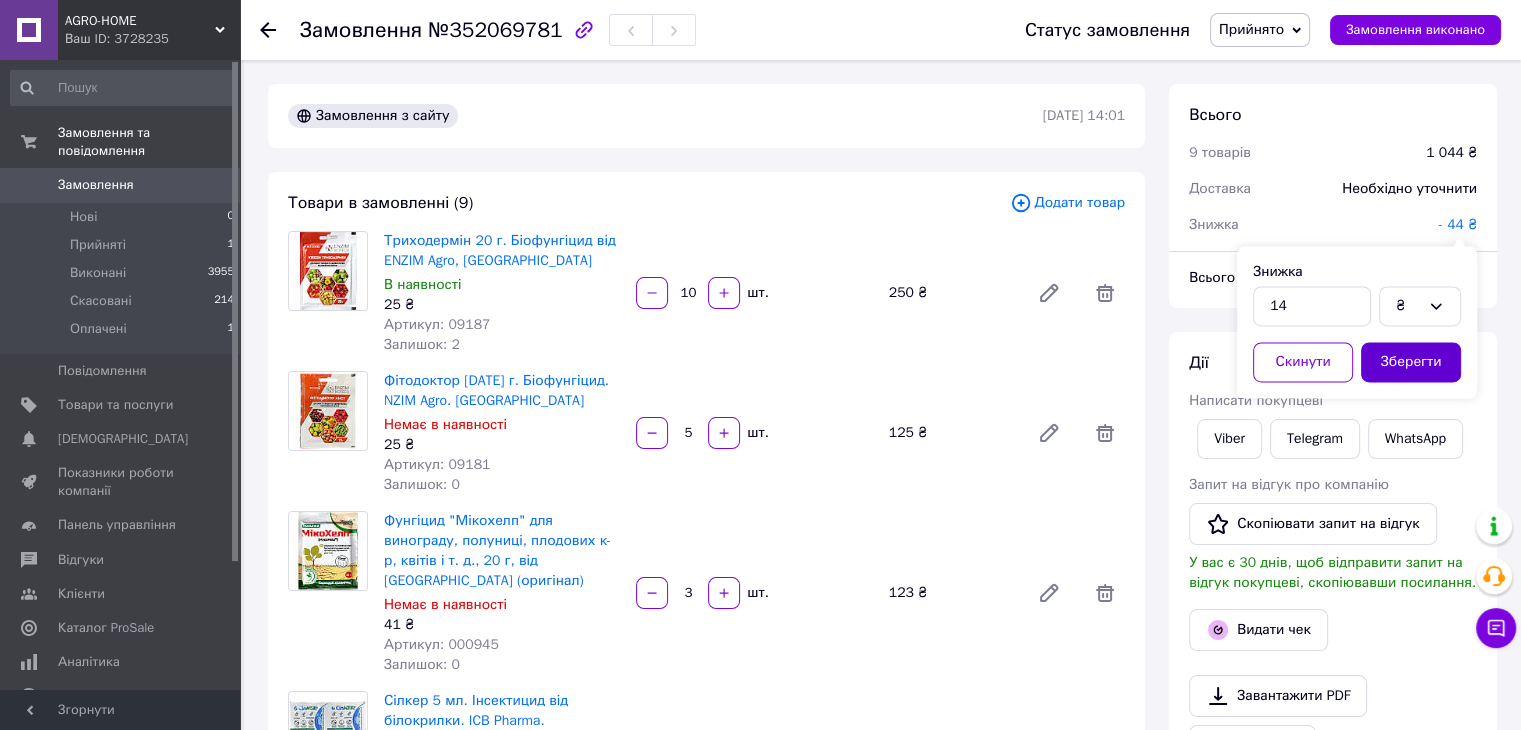 click on "Зберегти" at bounding box center (1411, 362) 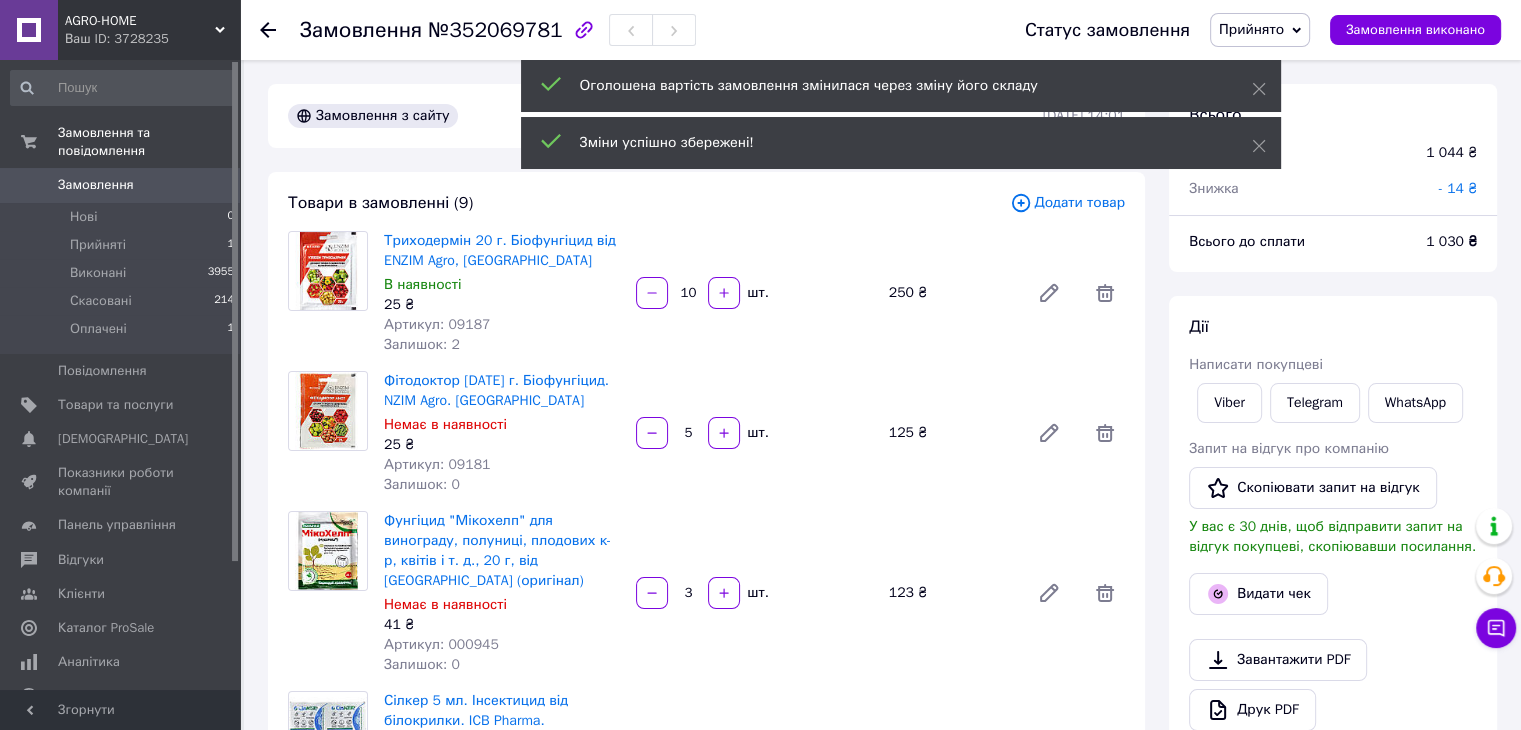 scroll, scrollTop: 359, scrollLeft: 0, axis: vertical 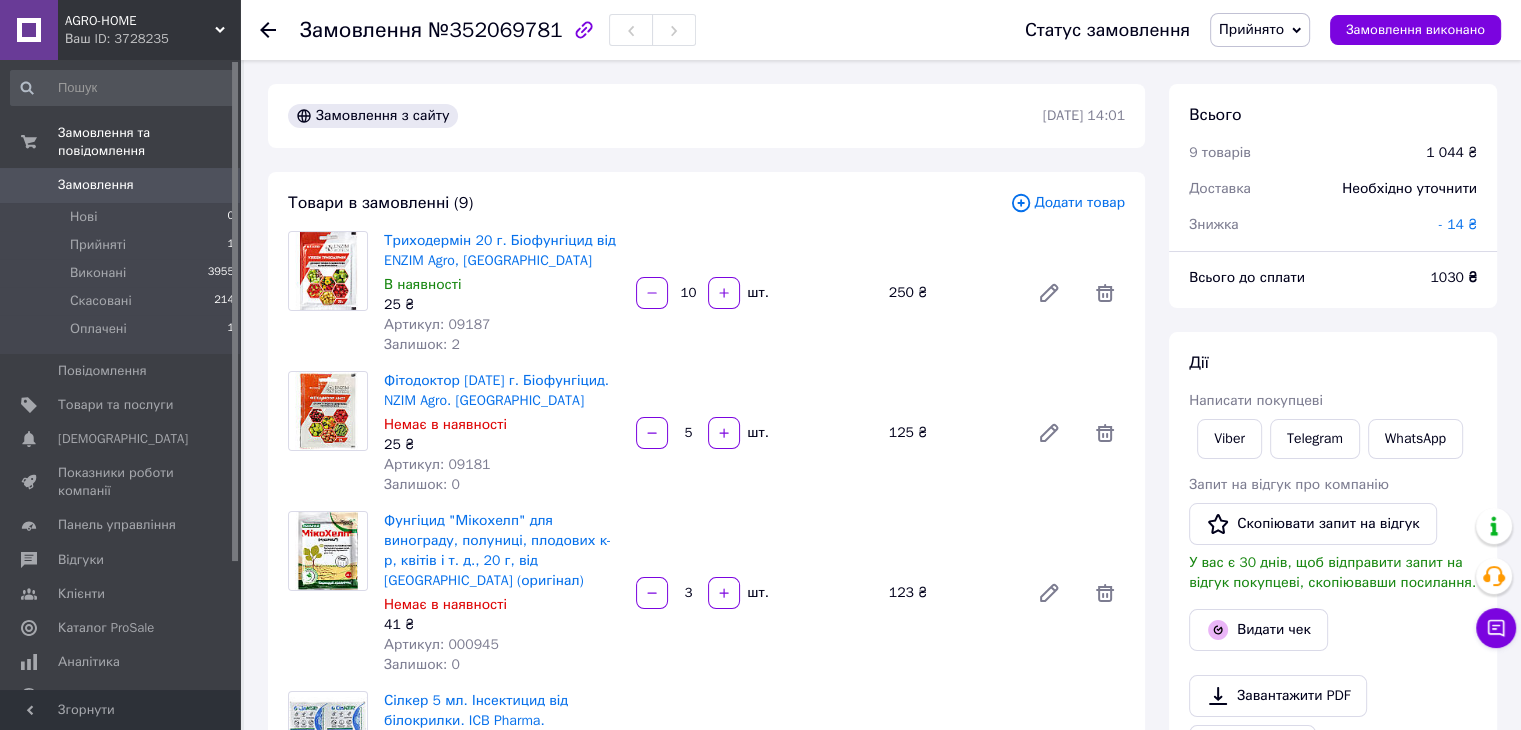 click on "- 14 ₴" at bounding box center (1458, 224) 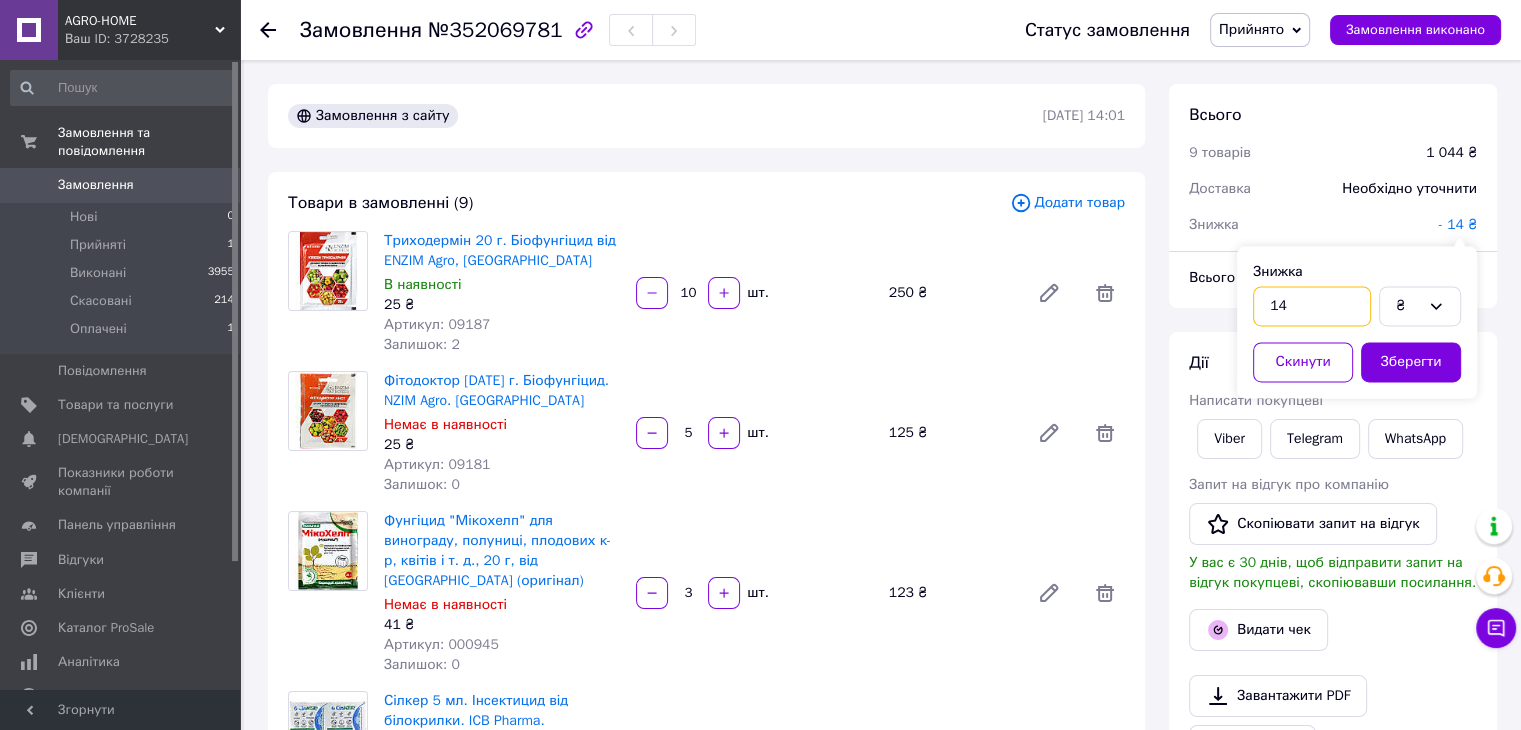 click on "14" at bounding box center [1312, 306] 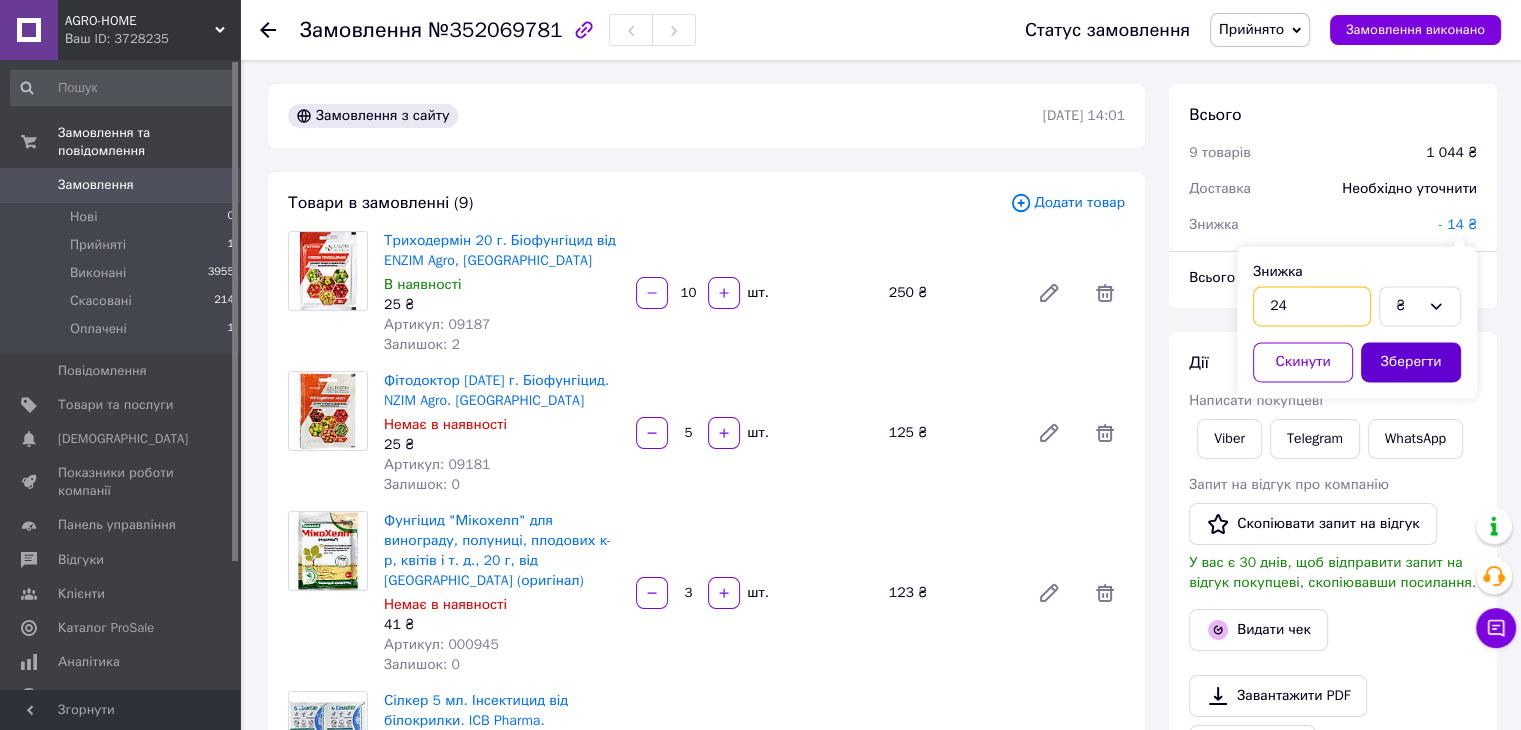 type on "24" 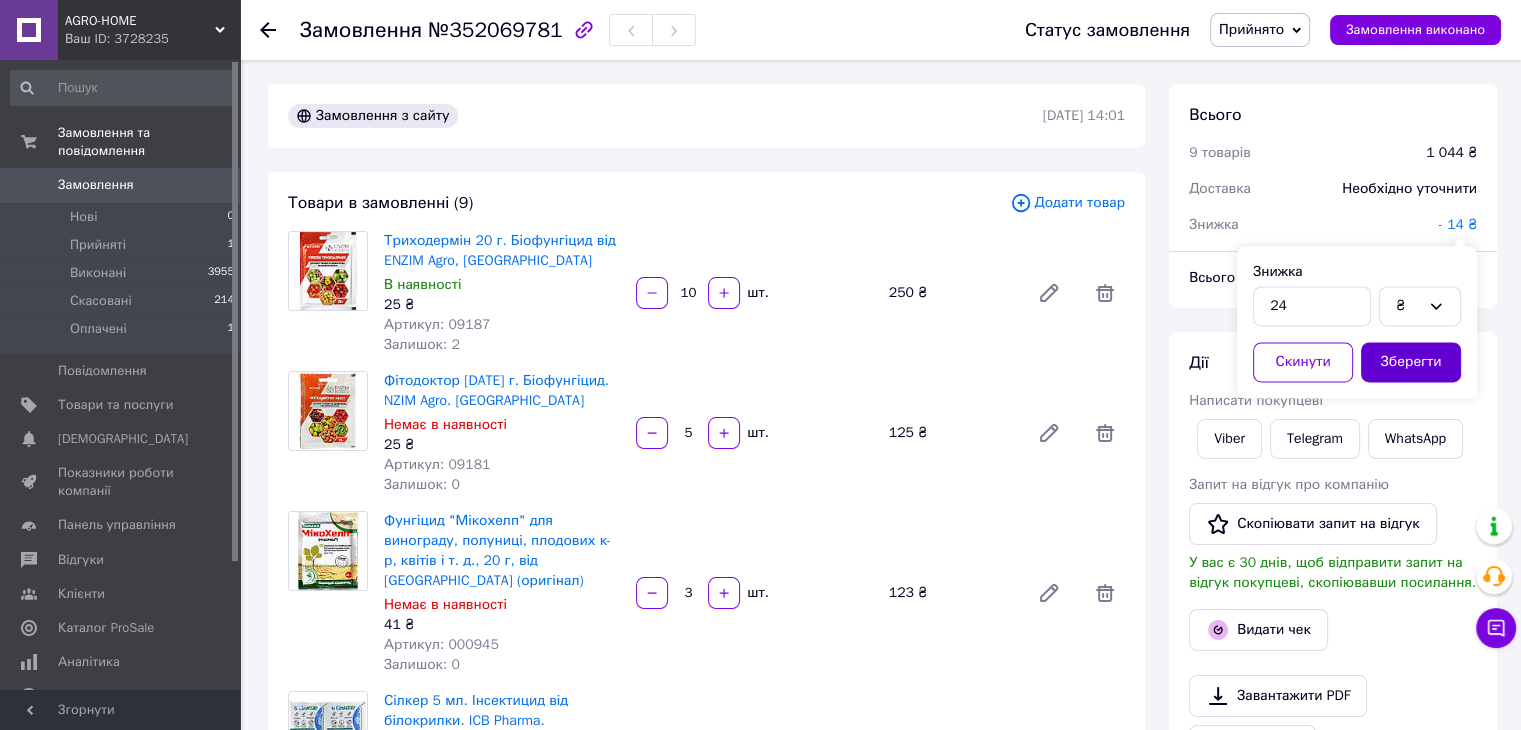 click on "Зберегти" at bounding box center (1411, 362) 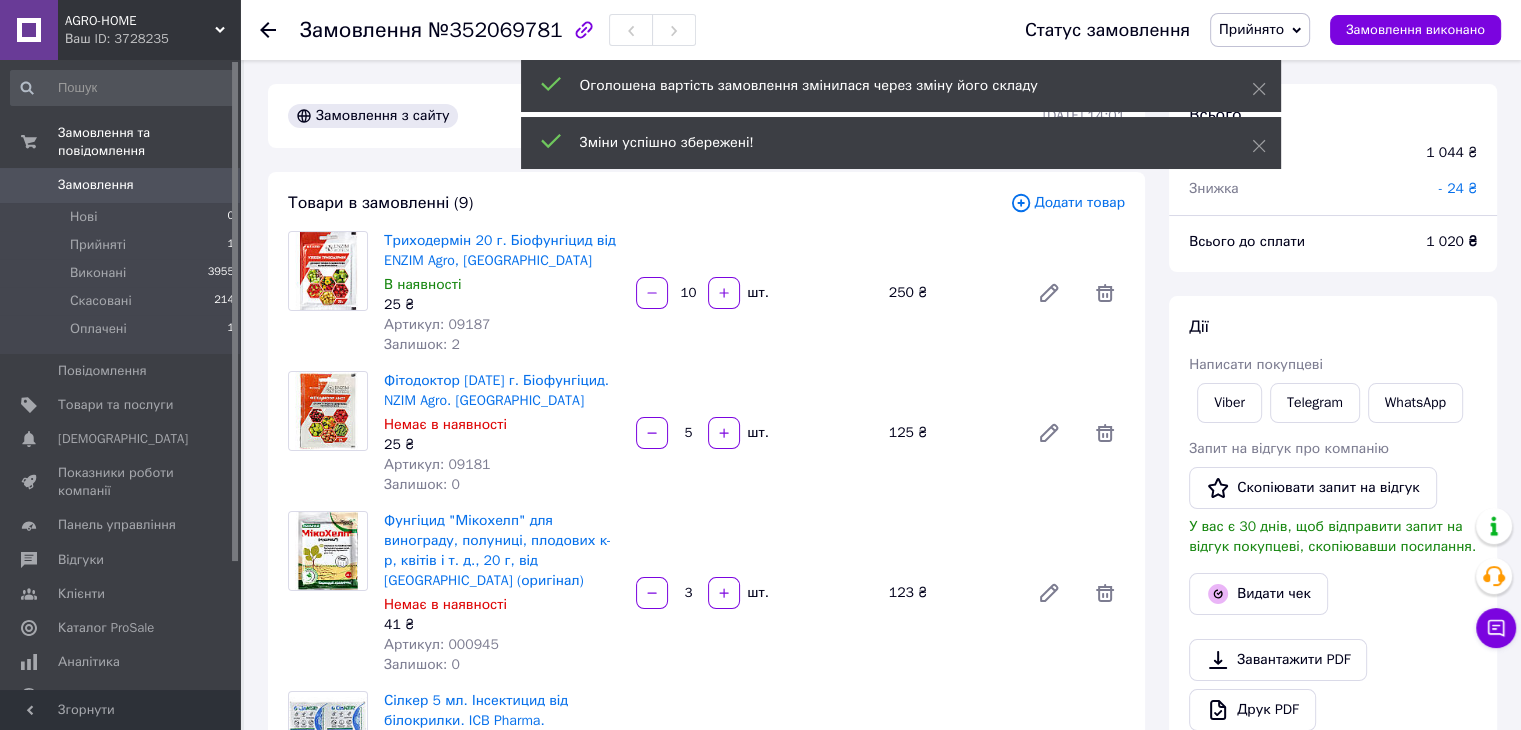 scroll, scrollTop: 456, scrollLeft: 0, axis: vertical 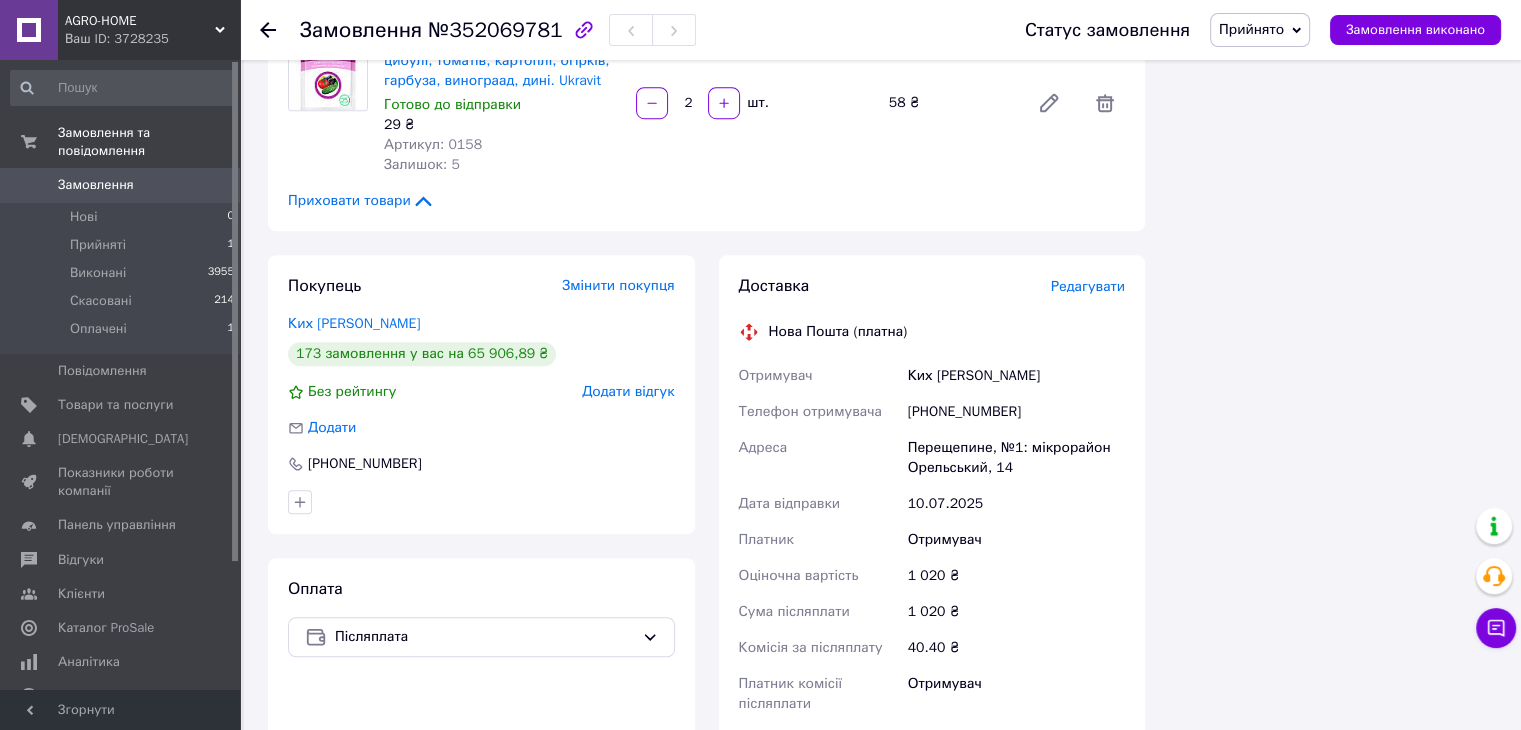 click on "Редагувати" at bounding box center [1088, 286] 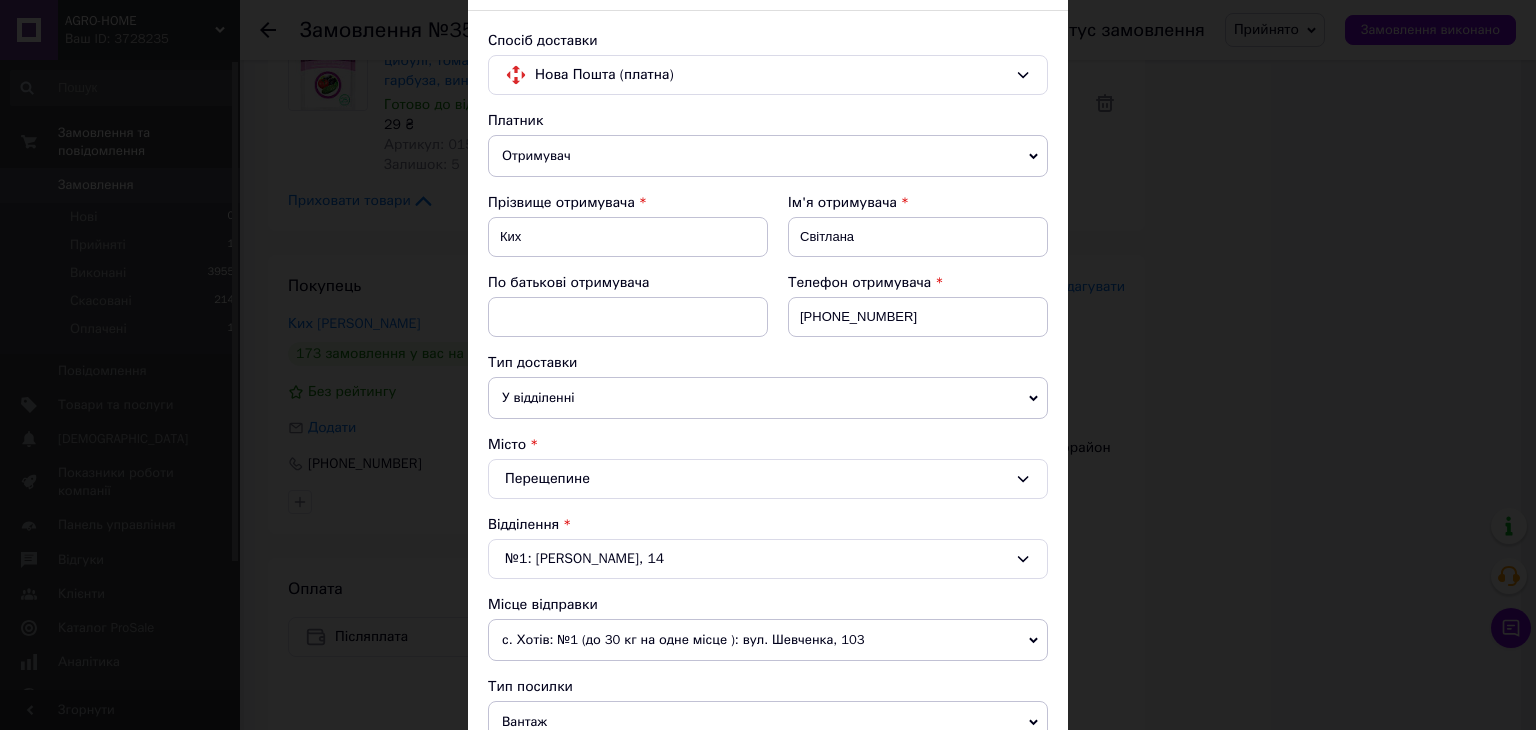 scroll, scrollTop: 300, scrollLeft: 0, axis: vertical 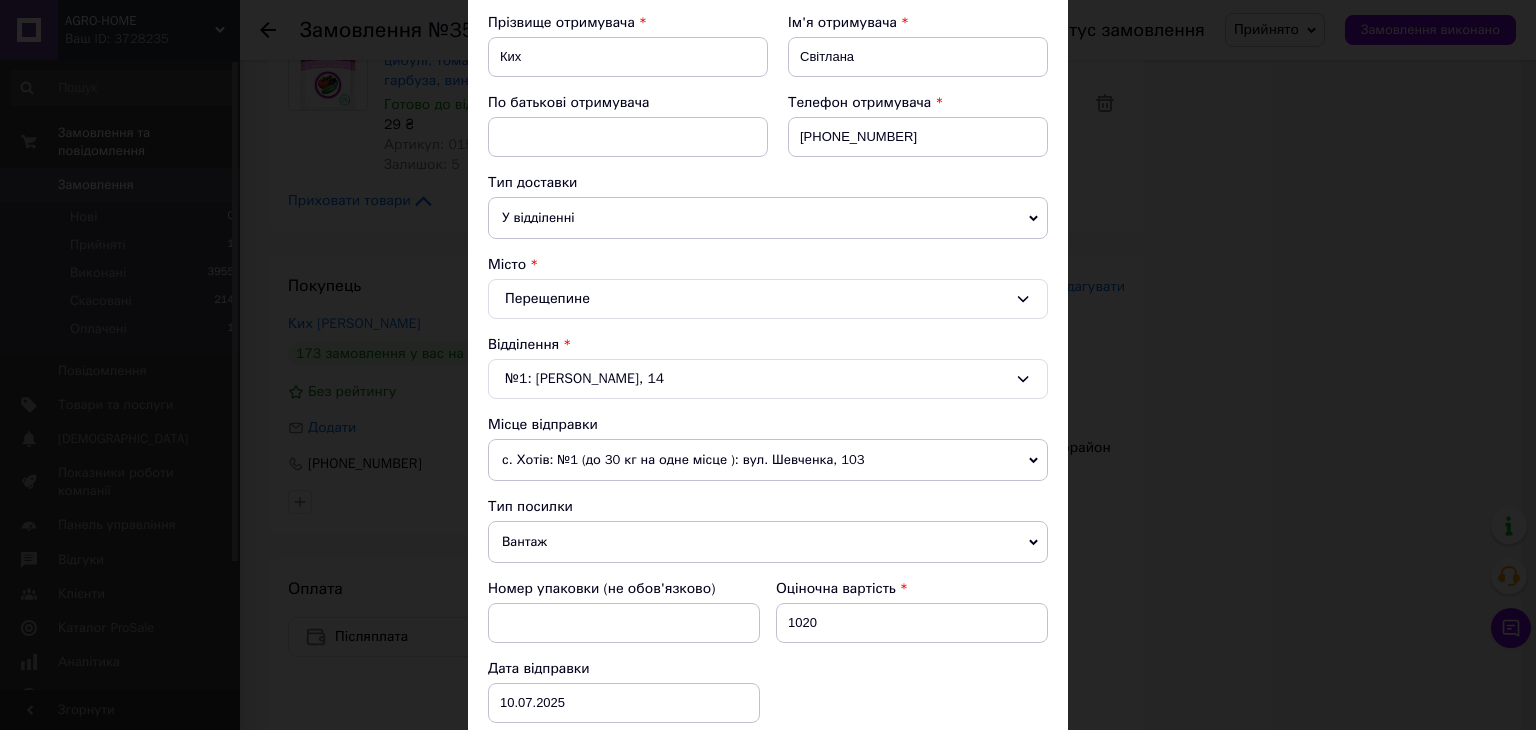 click on "с. Хотів: №1 (до 30 кг на одне місце ): вул. Шевченка, 103" at bounding box center (768, 460) 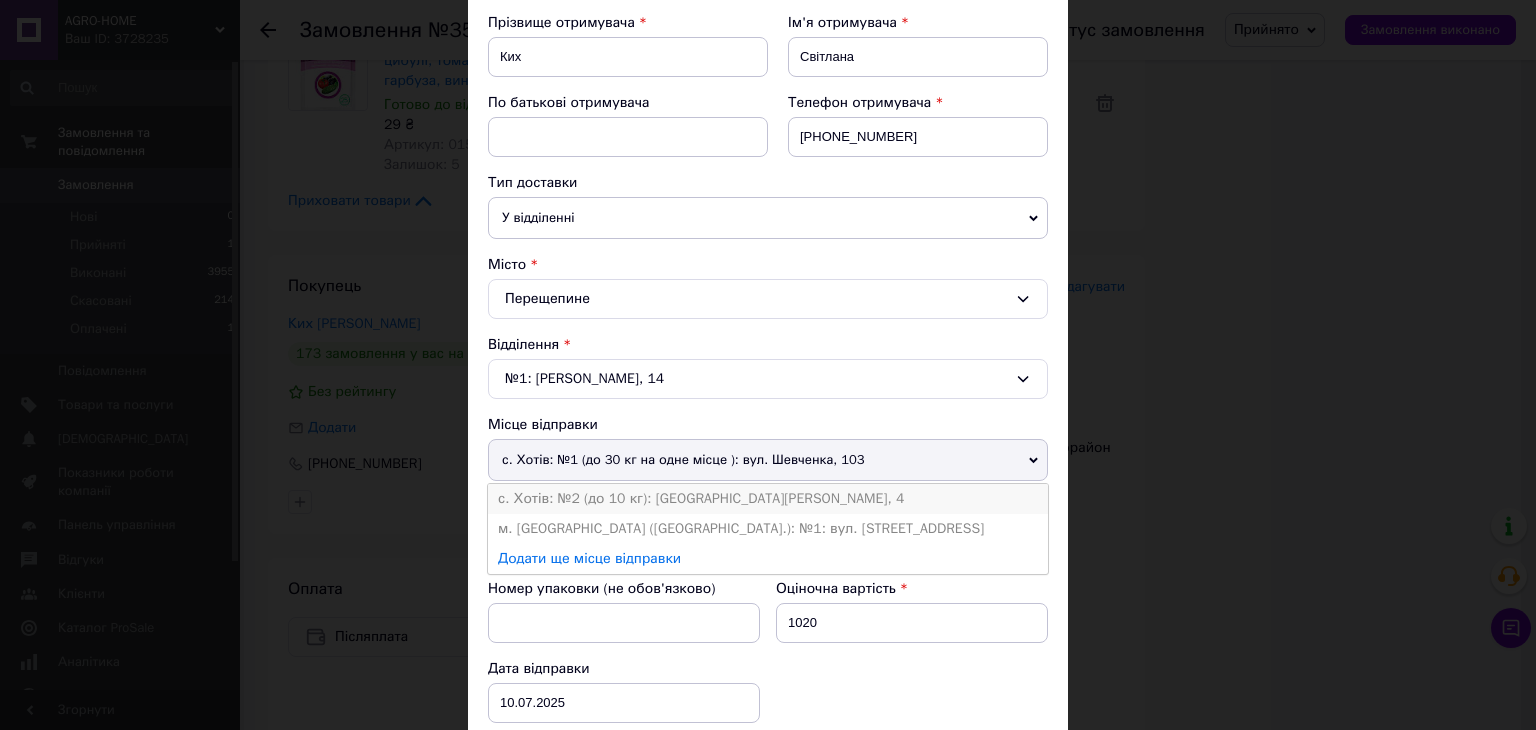 click on "с. Хотів: №2 (до 10 кг): площа Паширова, 4" at bounding box center (768, 499) 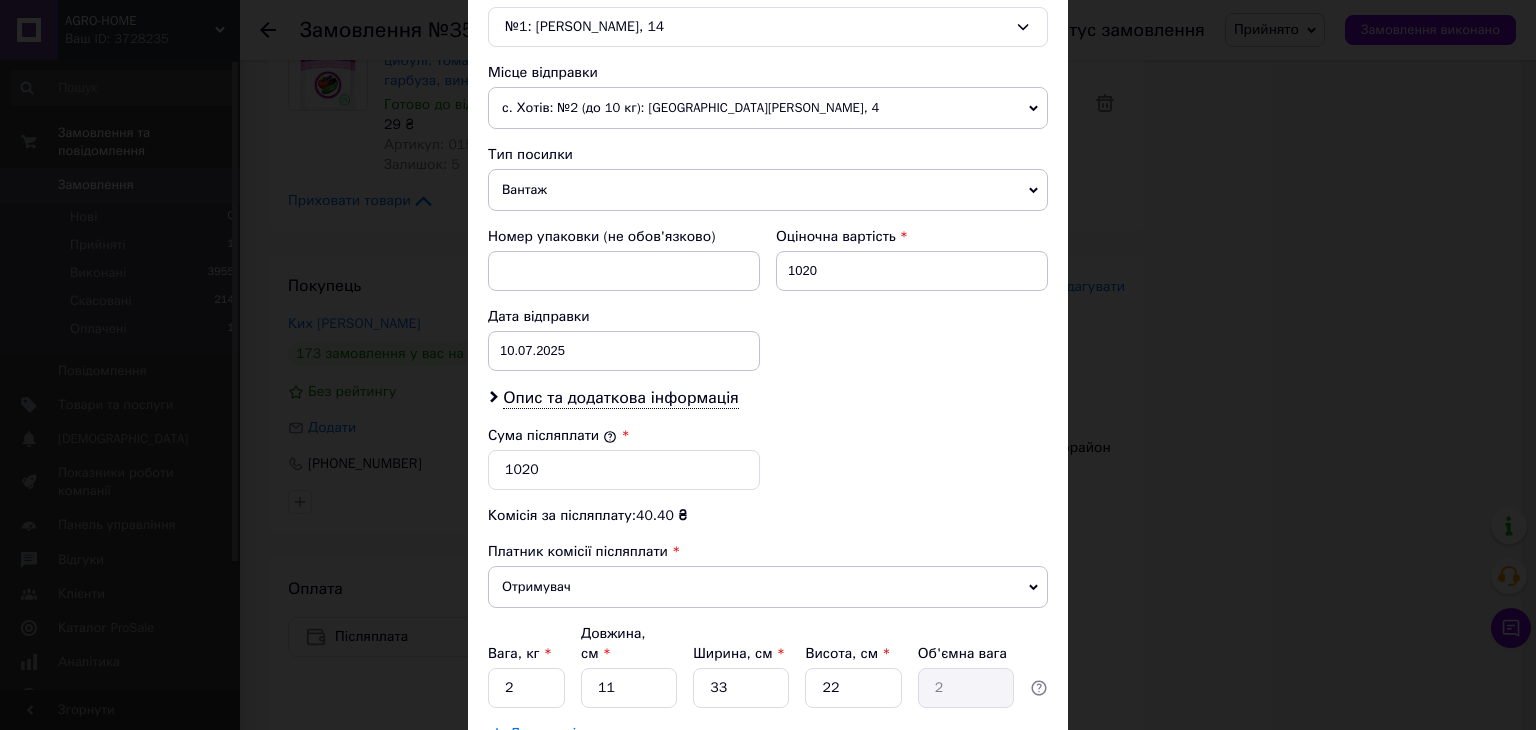 scroll, scrollTop: 700, scrollLeft: 0, axis: vertical 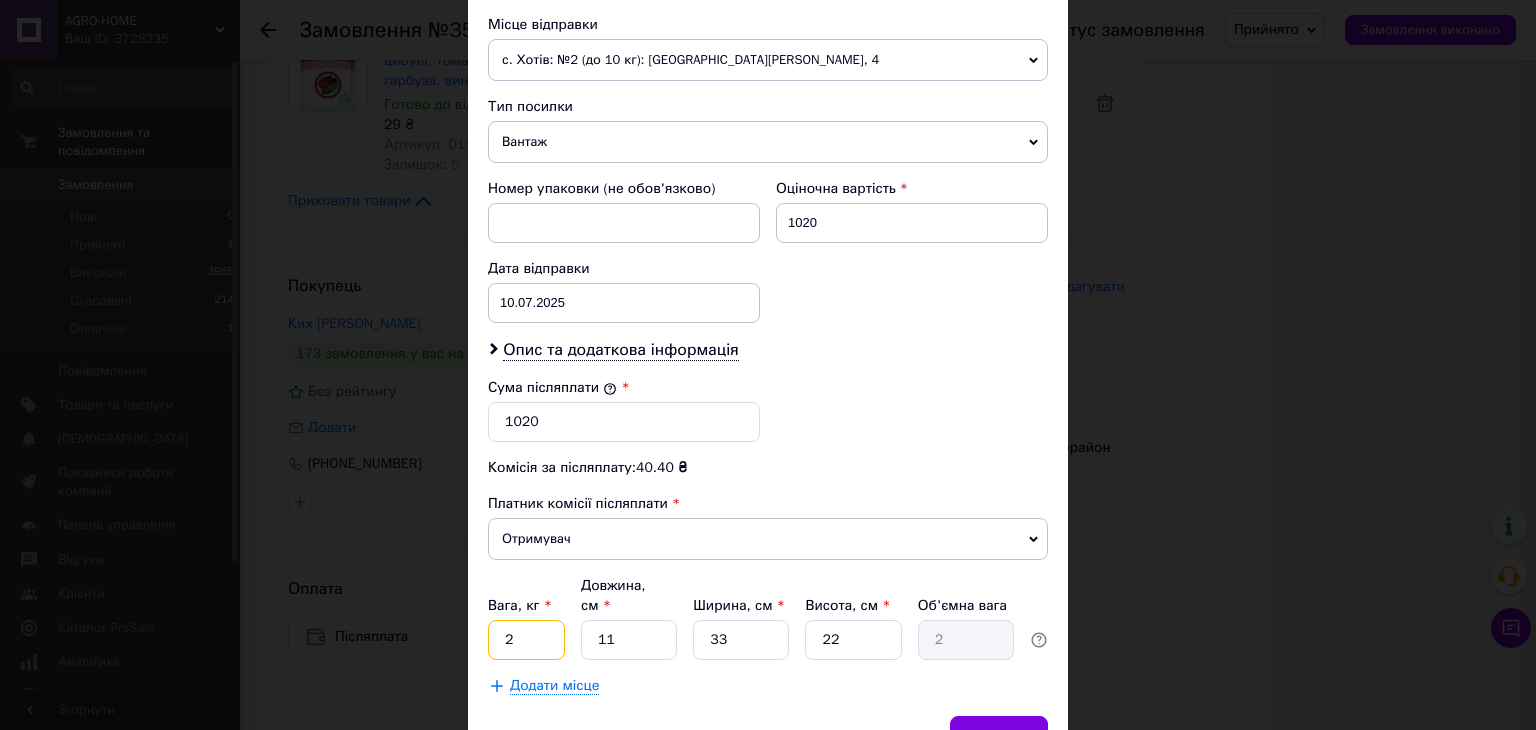 drag, startPoint x: 508, startPoint y: 617, endPoint x: 497, endPoint y: 615, distance: 11.18034 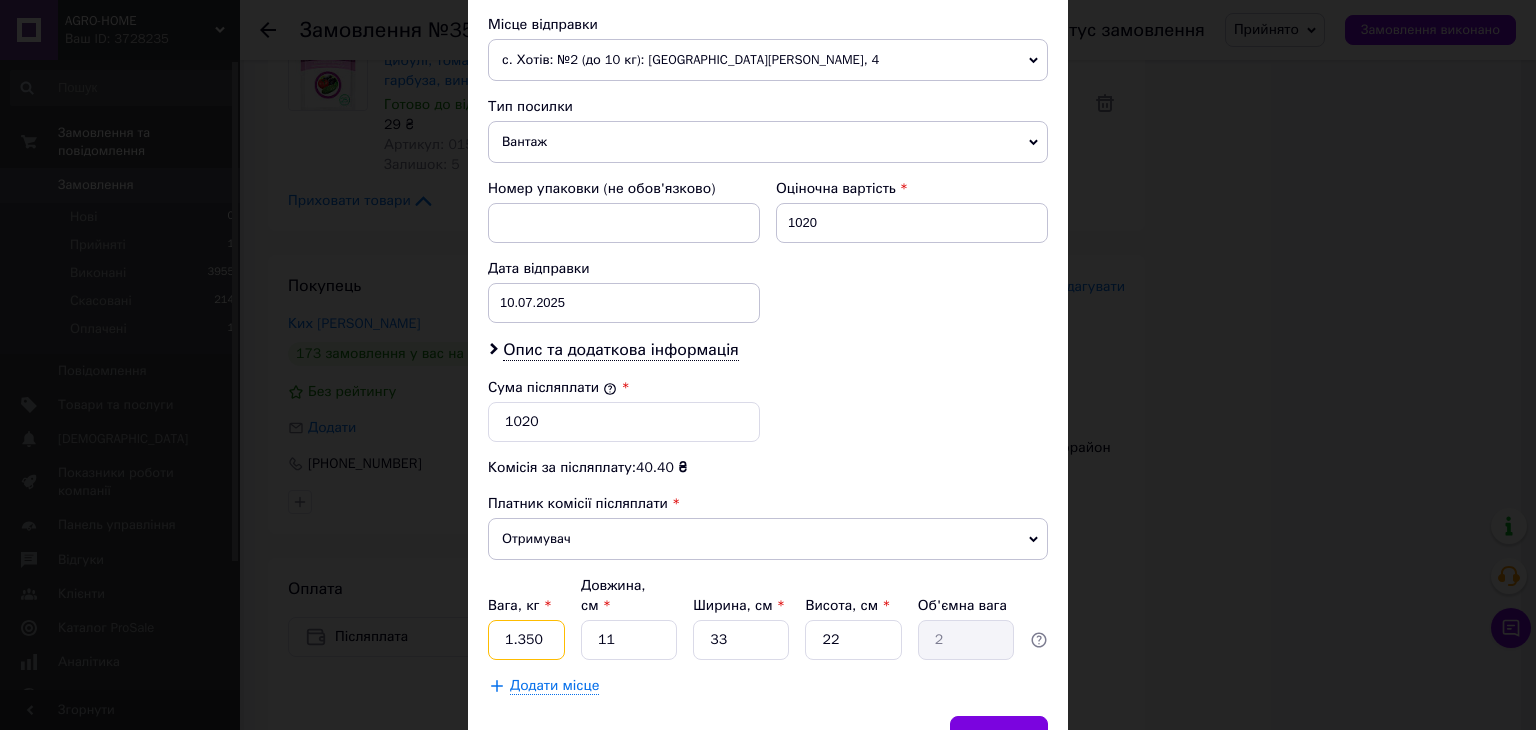 type on "1.350" 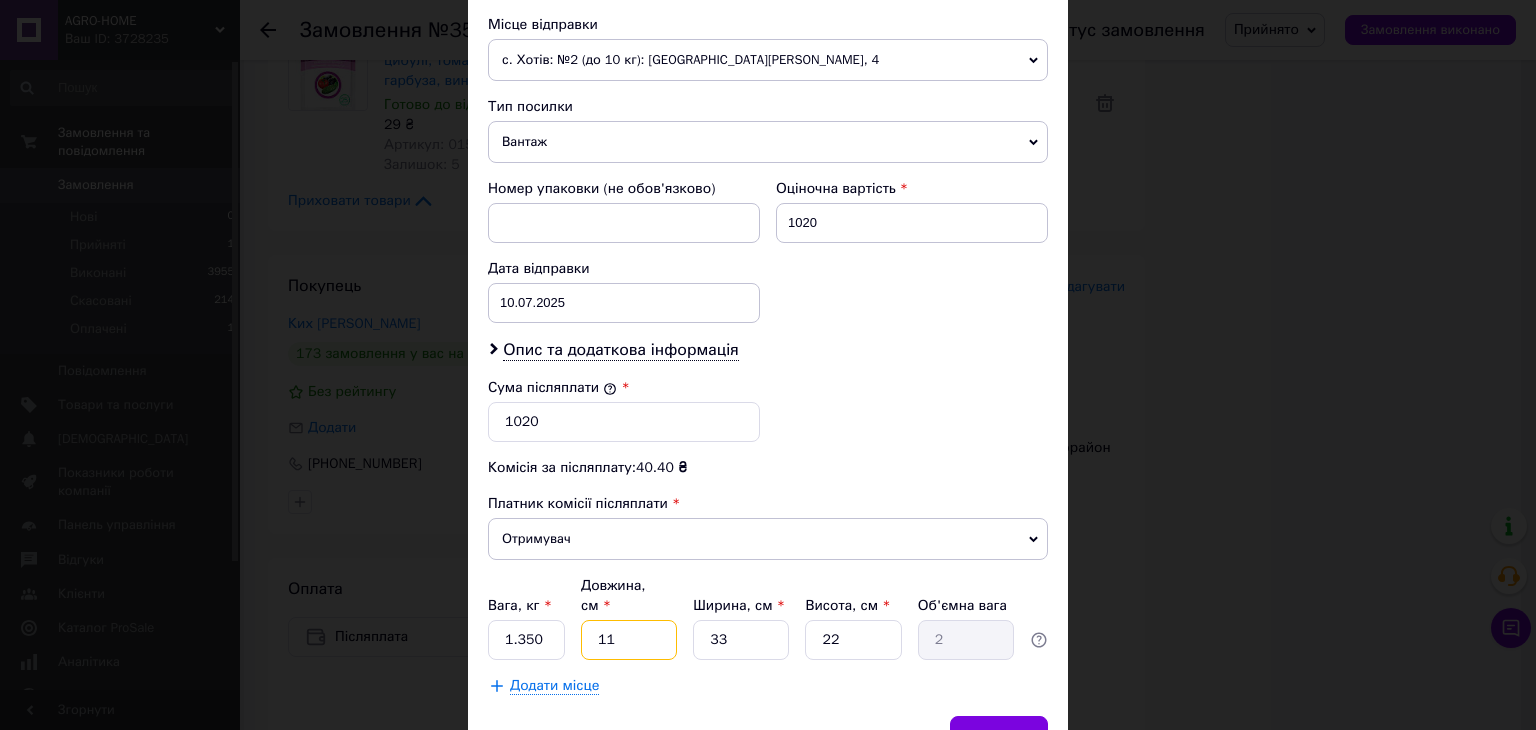 drag, startPoint x: 608, startPoint y: 618, endPoint x: 596, endPoint y: 621, distance: 12.369317 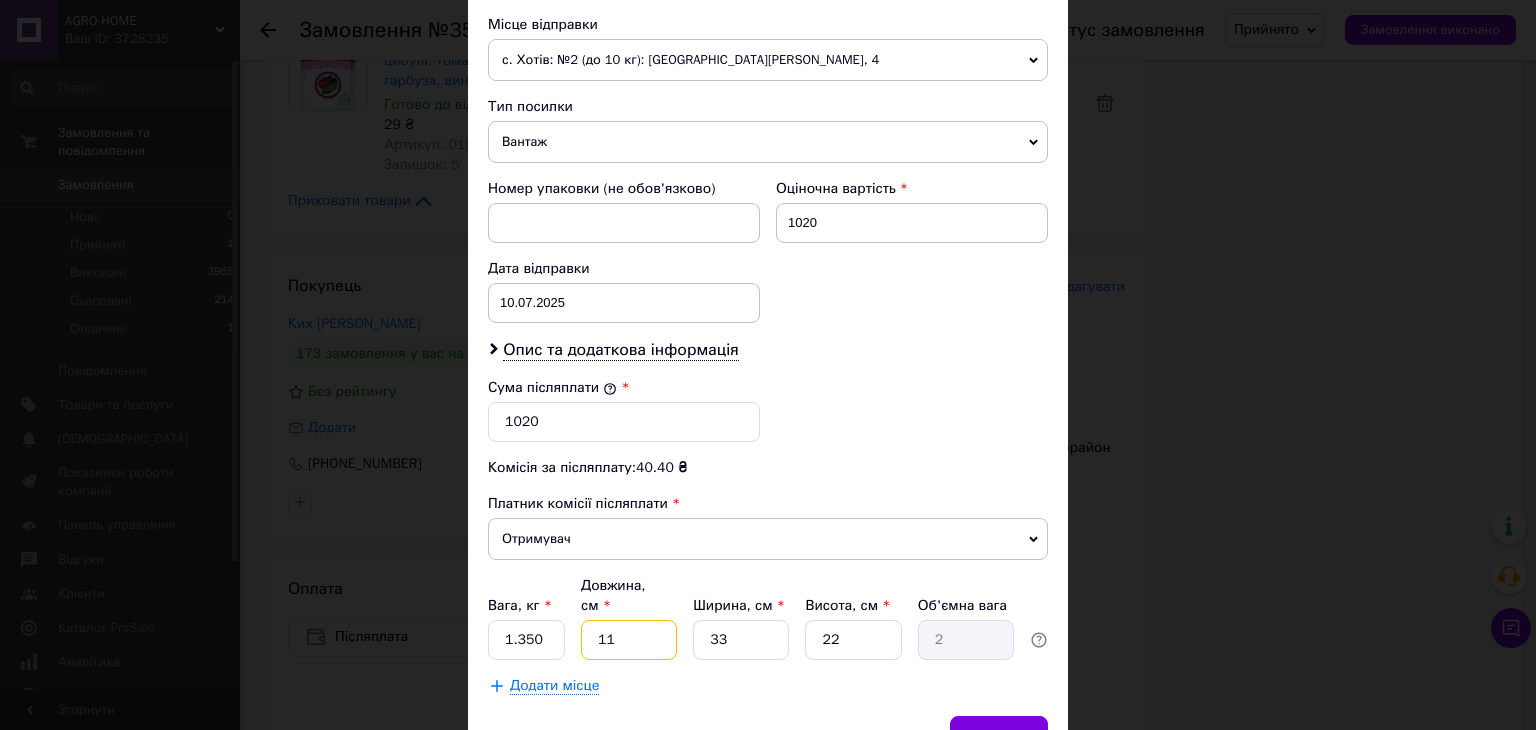 type on "2" 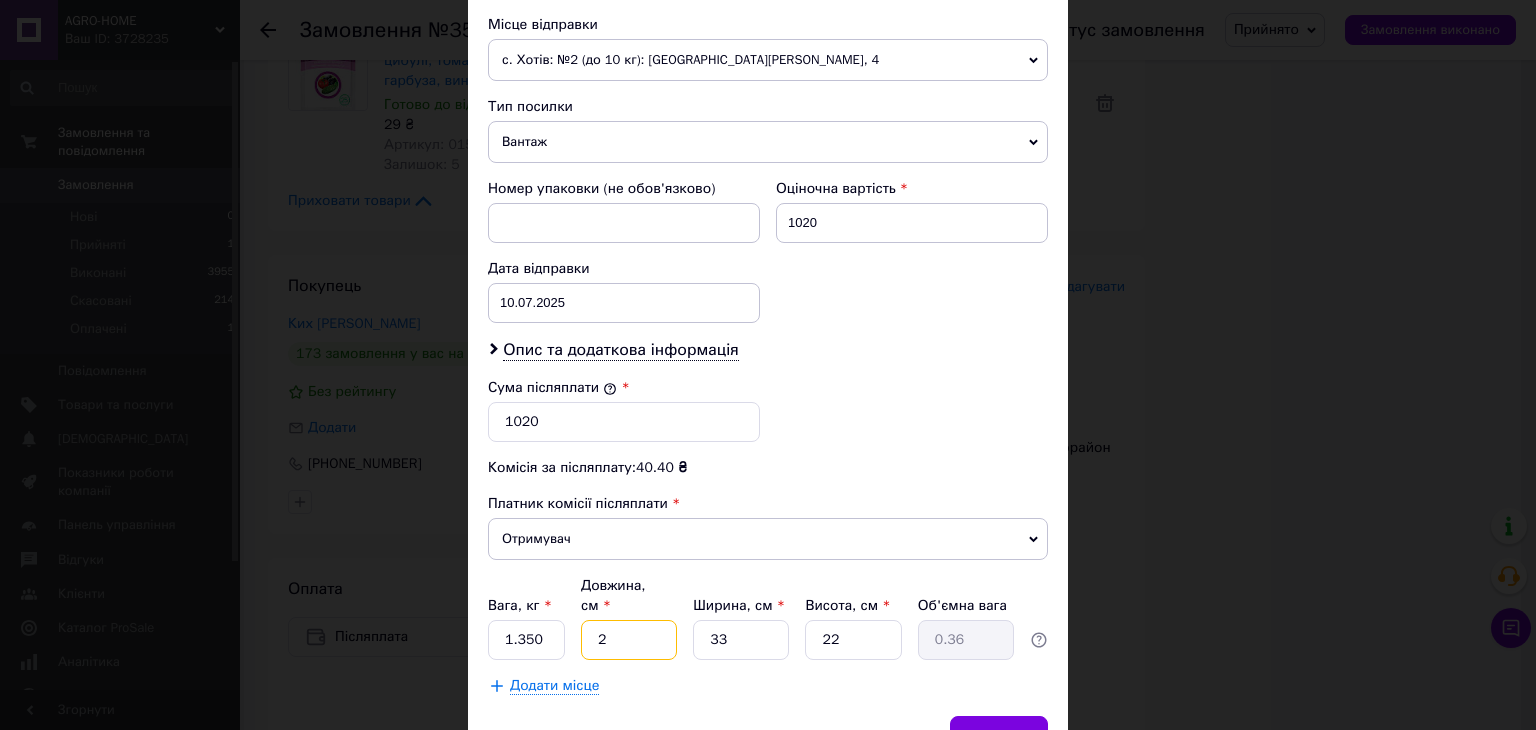 type on "24" 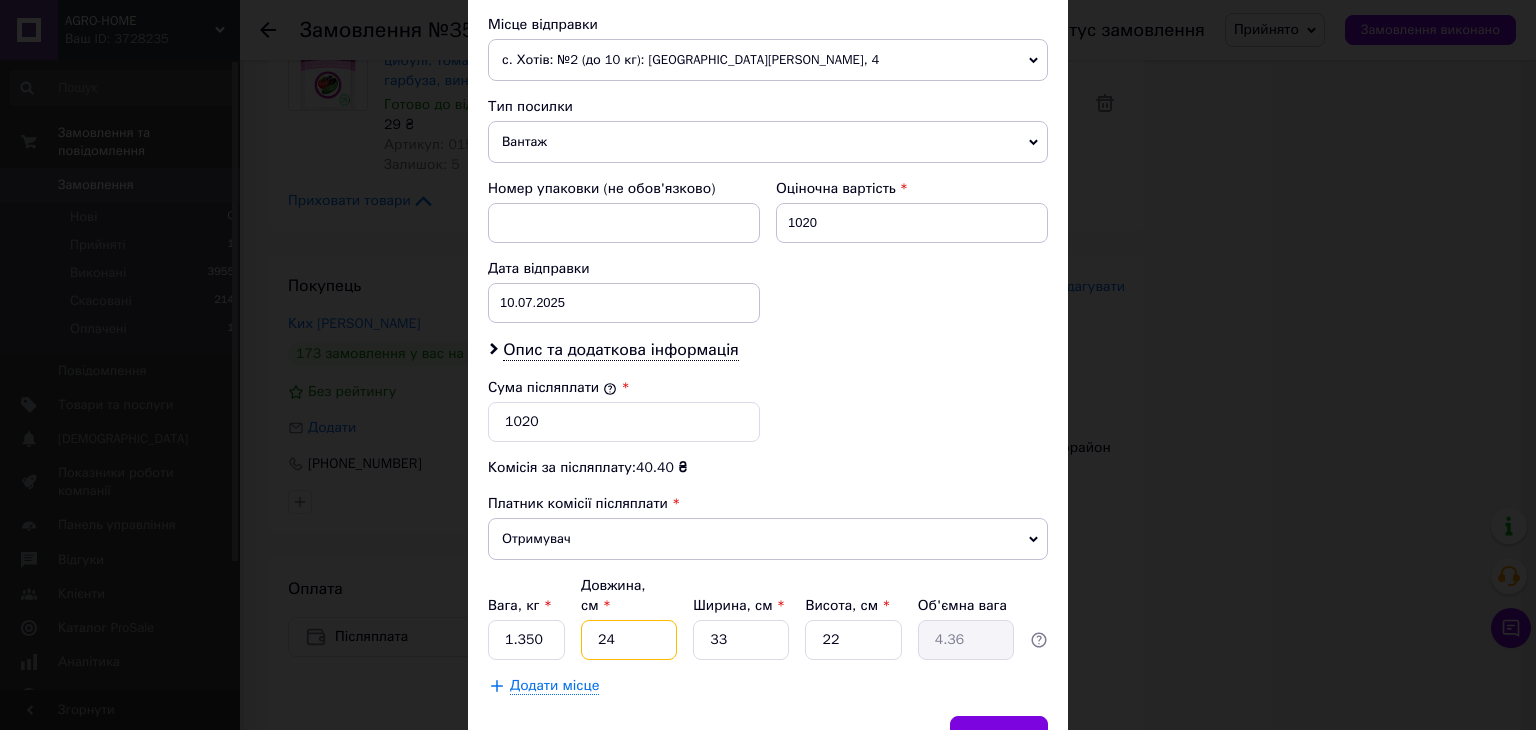 type on "24" 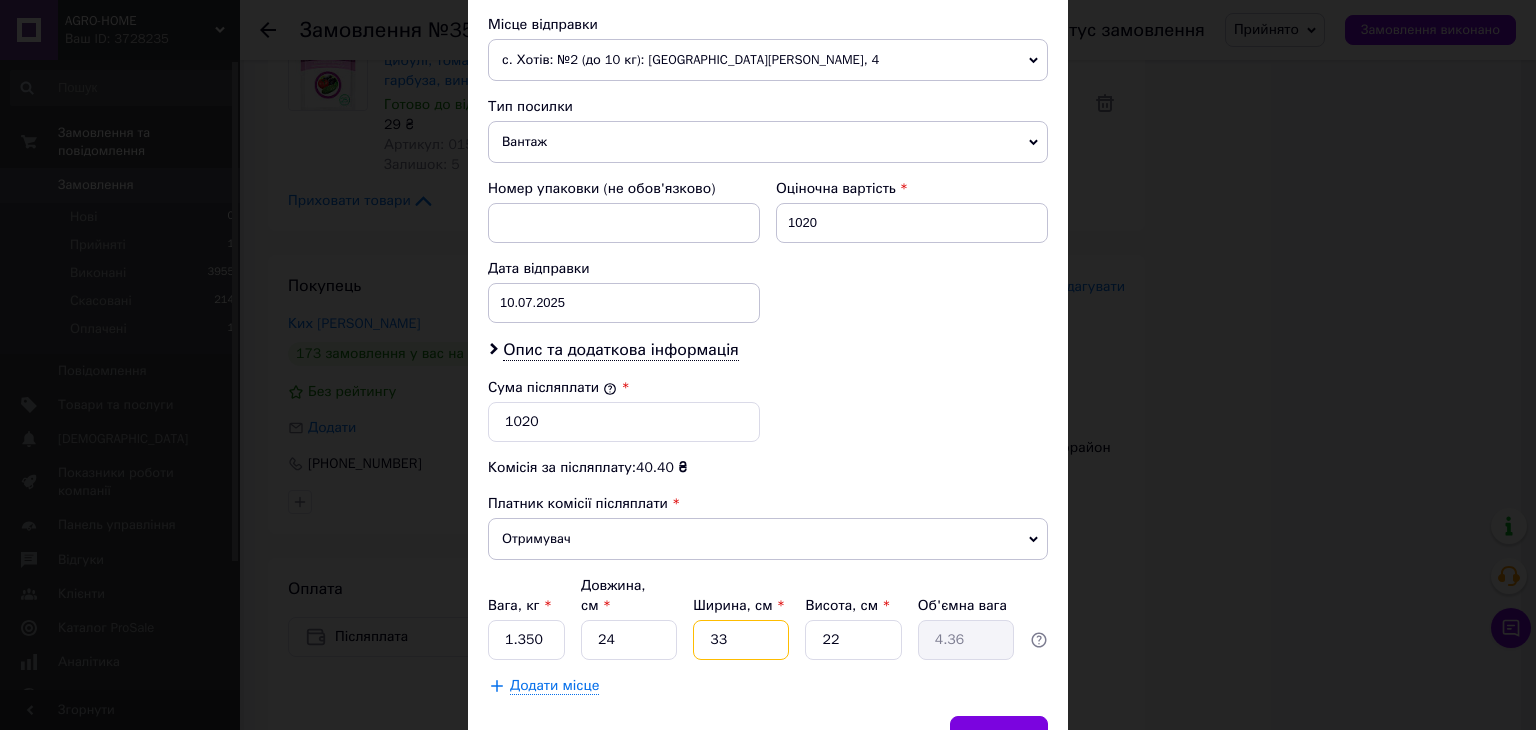 drag, startPoint x: 728, startPoint y: 619, endPoint x: 700, endPoint y: 611, distance: 29.12044 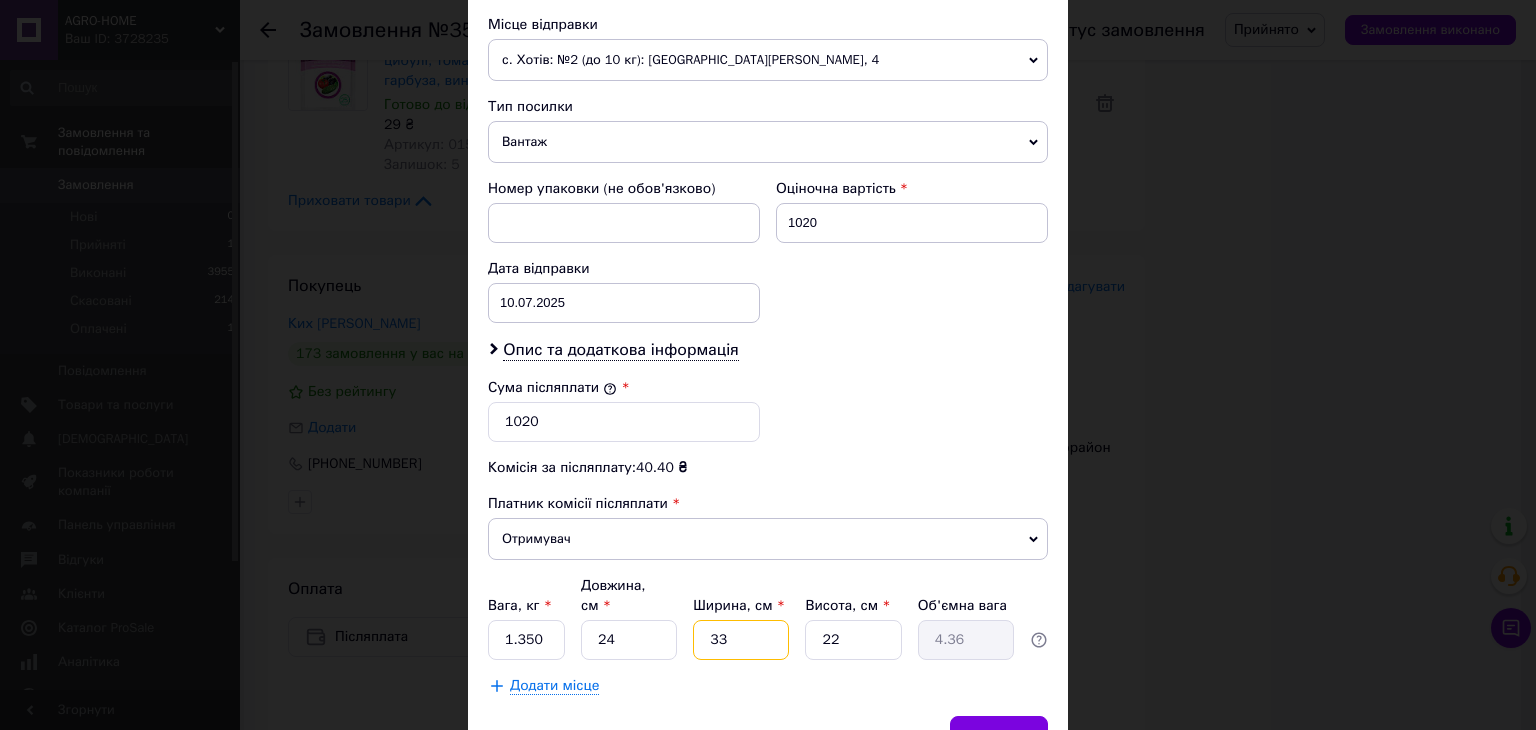 type on "9" 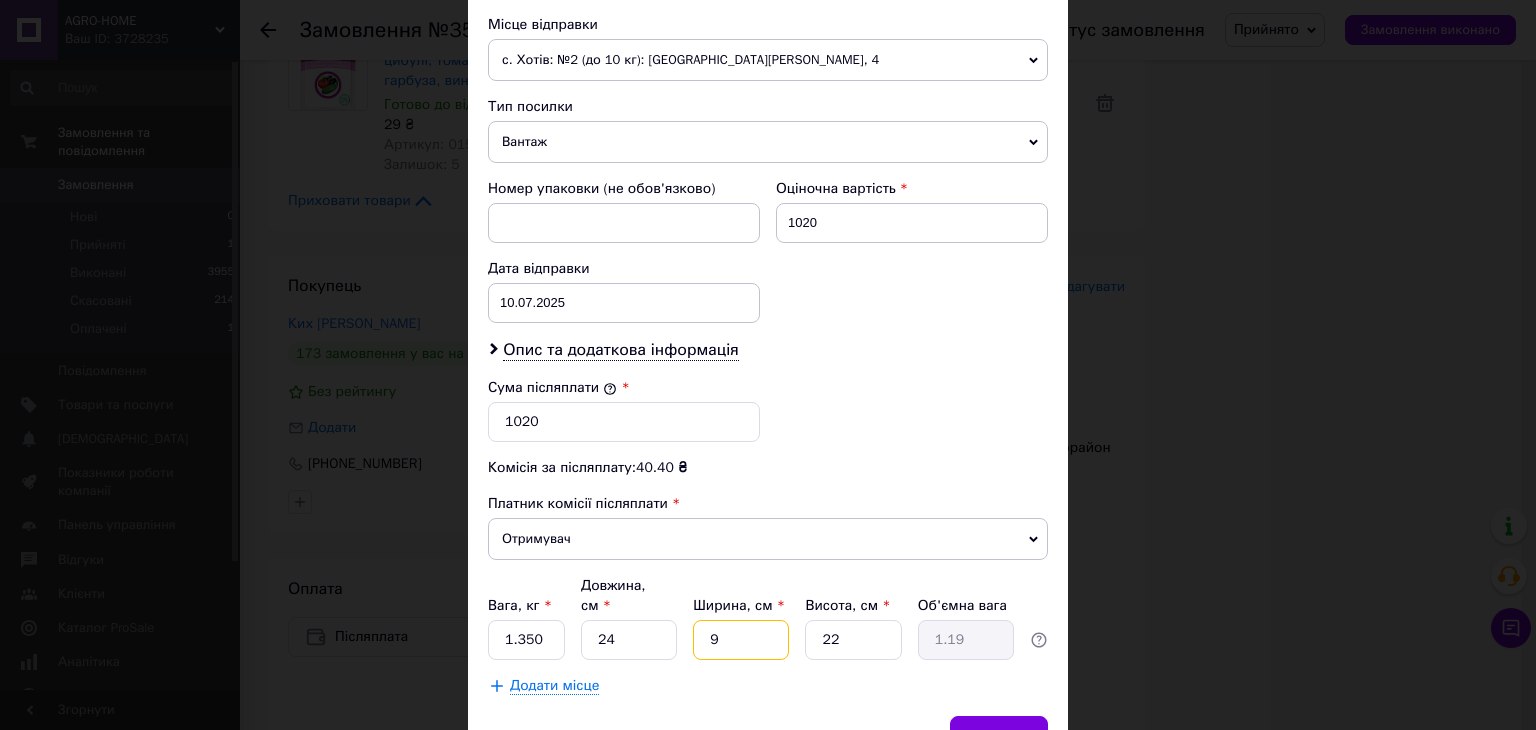 type on "9" 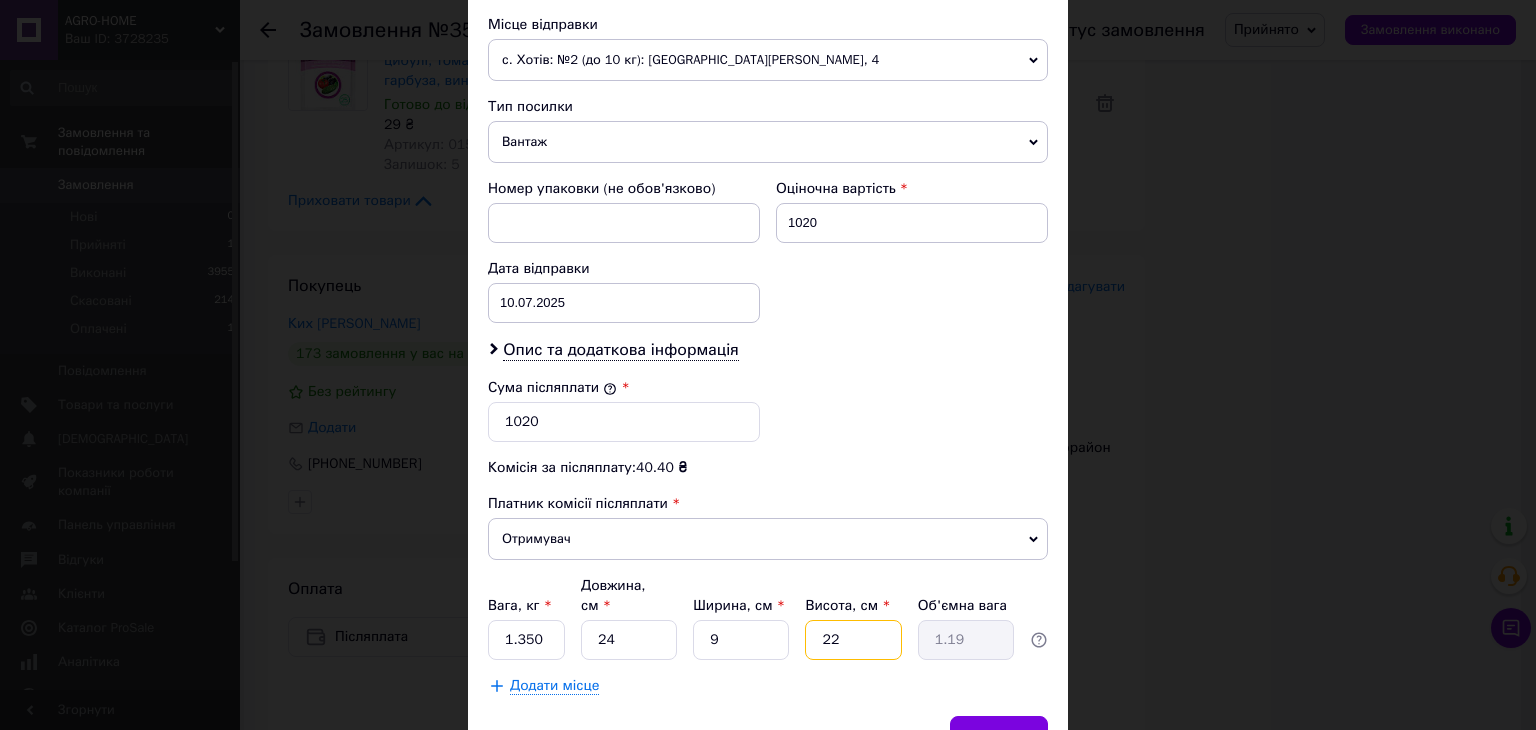 drag, startPoint x: 846, startPoint y: 617, endPoint x: 812, endPoint y: 607, distance: 35.44009 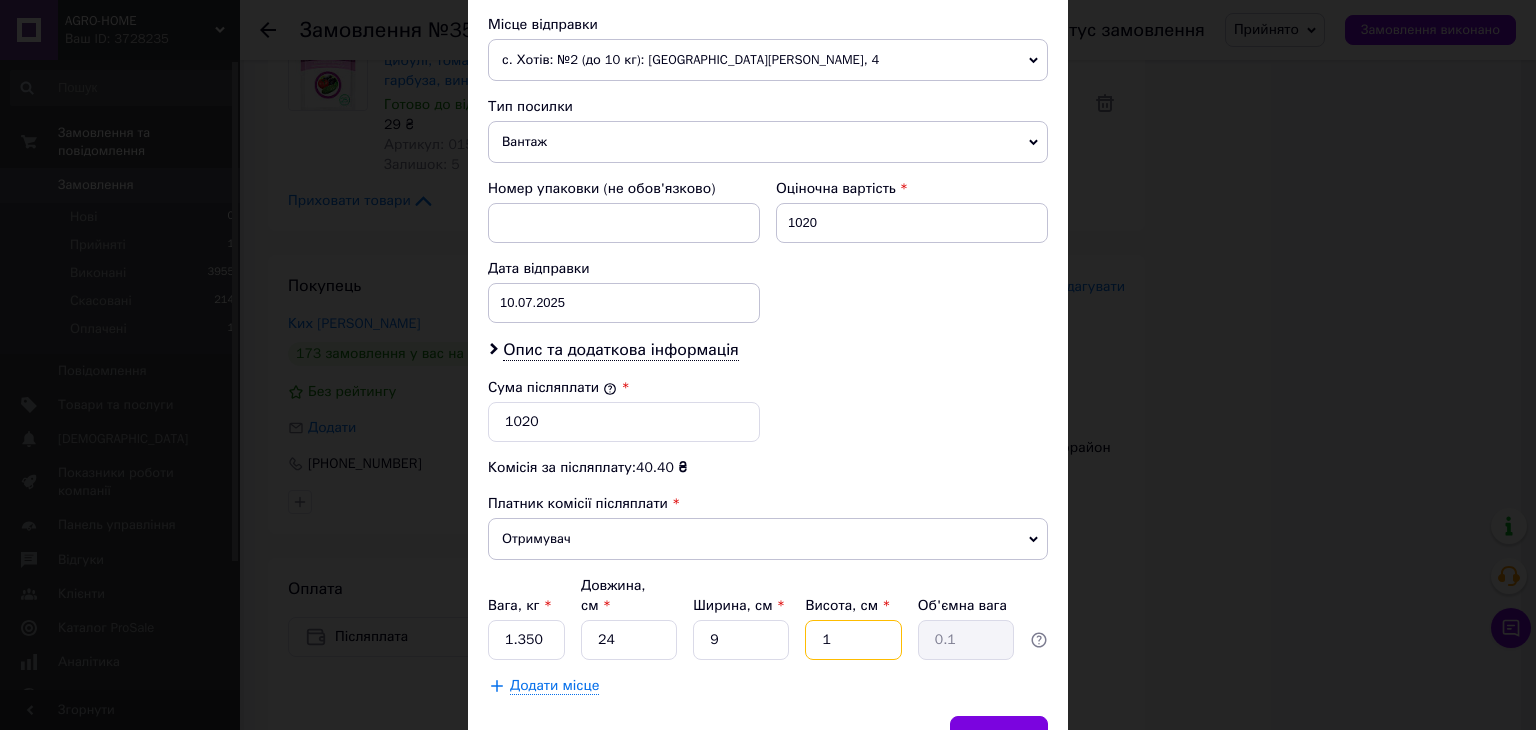 type on "17" 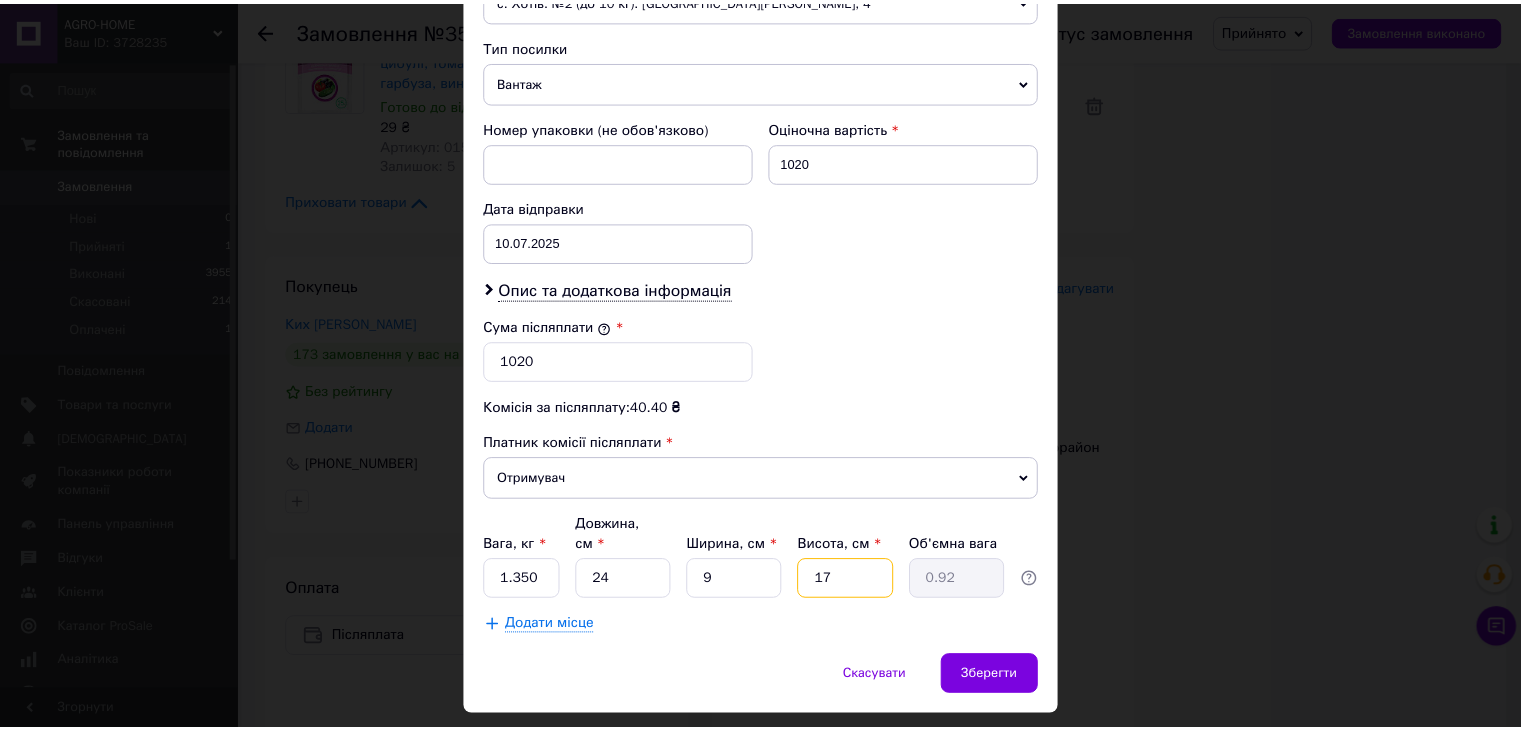 scroll, scrollTop: 790, scrollLeft: 0, axis: vertical 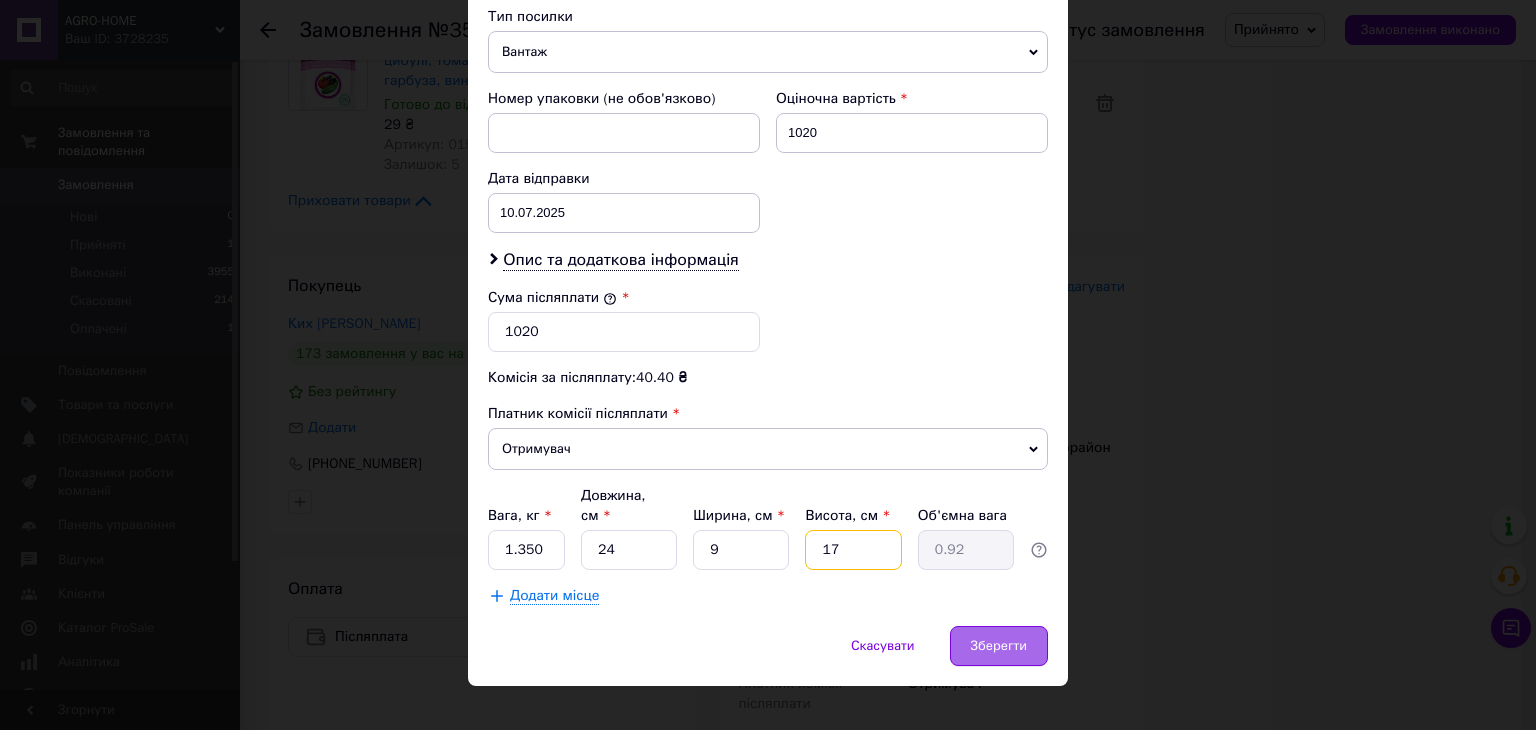 type on "17" 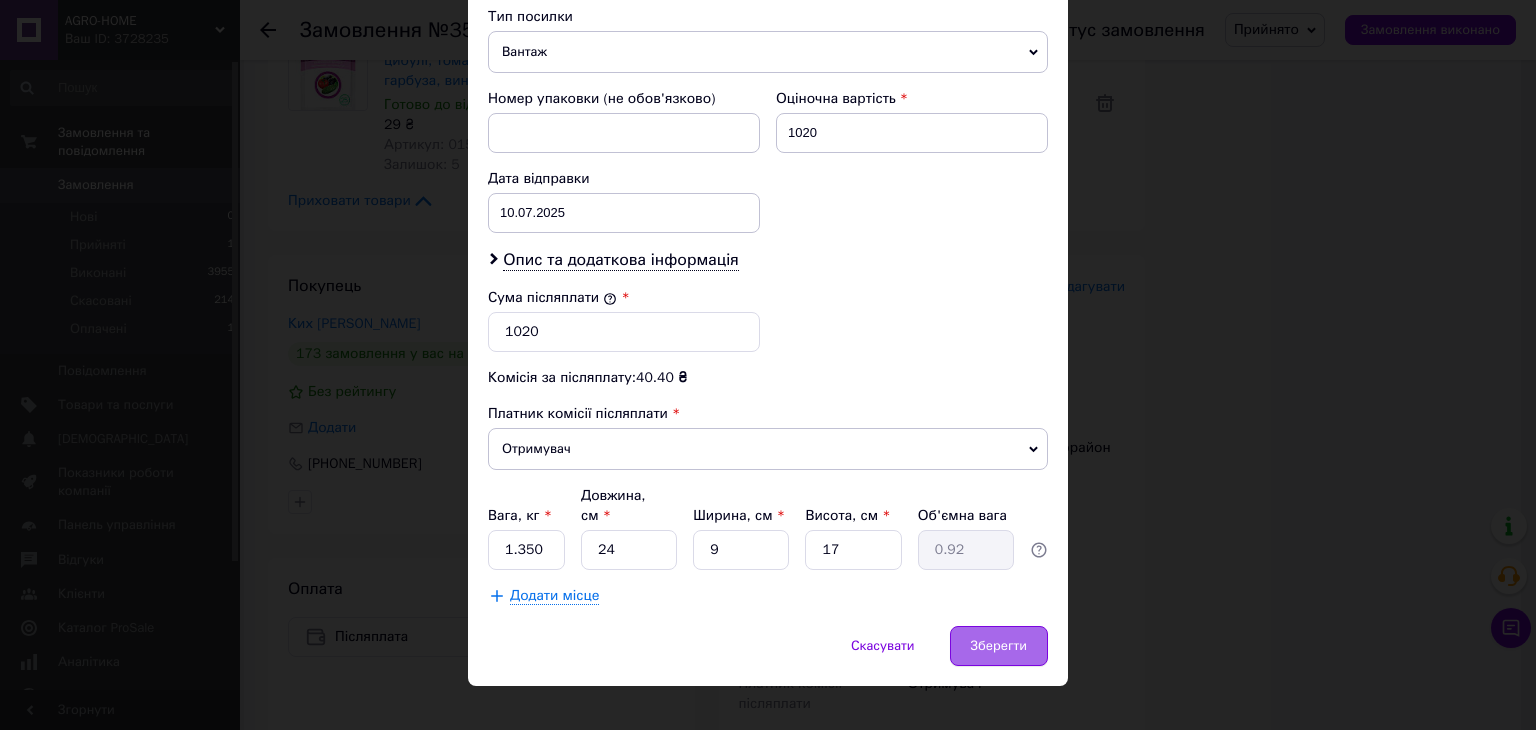 click on "Зберегти" at bounding box center (999, 646) 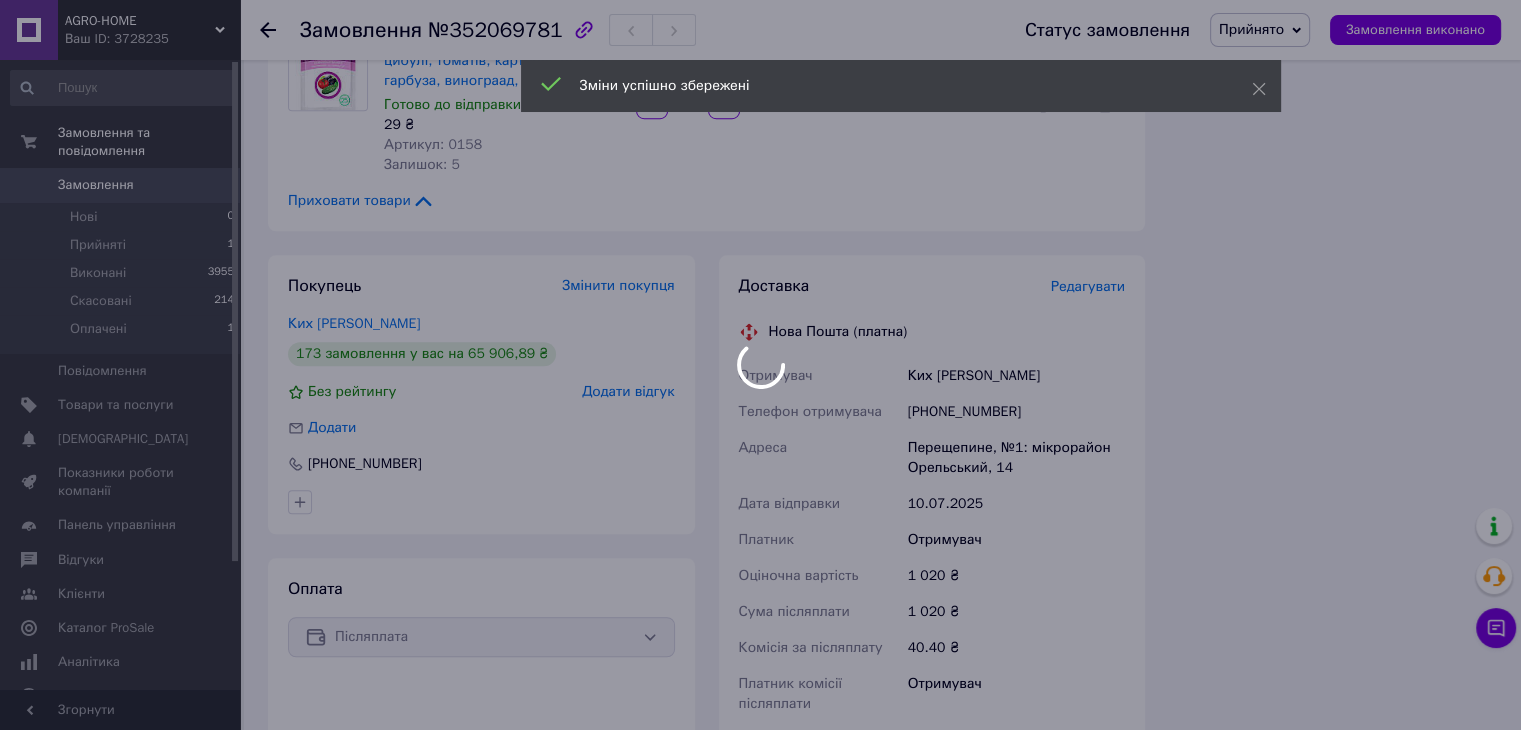 scroll, scrollTop: 584, scrollLeft: 0, axis: vertical 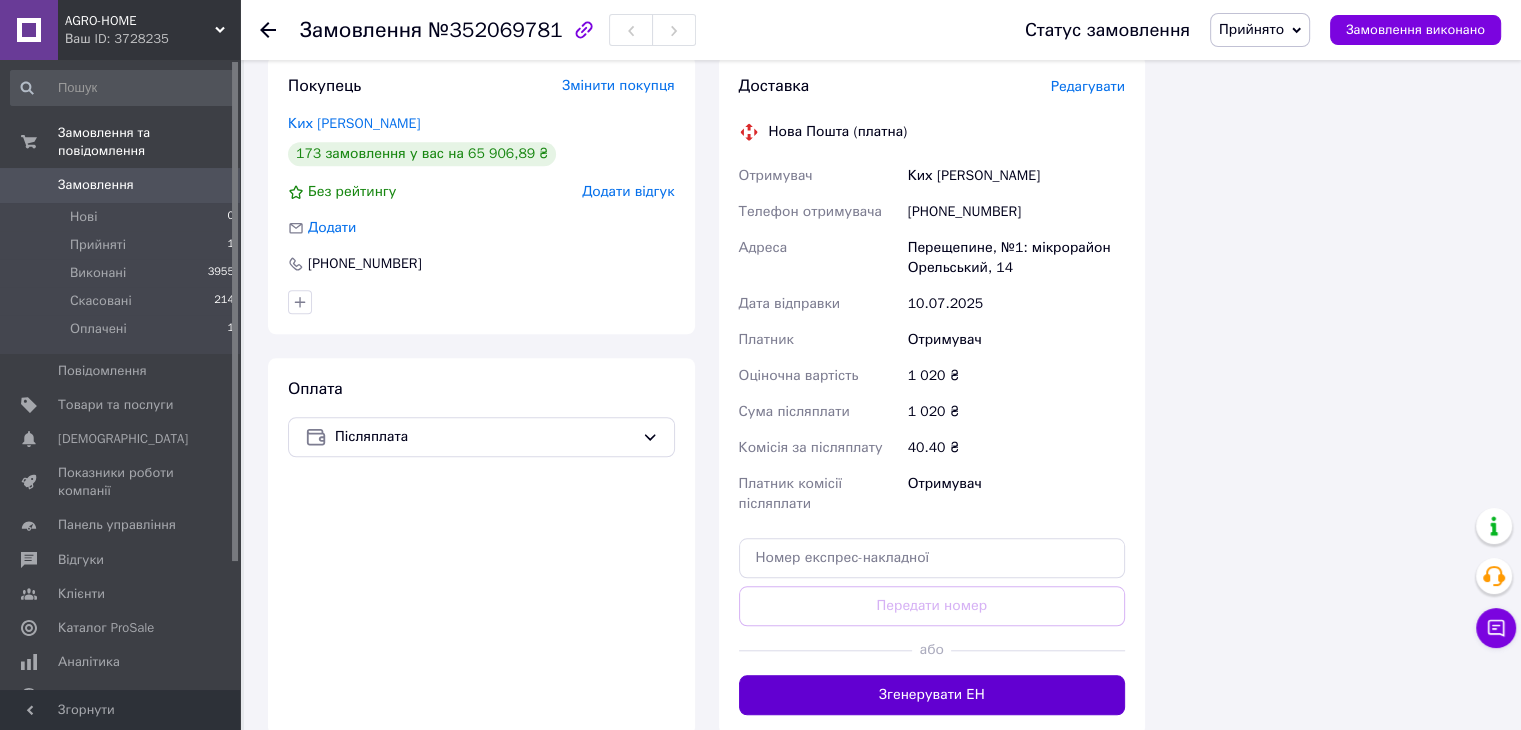 click on "Згенерувати ЕН" at bounding box center [932, 695] 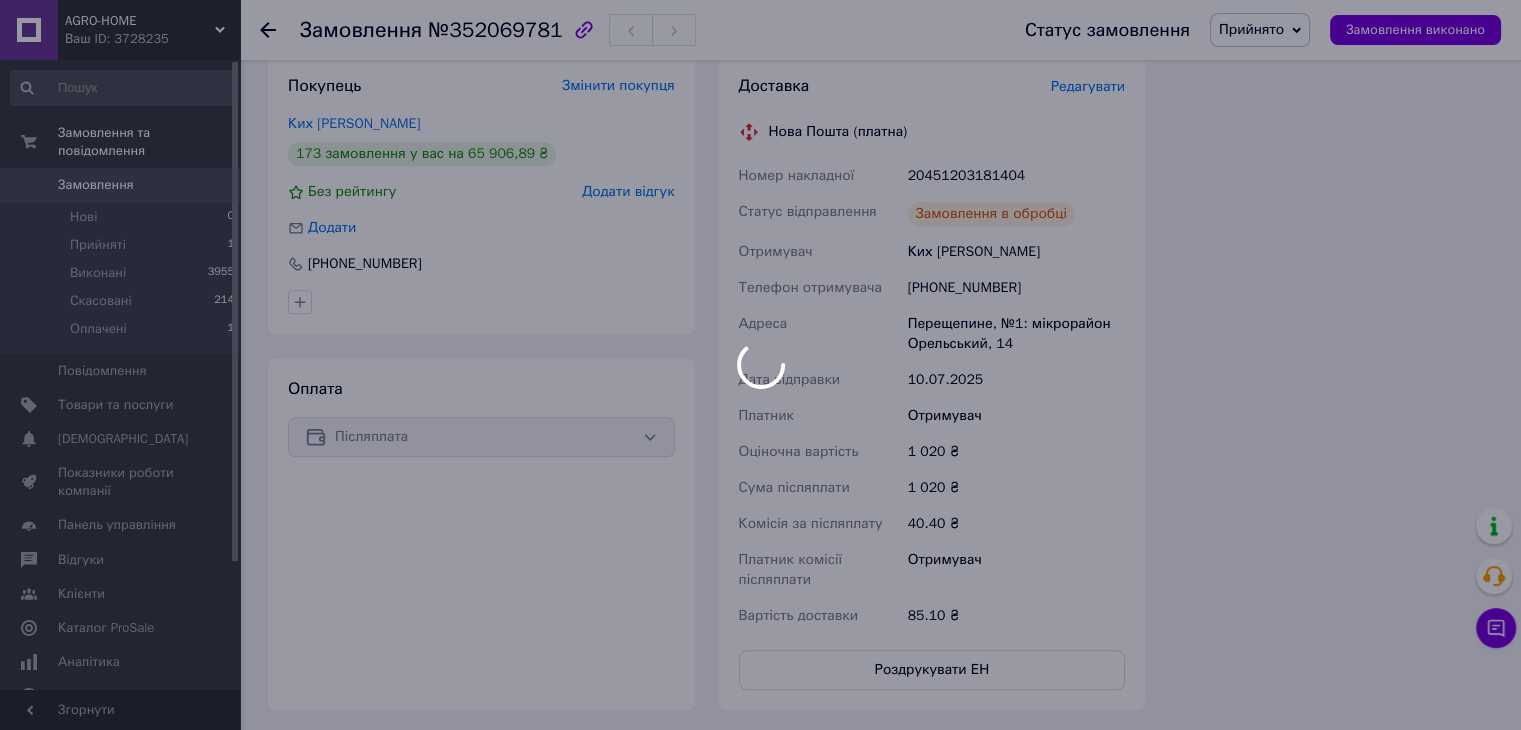 scroll, scrollTop: 632, scrollLeft: 0, axis: vertical 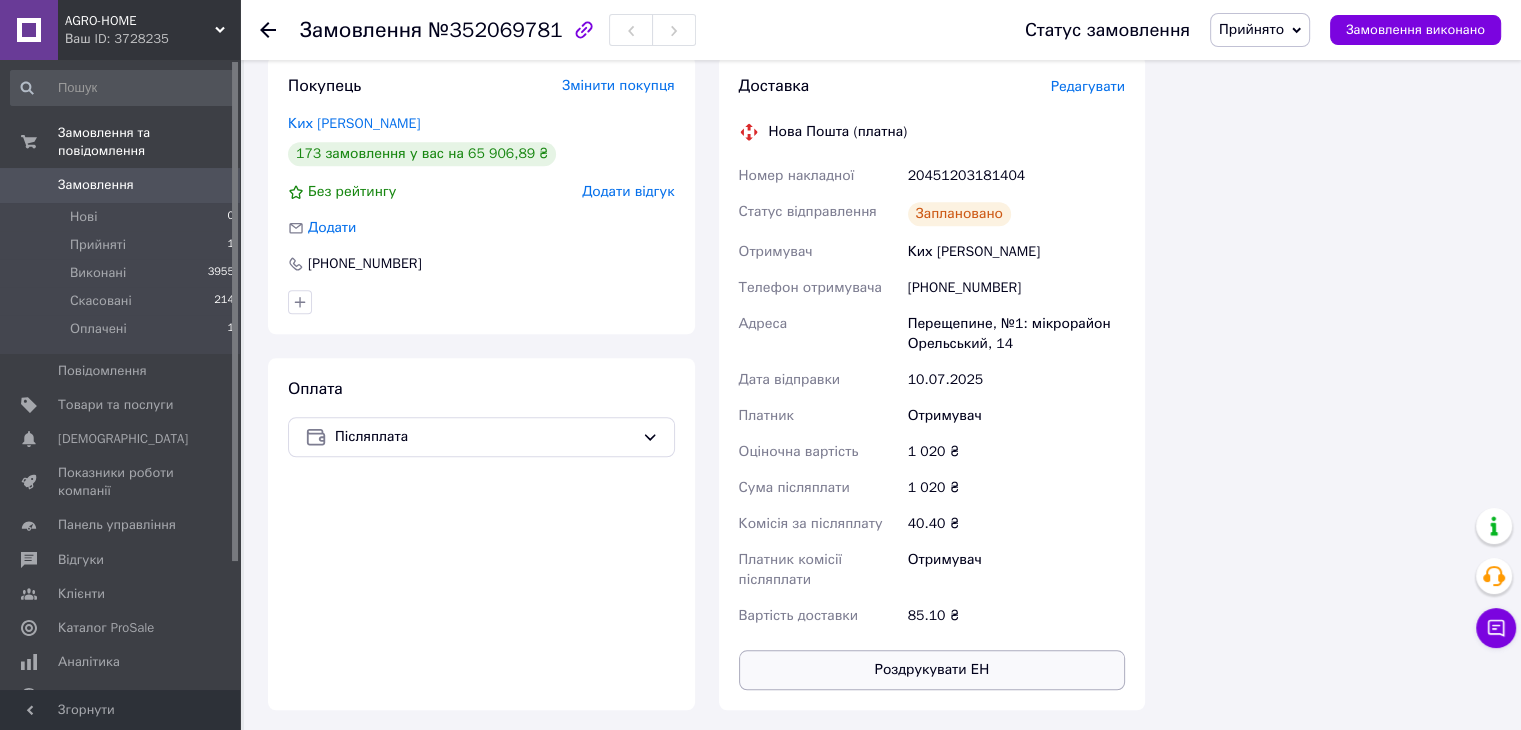 click on "Роздрукувати ЕН" at bounding box center [932, 670] 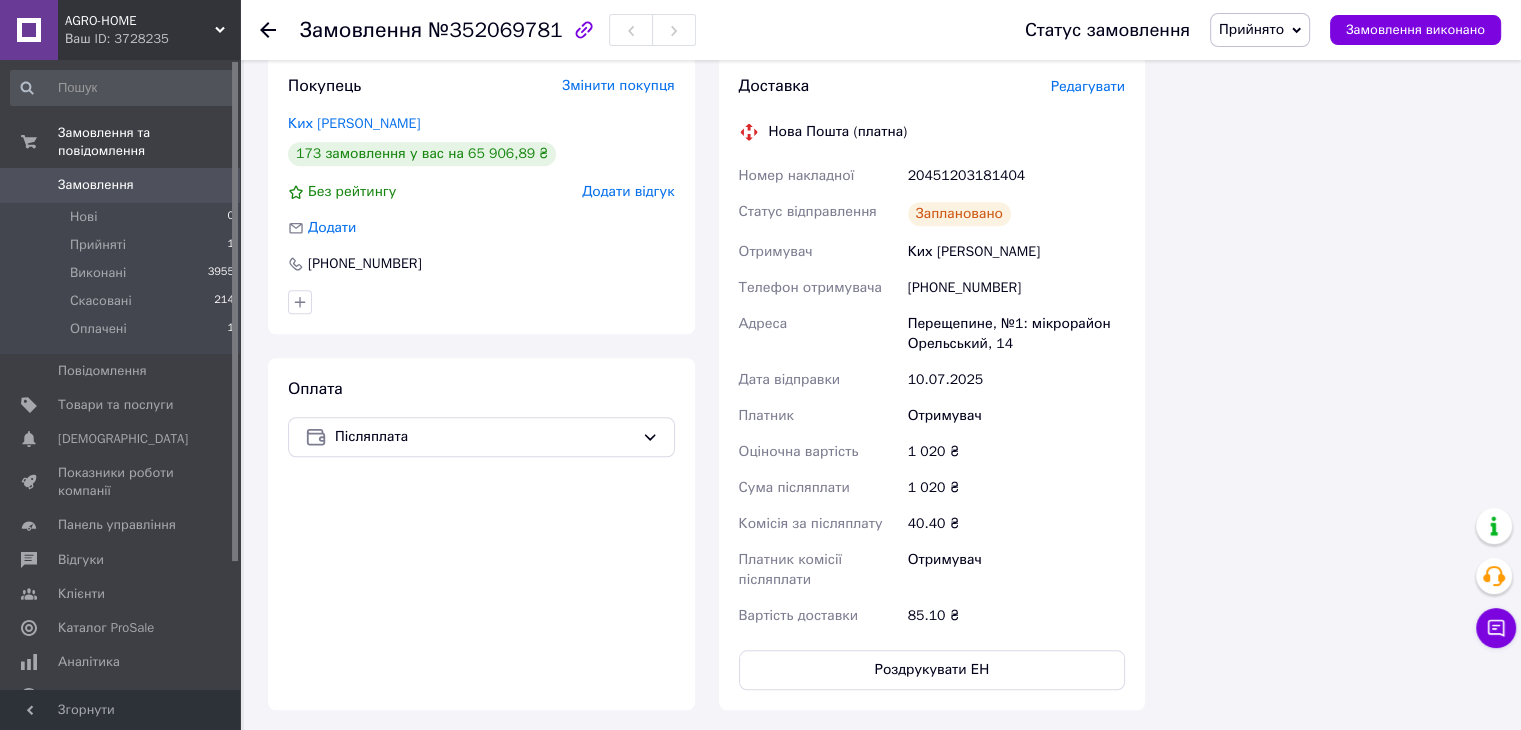 click on "Замовлення" at bounding box center (96, 185) 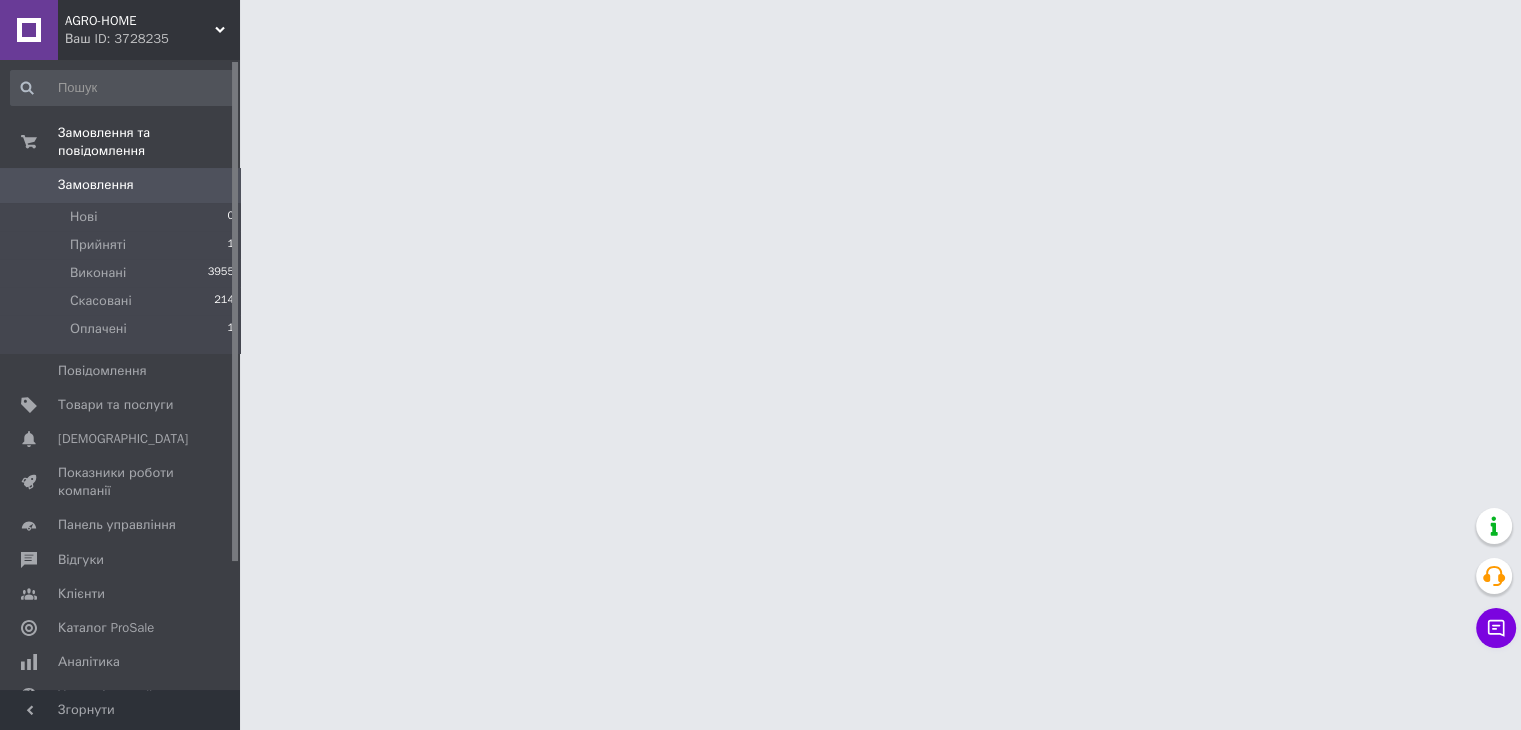 scroll, scrollTop: 0, scrollLeft: 0, axis: both 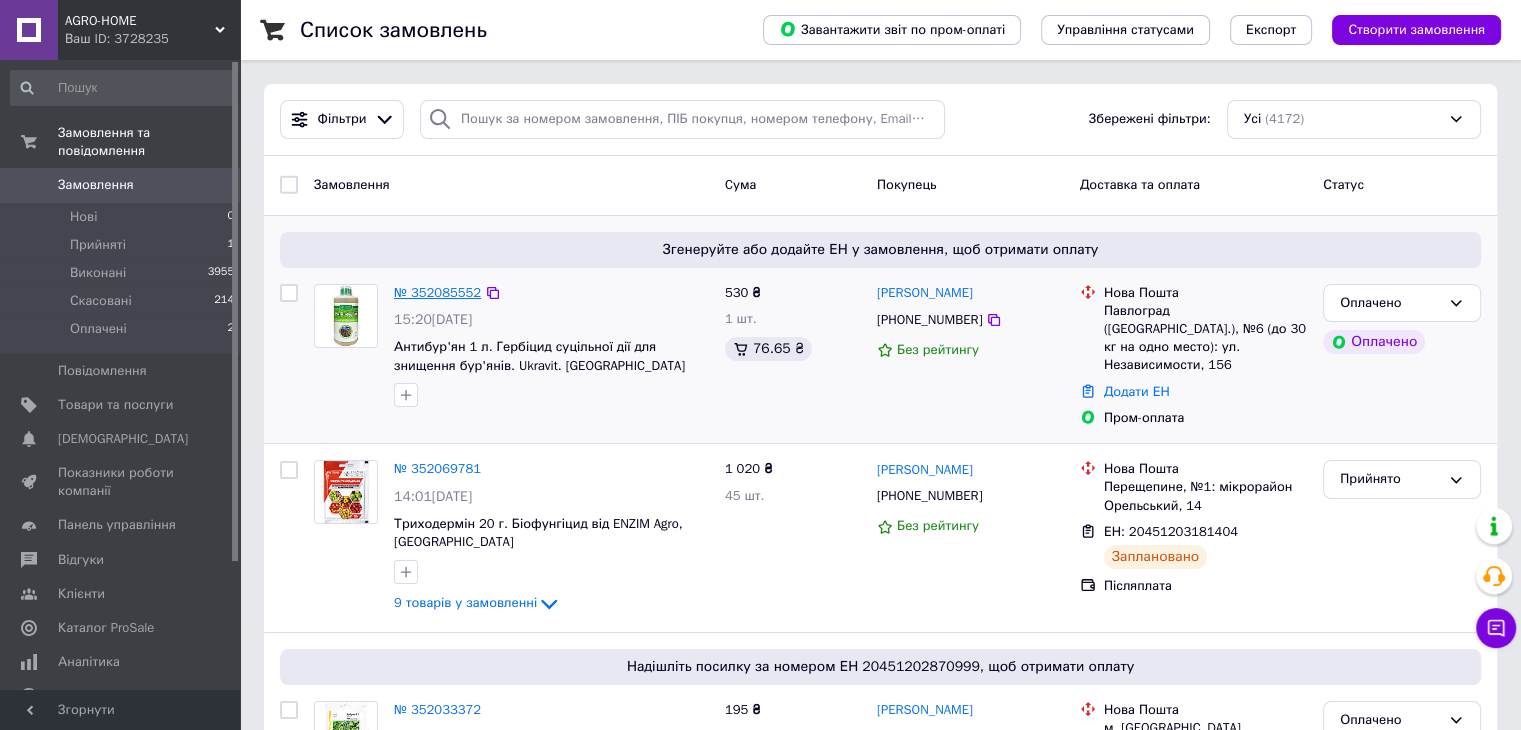 click on "№ 352085552" at bounding box center [437, 292] 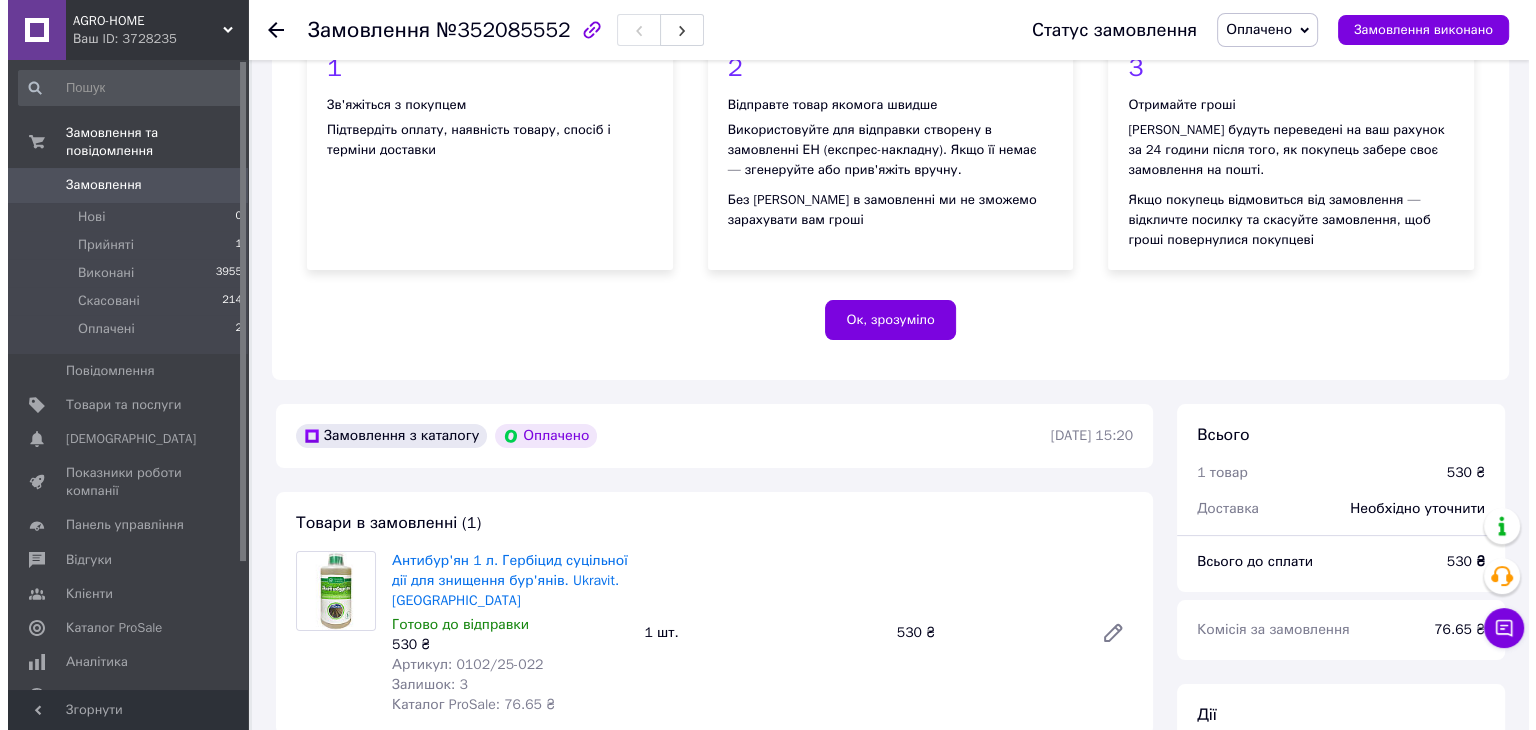 scroll, scrollTop: 500, scrollLeft: 0, axis: vertical 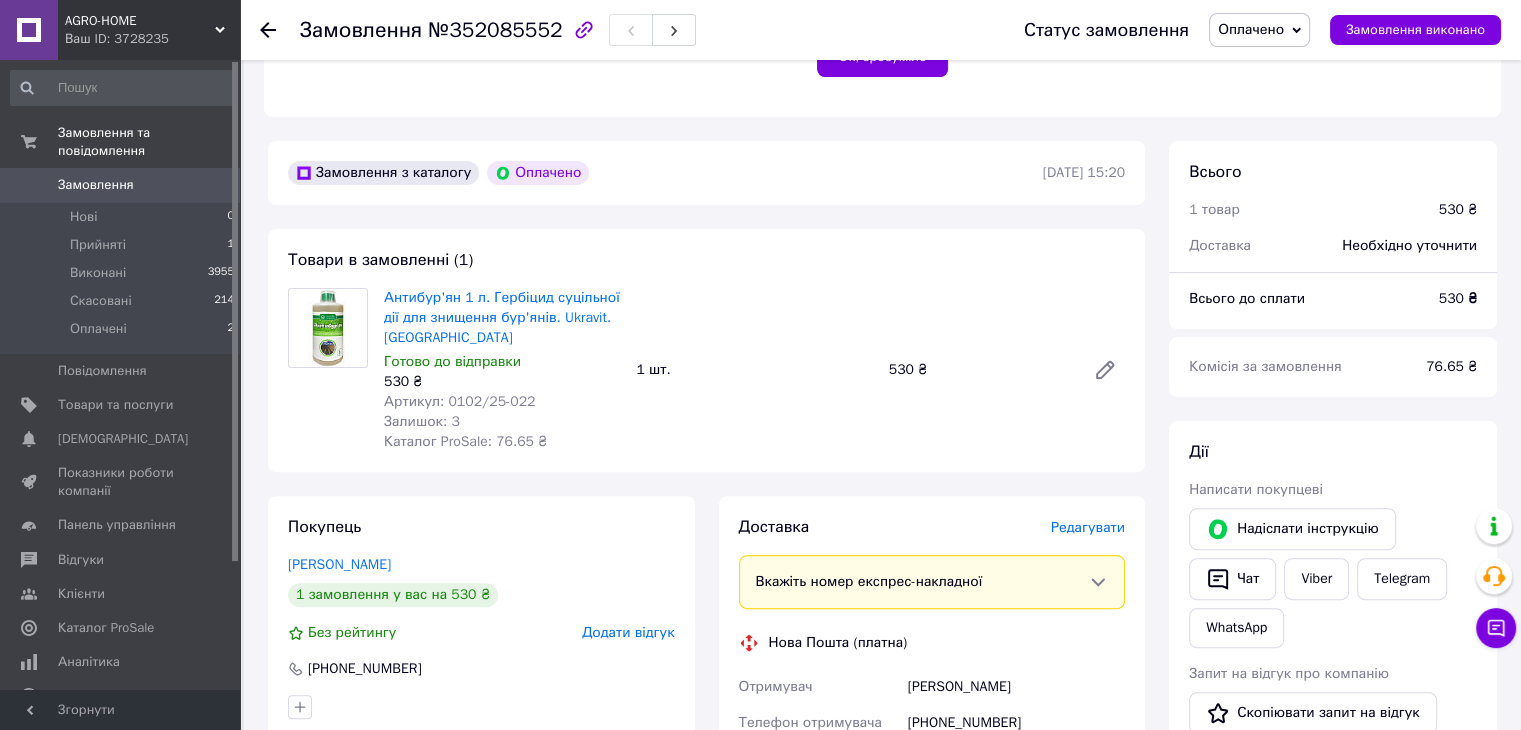 click on "Редагувати" at bounding box center [1088, 527] 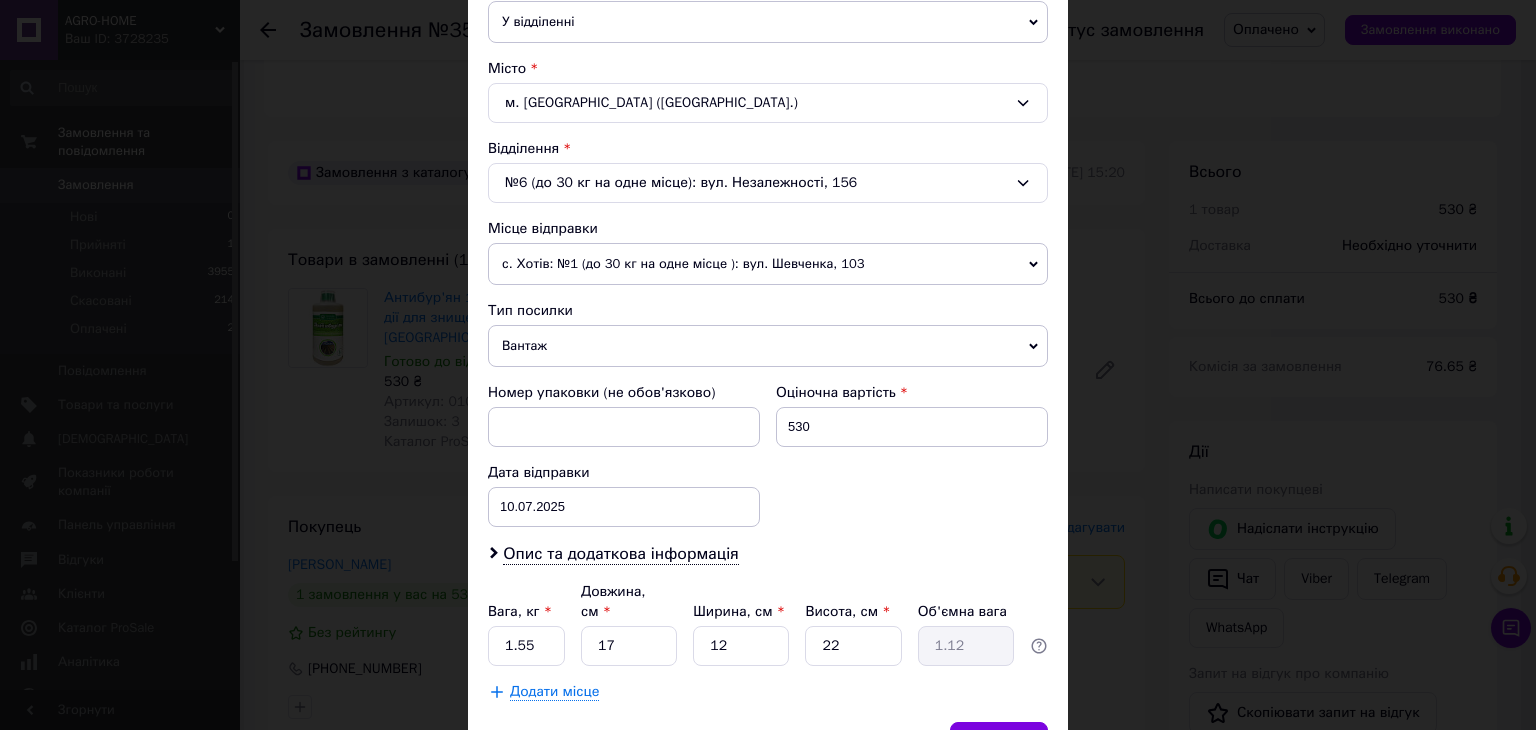 scroll, scrollTop: 500, scrollLeft: 0, axis: vertical 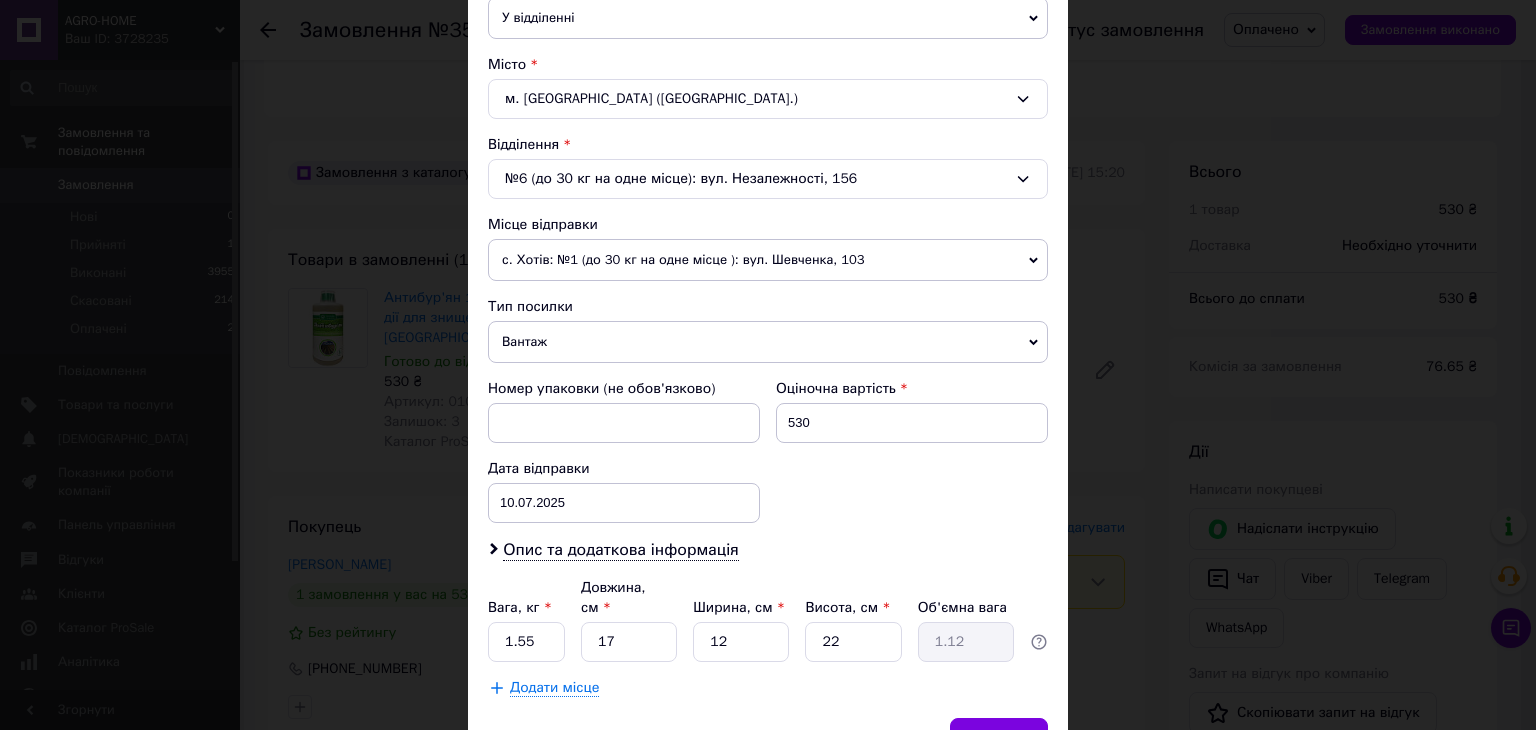 click on "с. Хотів: №1 (до 30 кг на одне місце ): вул. Шевченка, 103" at bounding box center [768, 260] 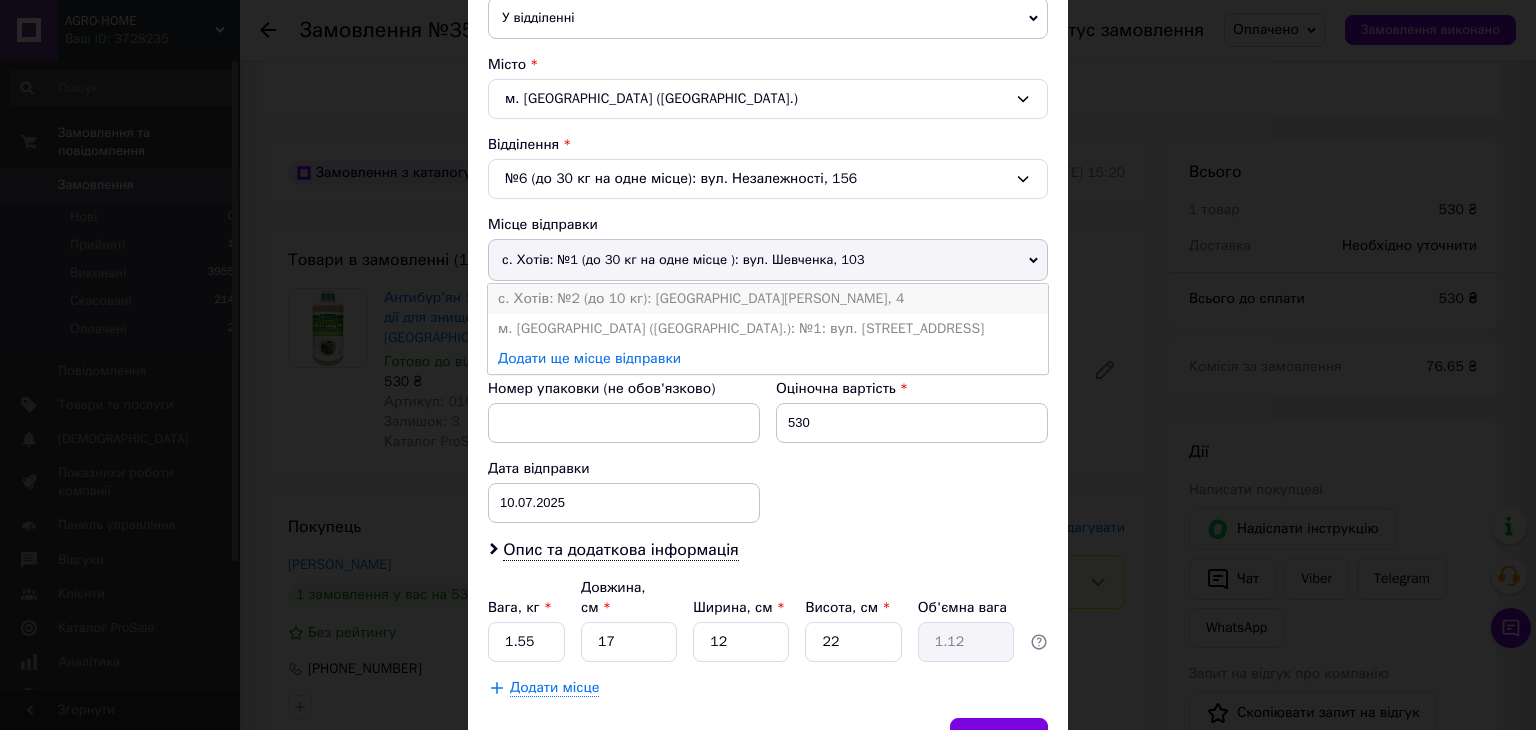 click on "с. Хотів: №2 (до 10 кг): площа Паширова, 4" at bounding box center [768, 299] 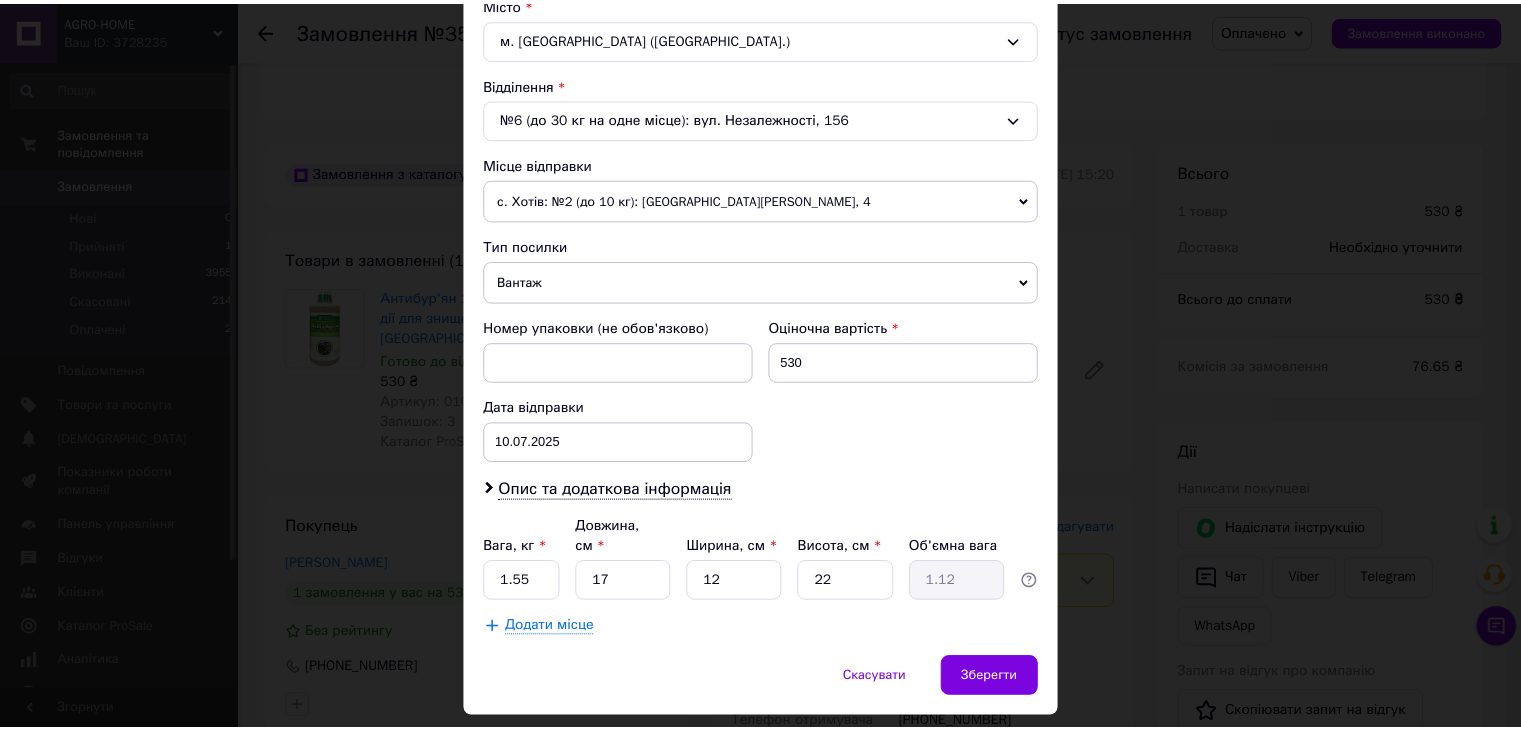 scroll, scrollTop: 592, scrollLeft: 0, axis: vertical 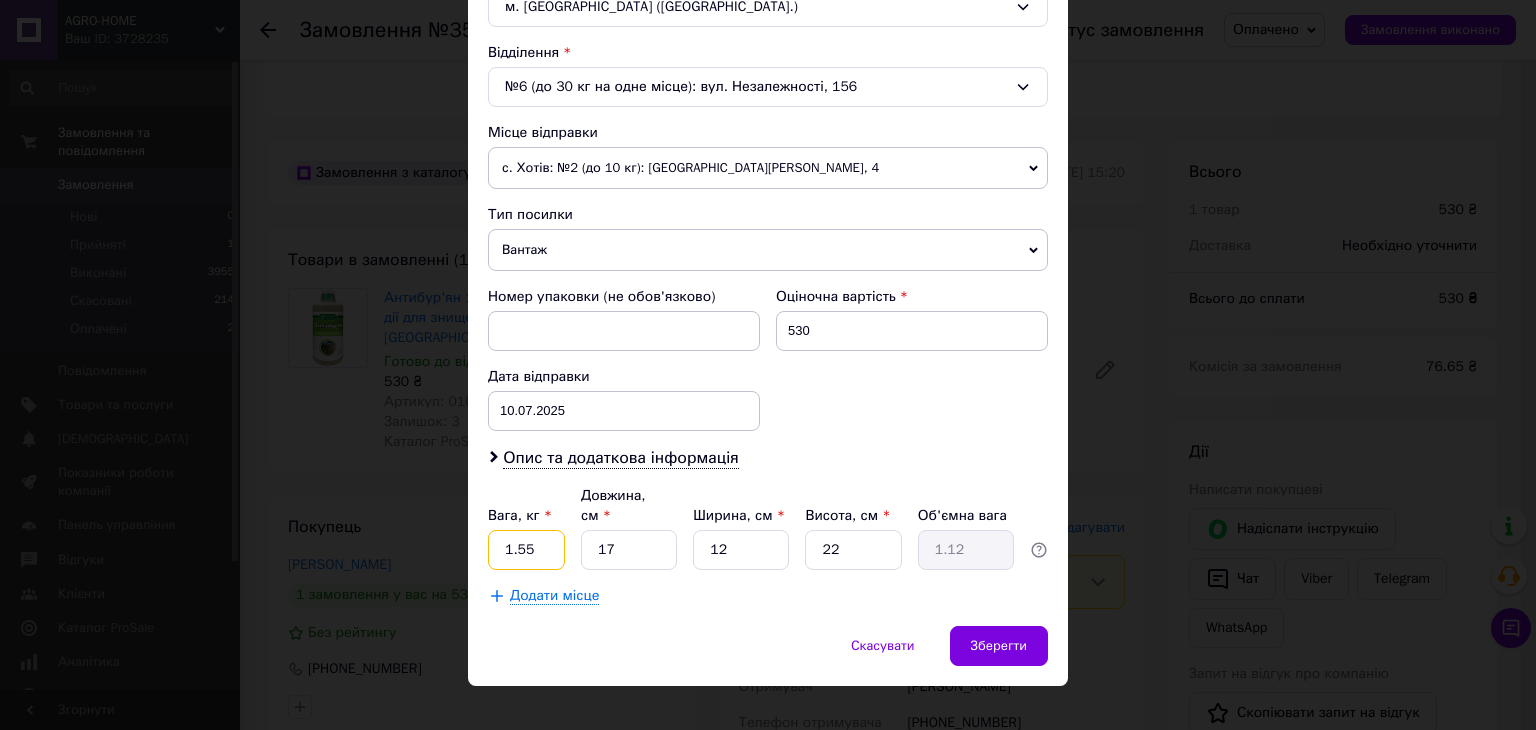 drag, startPoint x: 525, startPoint y: 530, endPoint x: 515, endPoint y: 527, distance: 10.440307 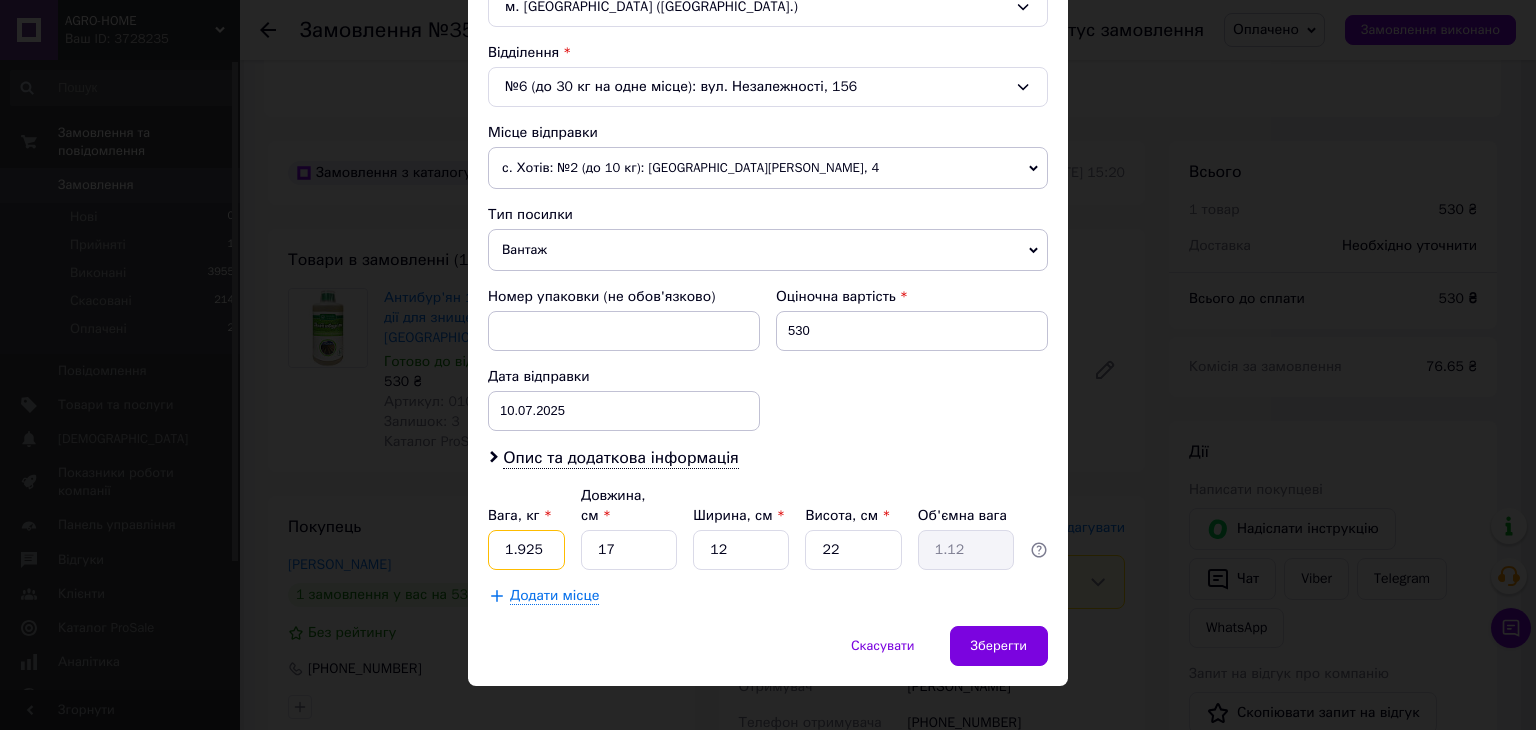 type on "1.925" 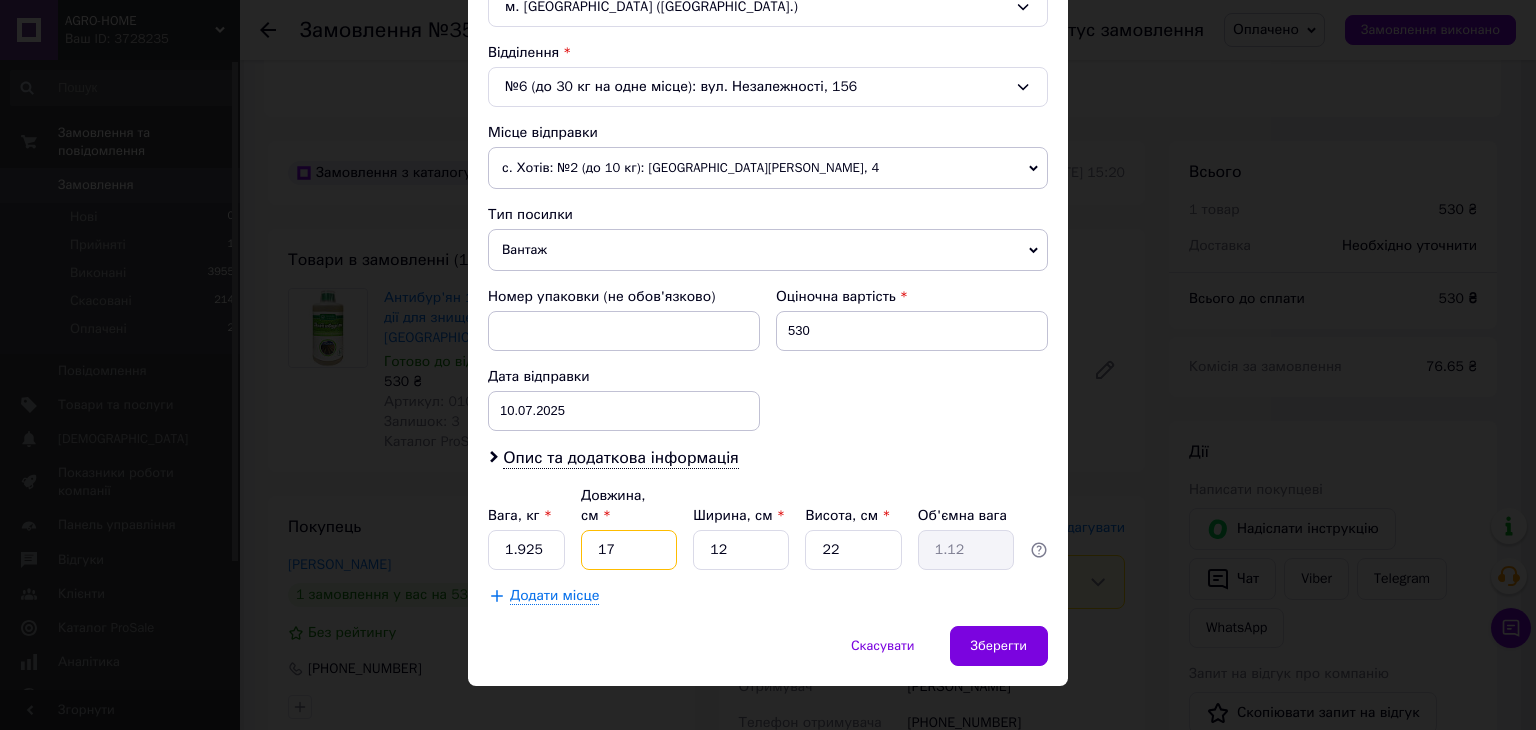 click on "17" at bounding box center [629, 550] 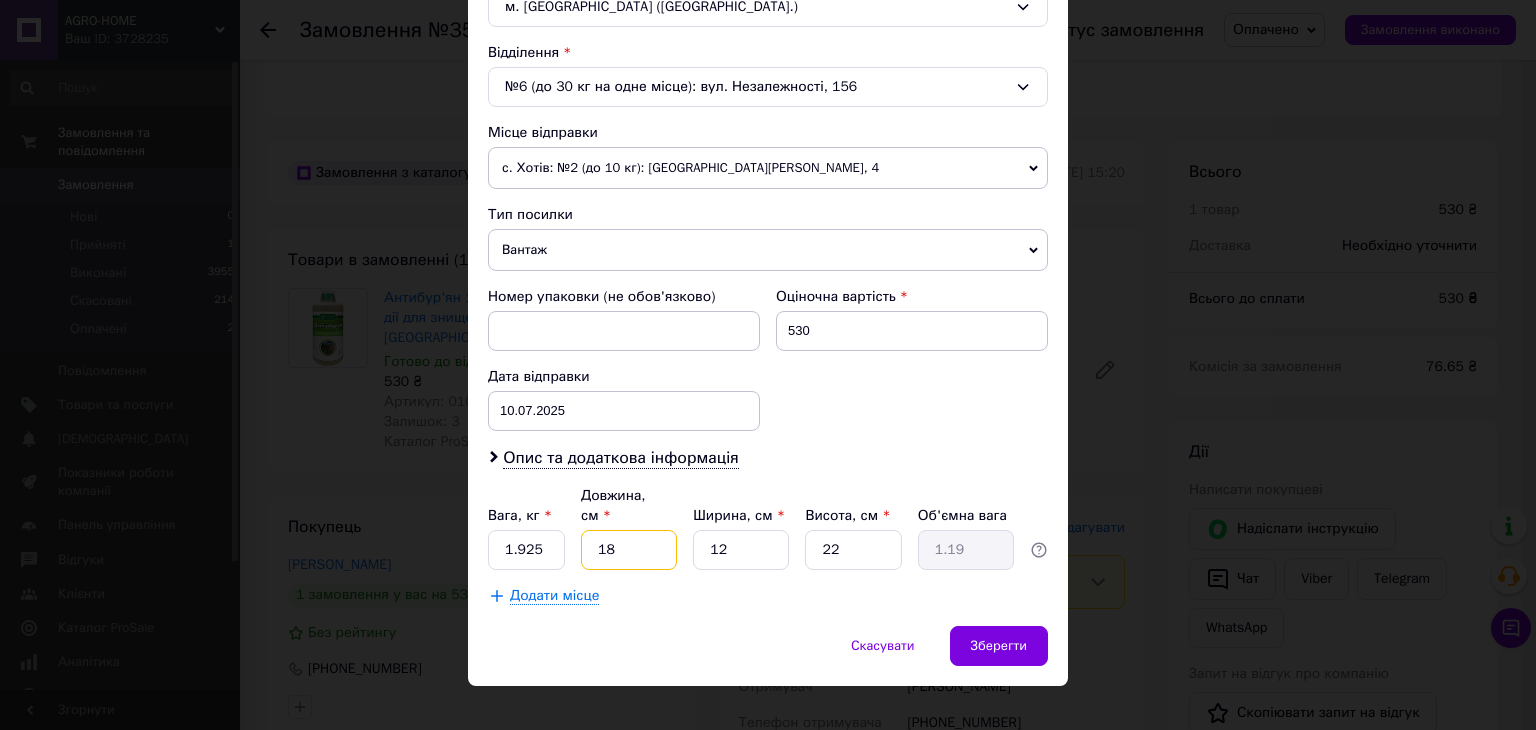 type on "18" 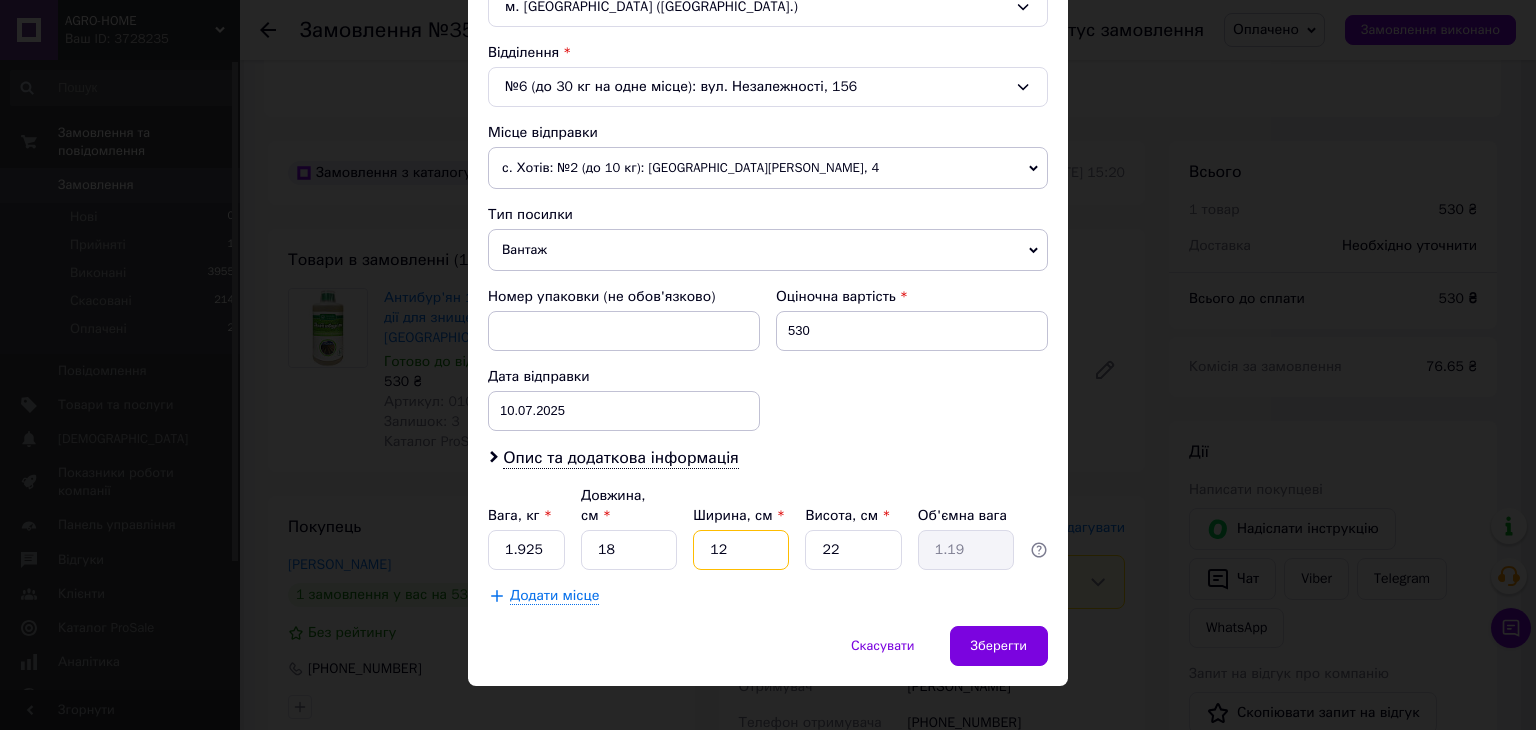drag, startPoint x: 727, startPoint y: 528, endPoint x: 716, endPoint y: 525, distance: 11.401754 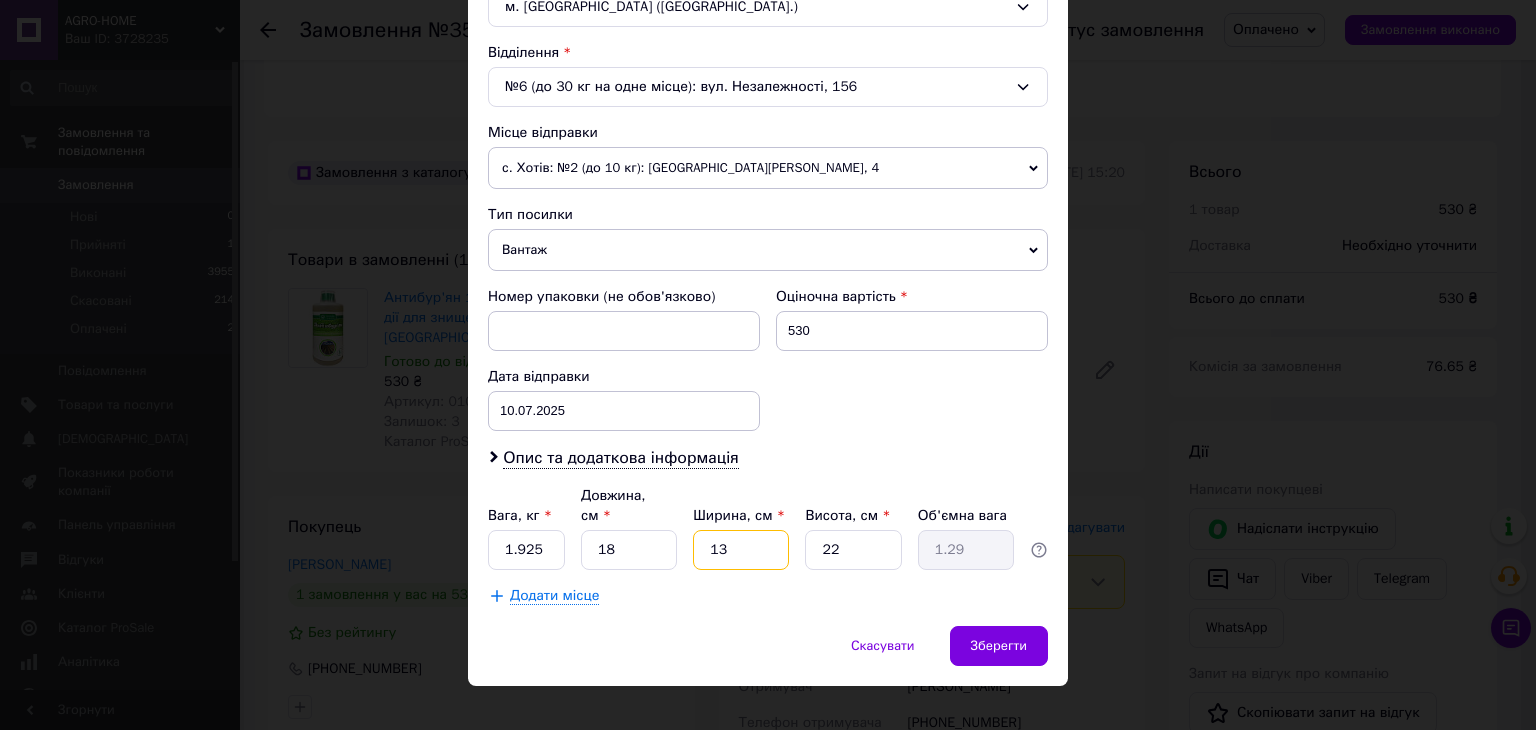 type on "13" 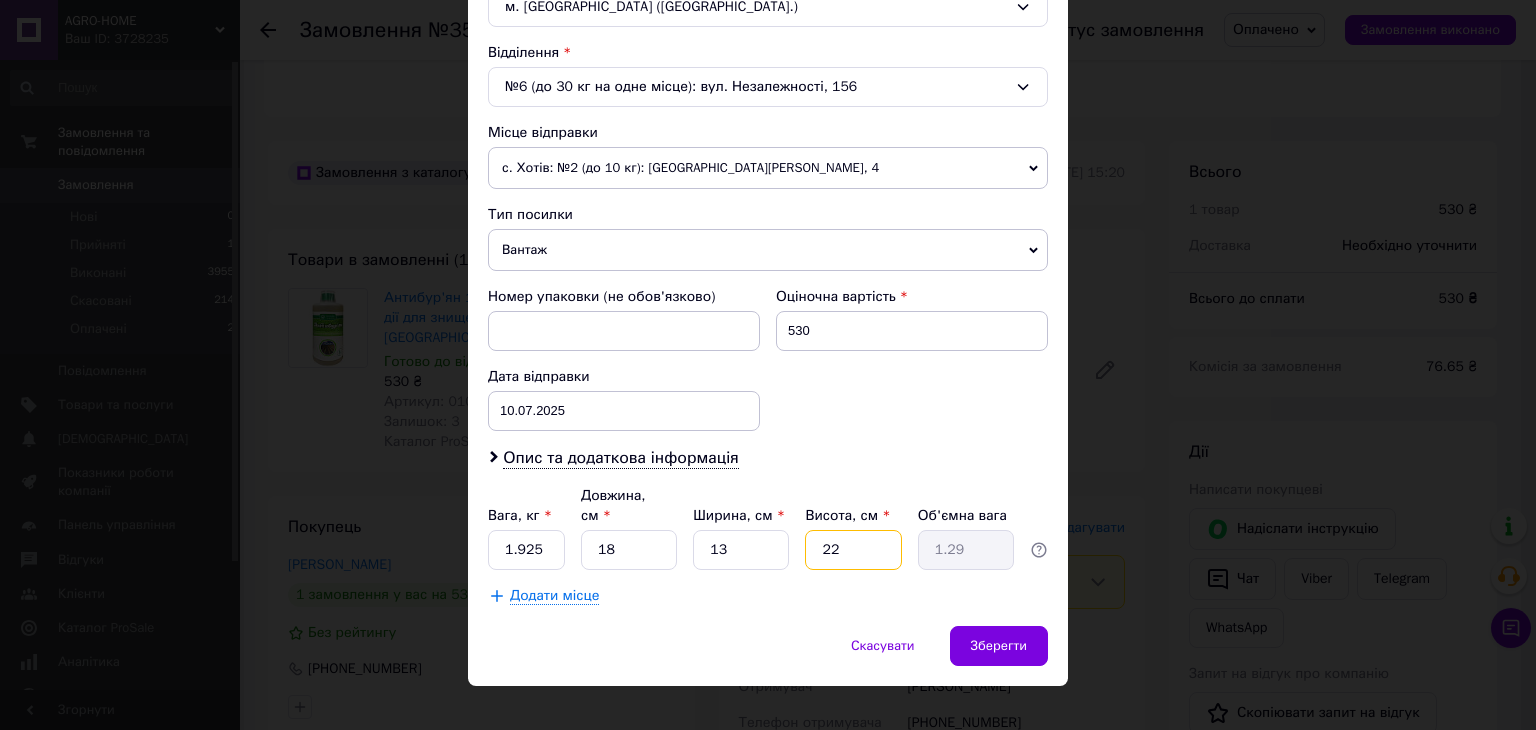 click on "22" at bounding box center [853, 550] 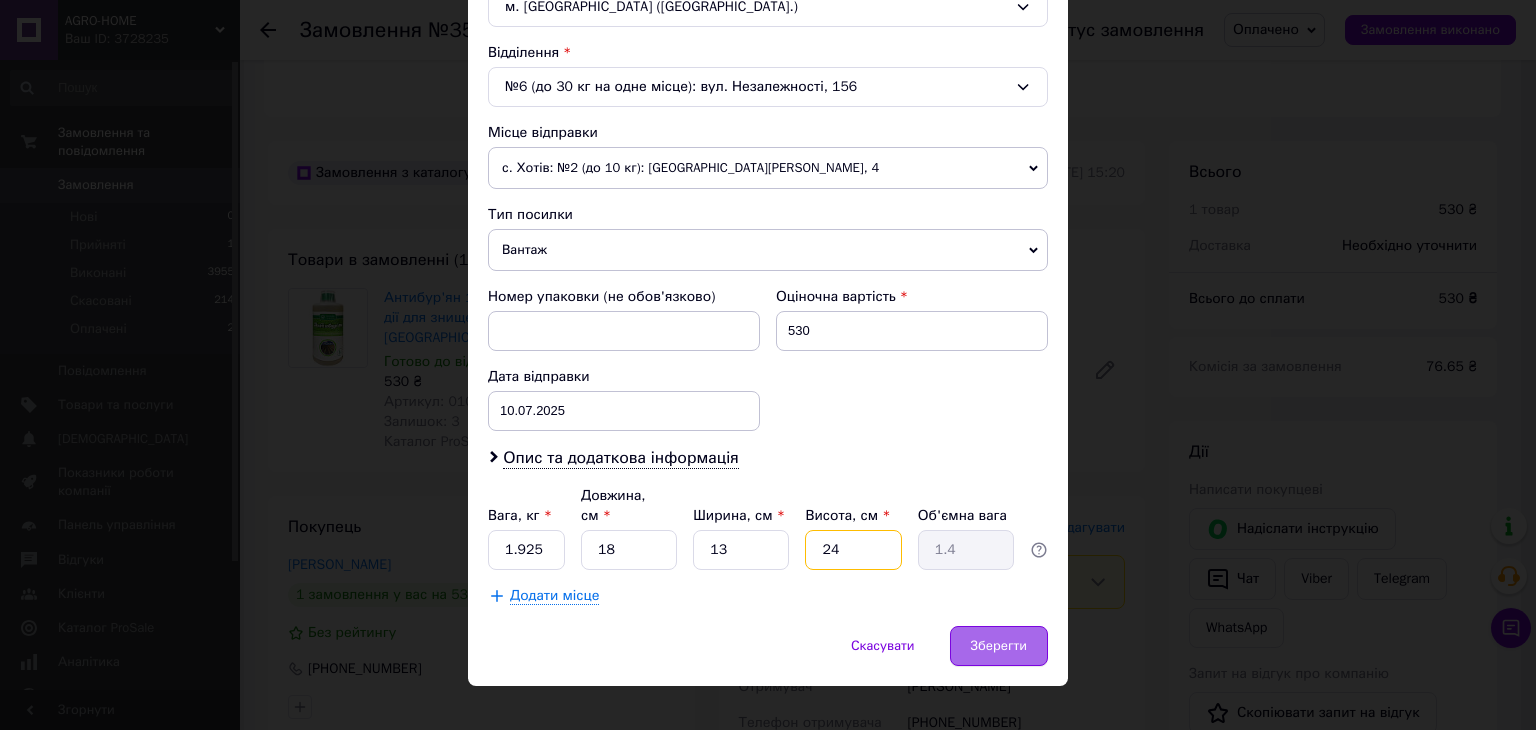 type on "24" 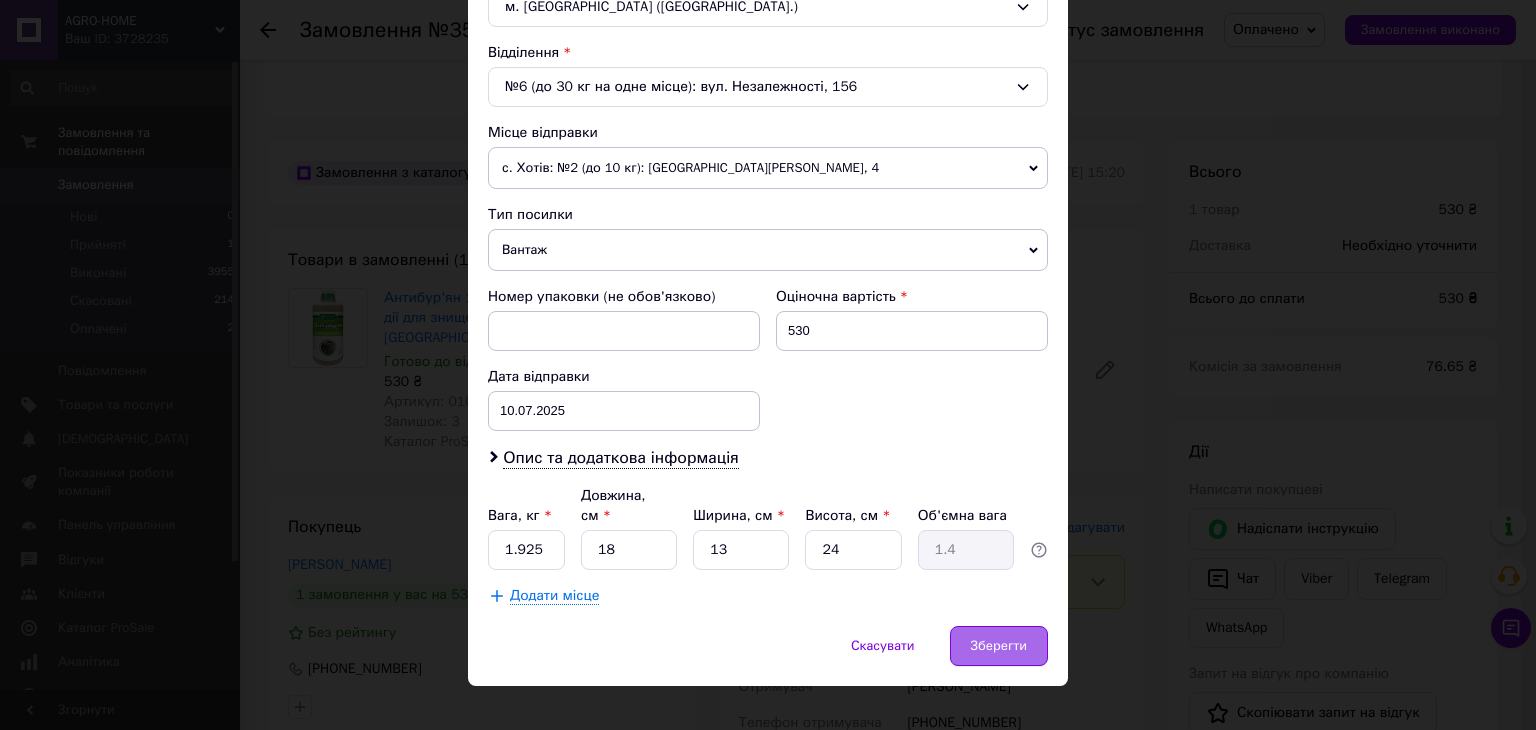 click on "Зберегти" at bounding box center (999, 646) 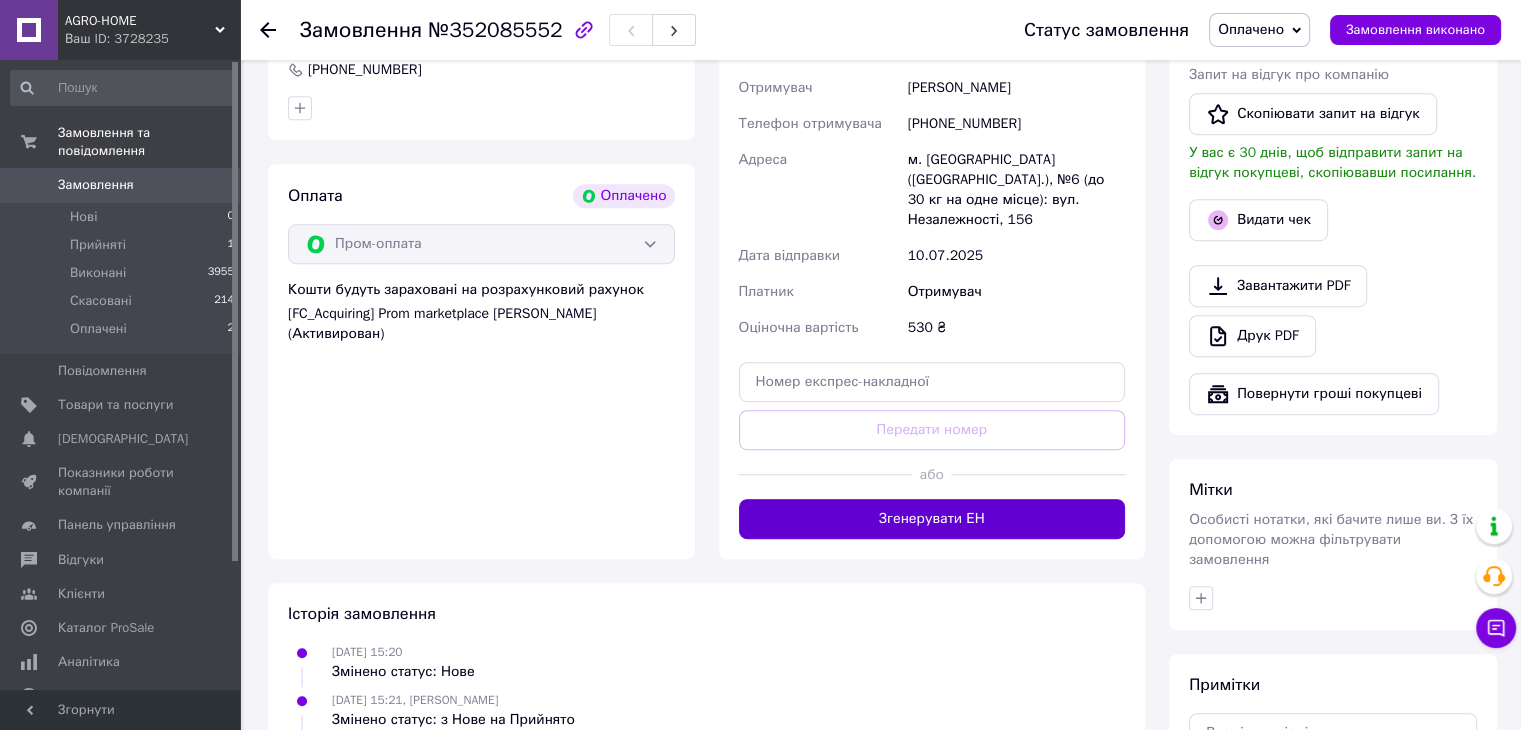 scroll, scrollTop: 1100, scrollLeft: 0, axis: vertical 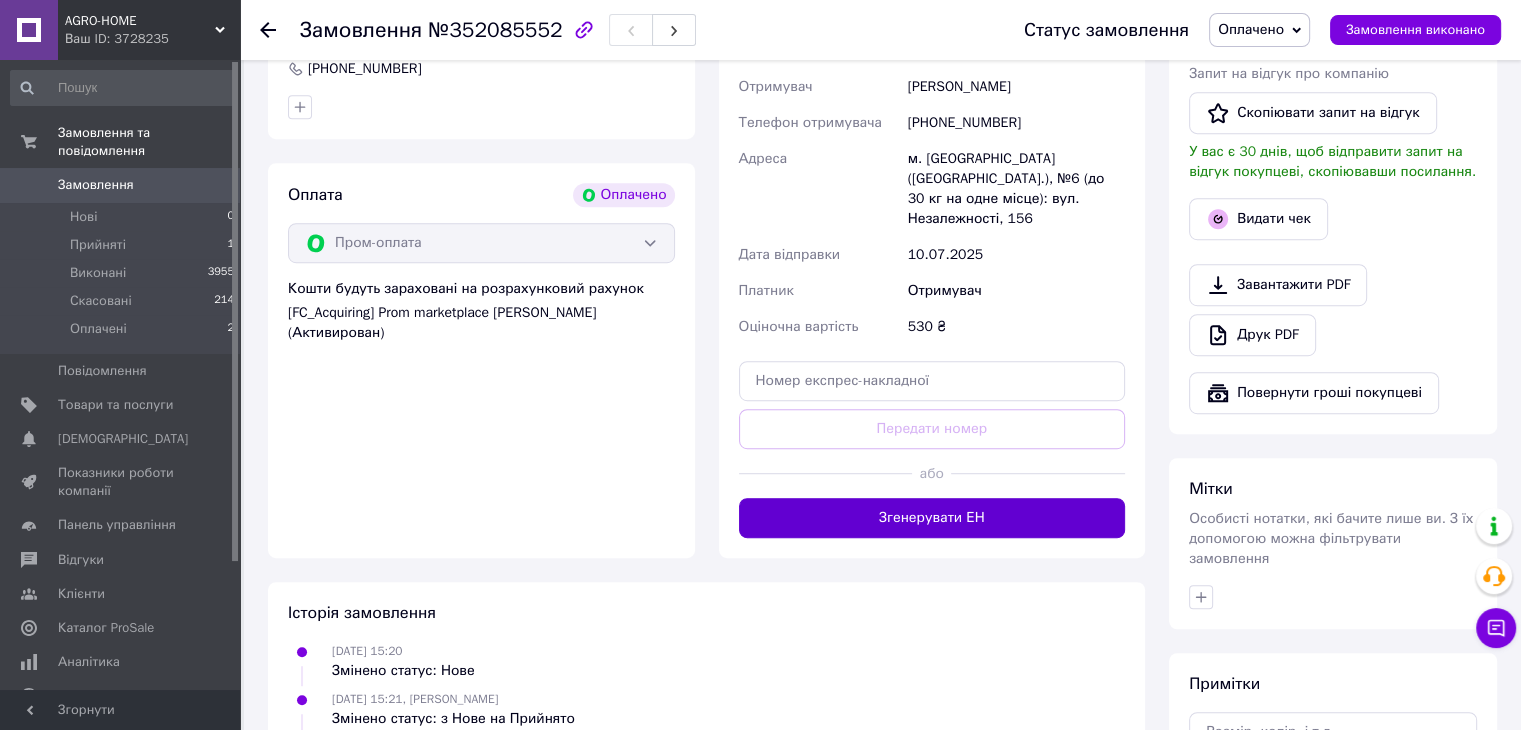 click on "Згенерувати ЕН" at bounding box center (932, 518) 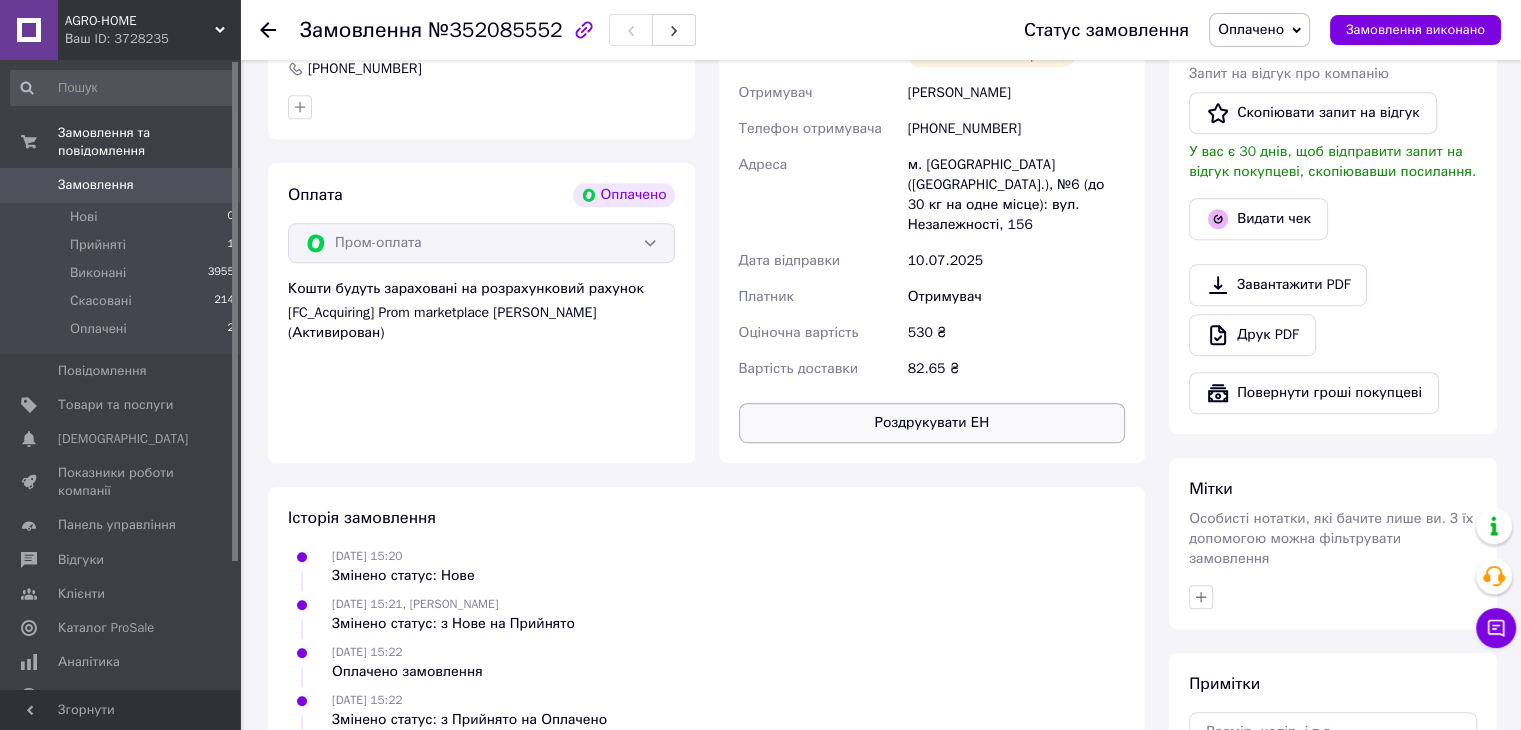 click on "Роздрукувати ЕН" at bounding box center [932, 423] 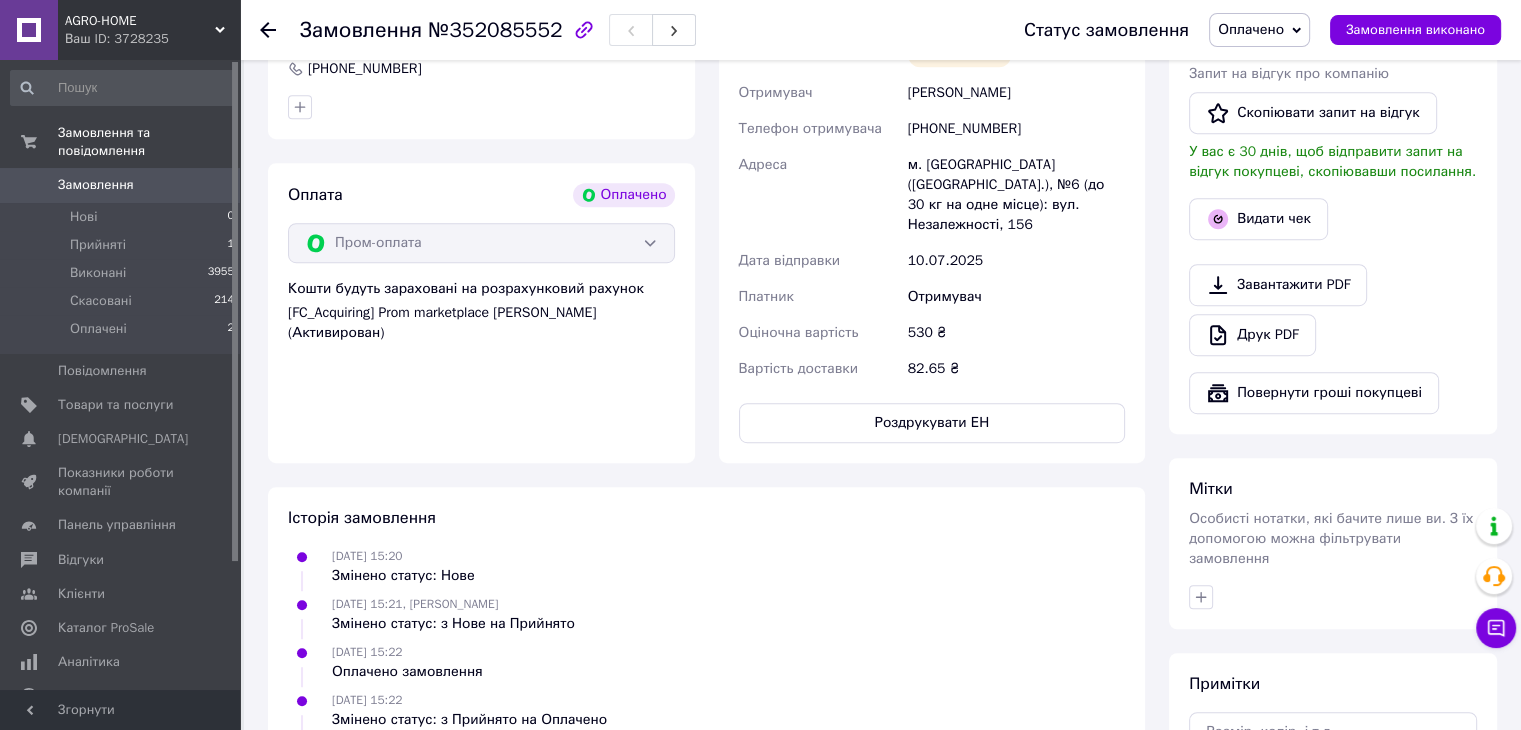 click on "Замовлення" at bounding box center [96, 185] 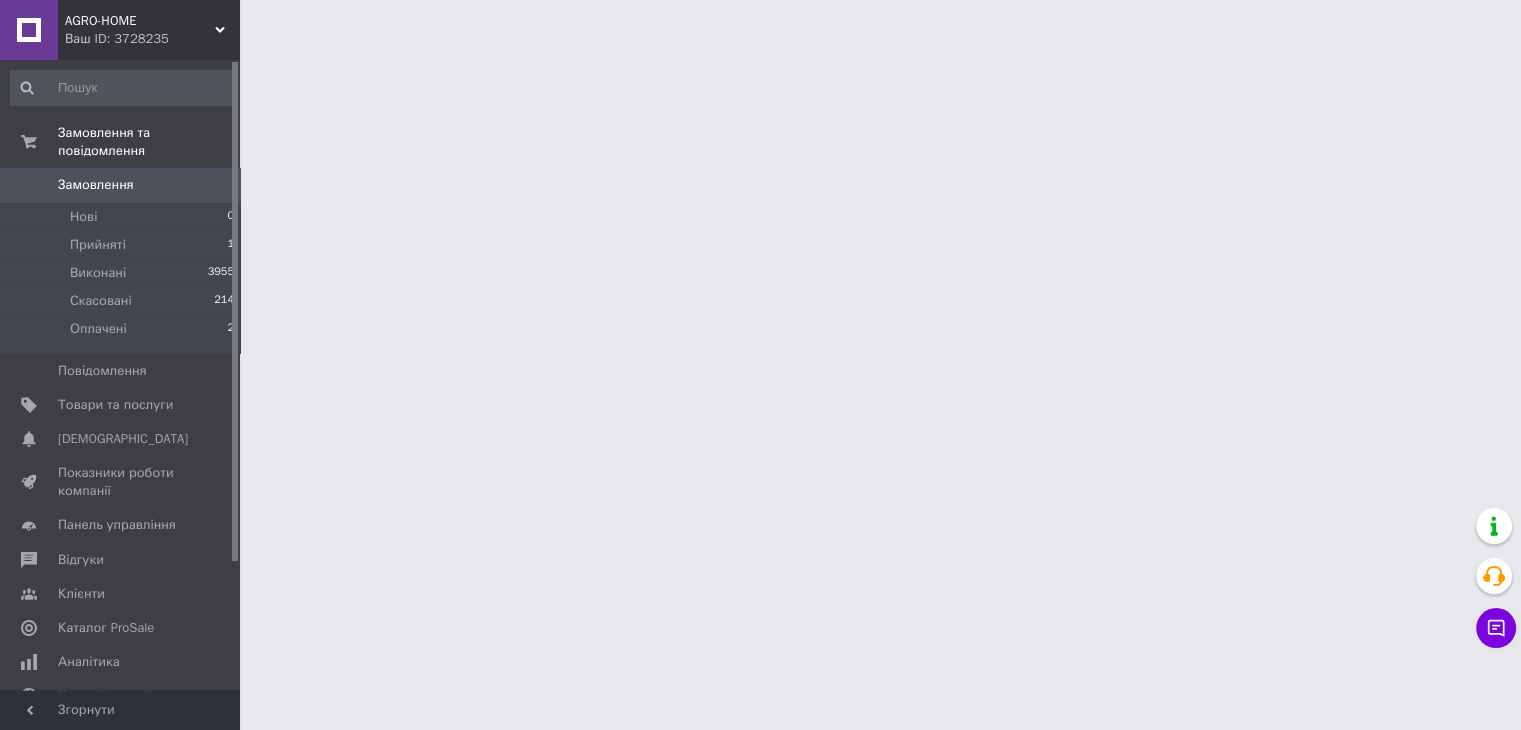 scroll, scrollTop: 0, scrollLeft: 0, axis: both 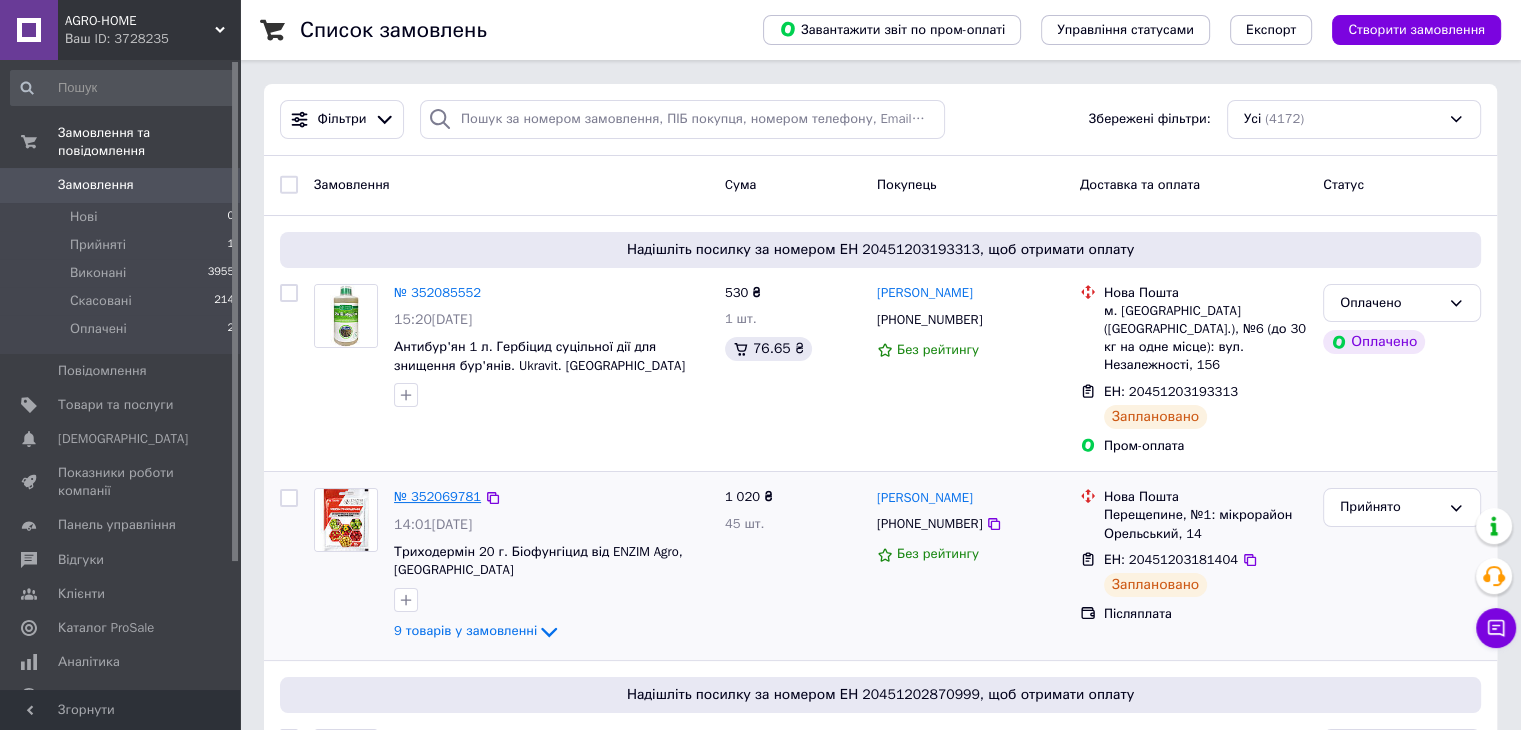 click on "№ 352069781" at bounding box center [437, 496] 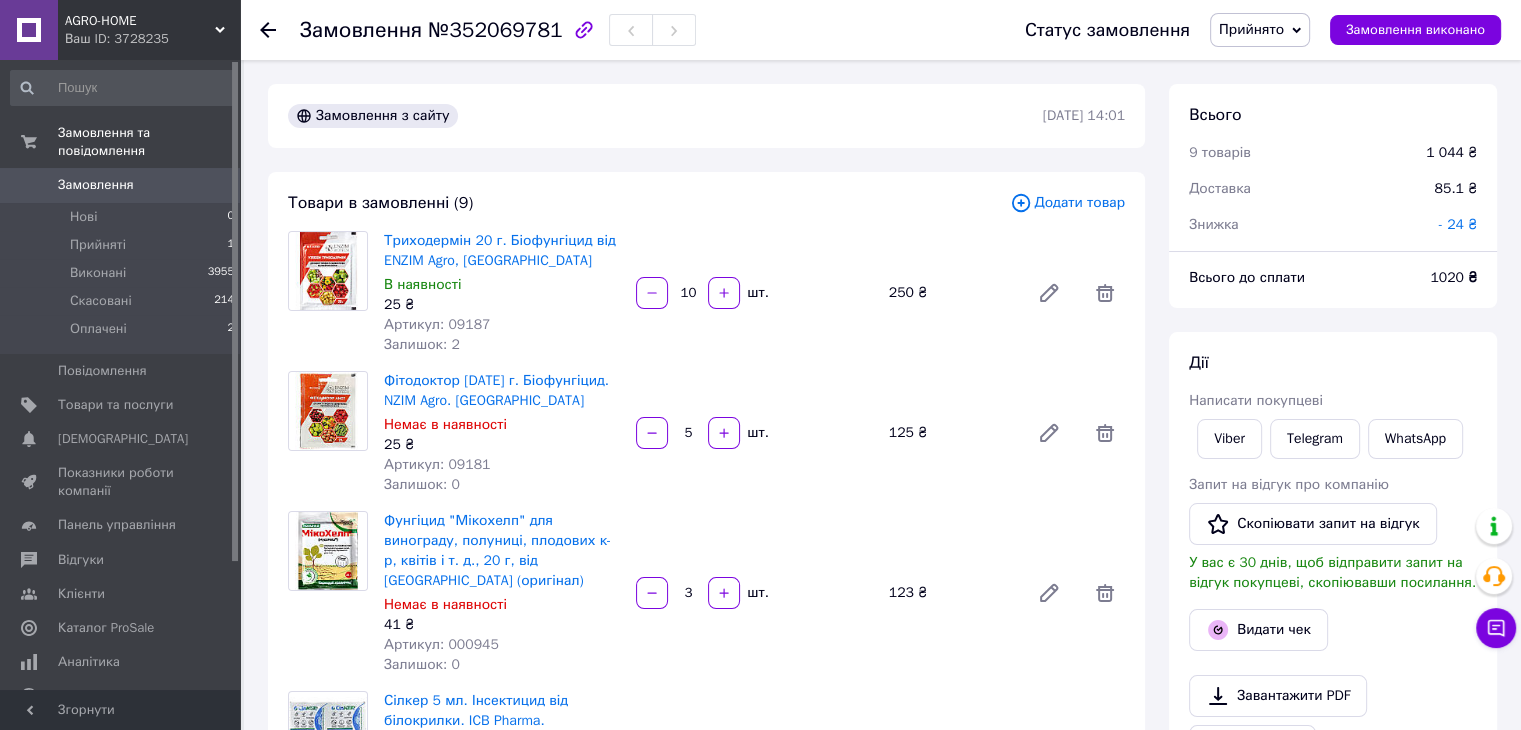 scroll, scrollTop: 632, scrollLeft: 0, axis: vertical 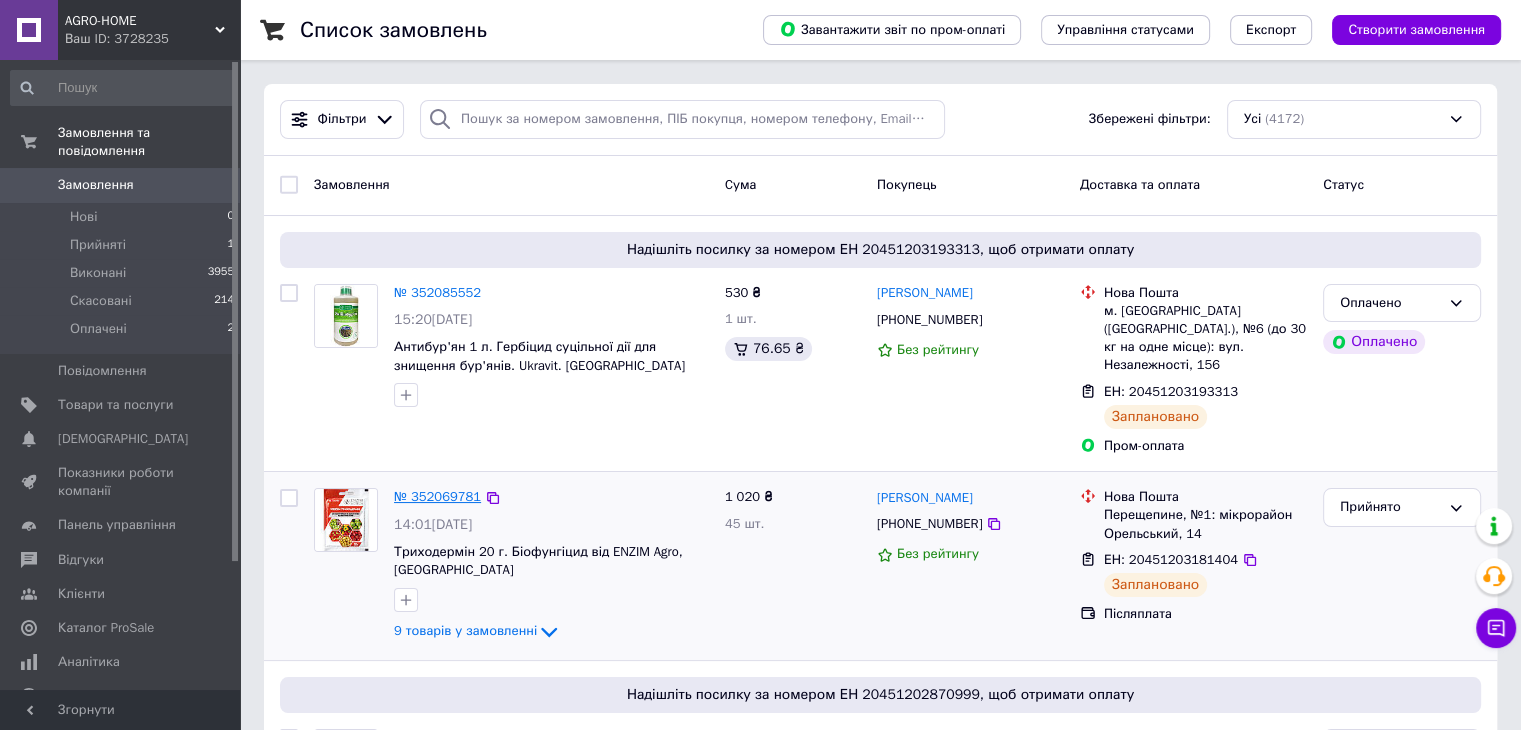 click on "№ 352069781" at bounding box center [437, 496] 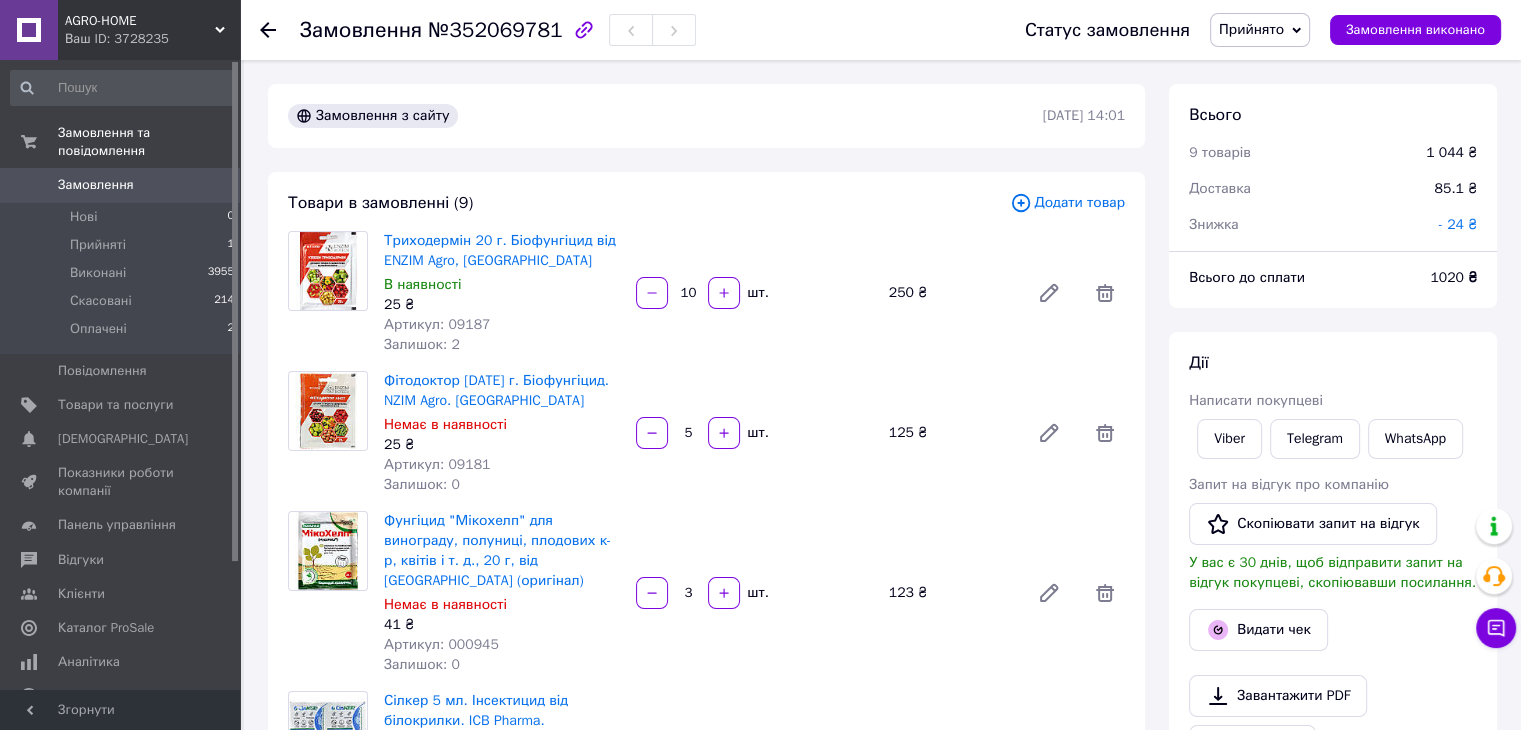 scroll, scrollTop: 632, scrollLeft: 0, axis: vertical 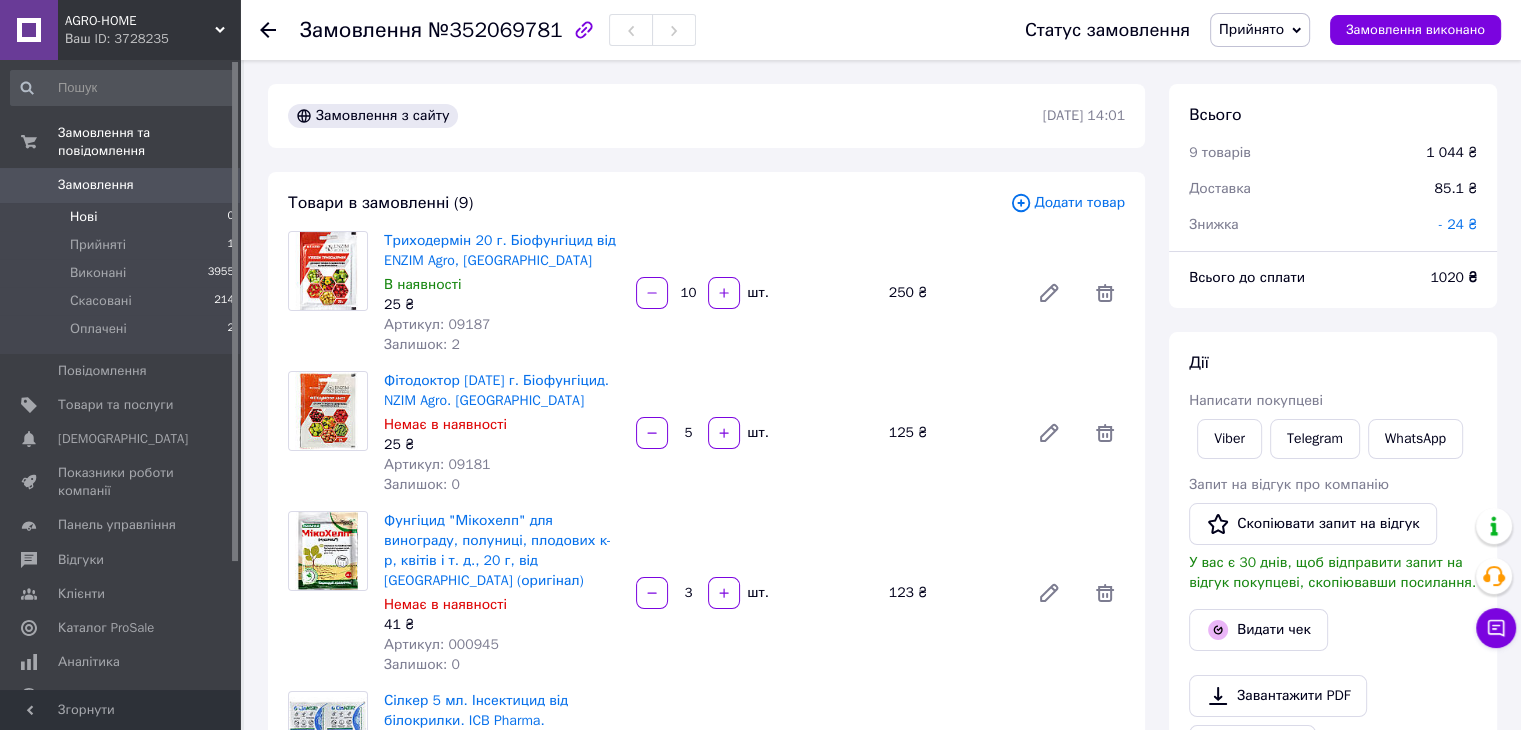 click on "Нові" at bounding box center (83, 217) 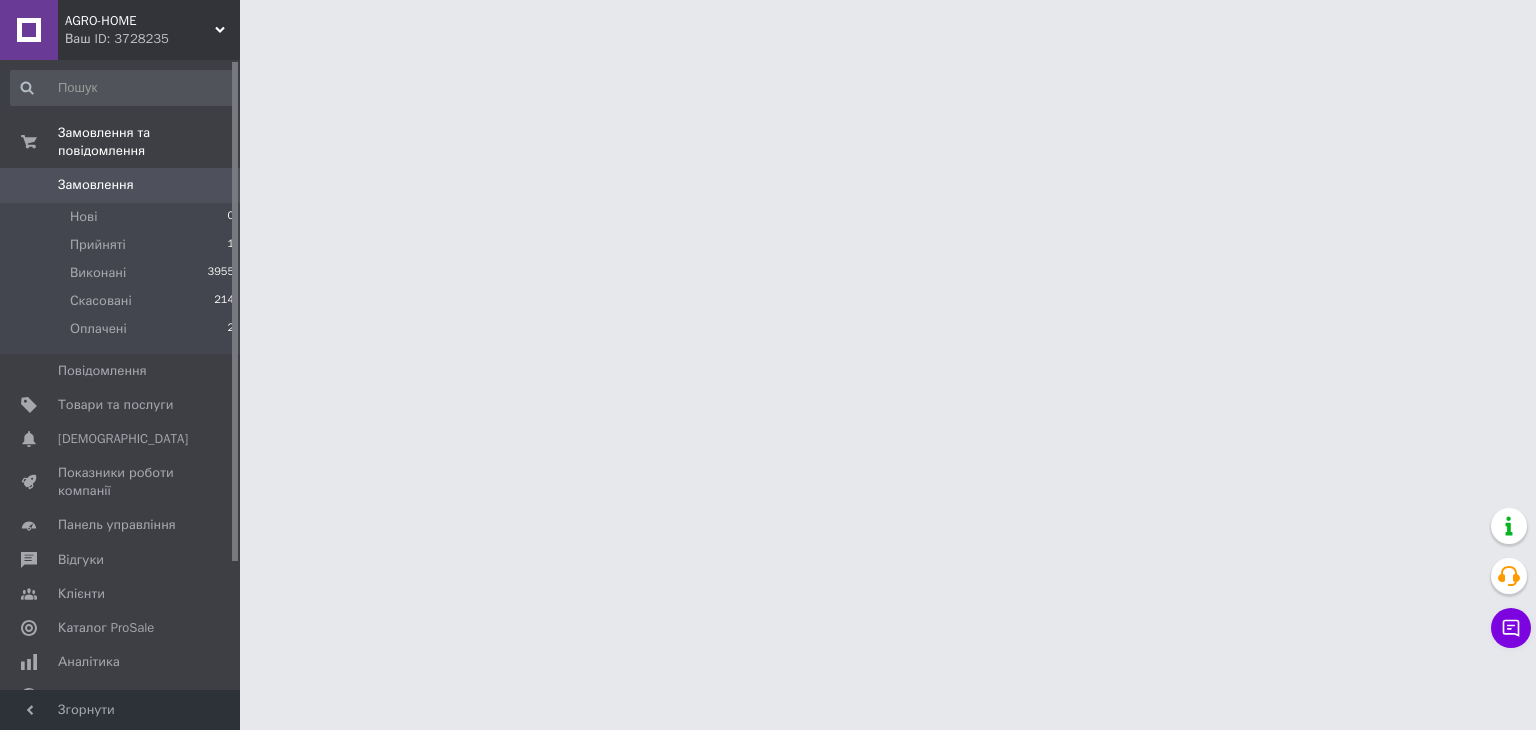 click on "Замовлення 0" at bounding box center [123, 185] 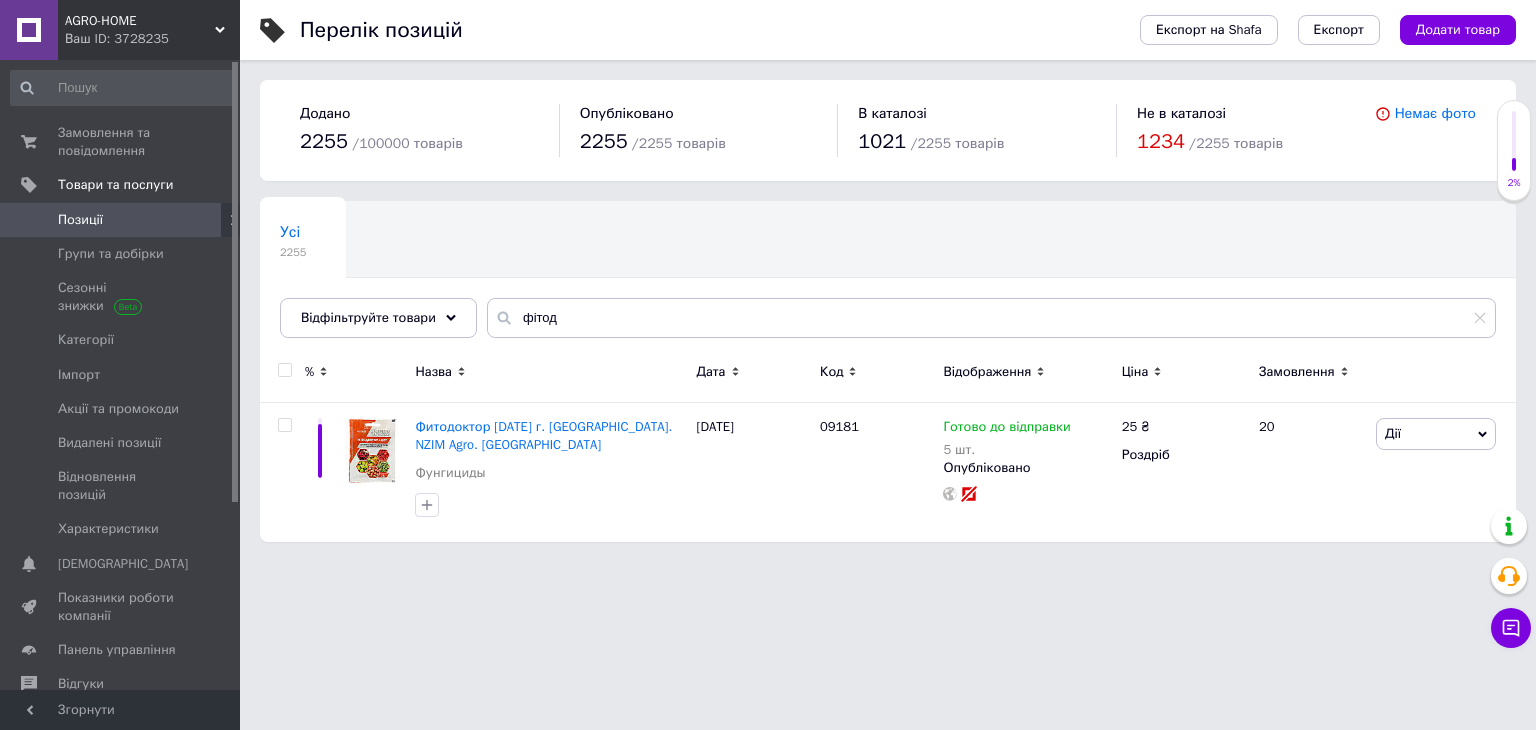 scroll, scrollTop: 0, scrollLeft: 0, axis: both 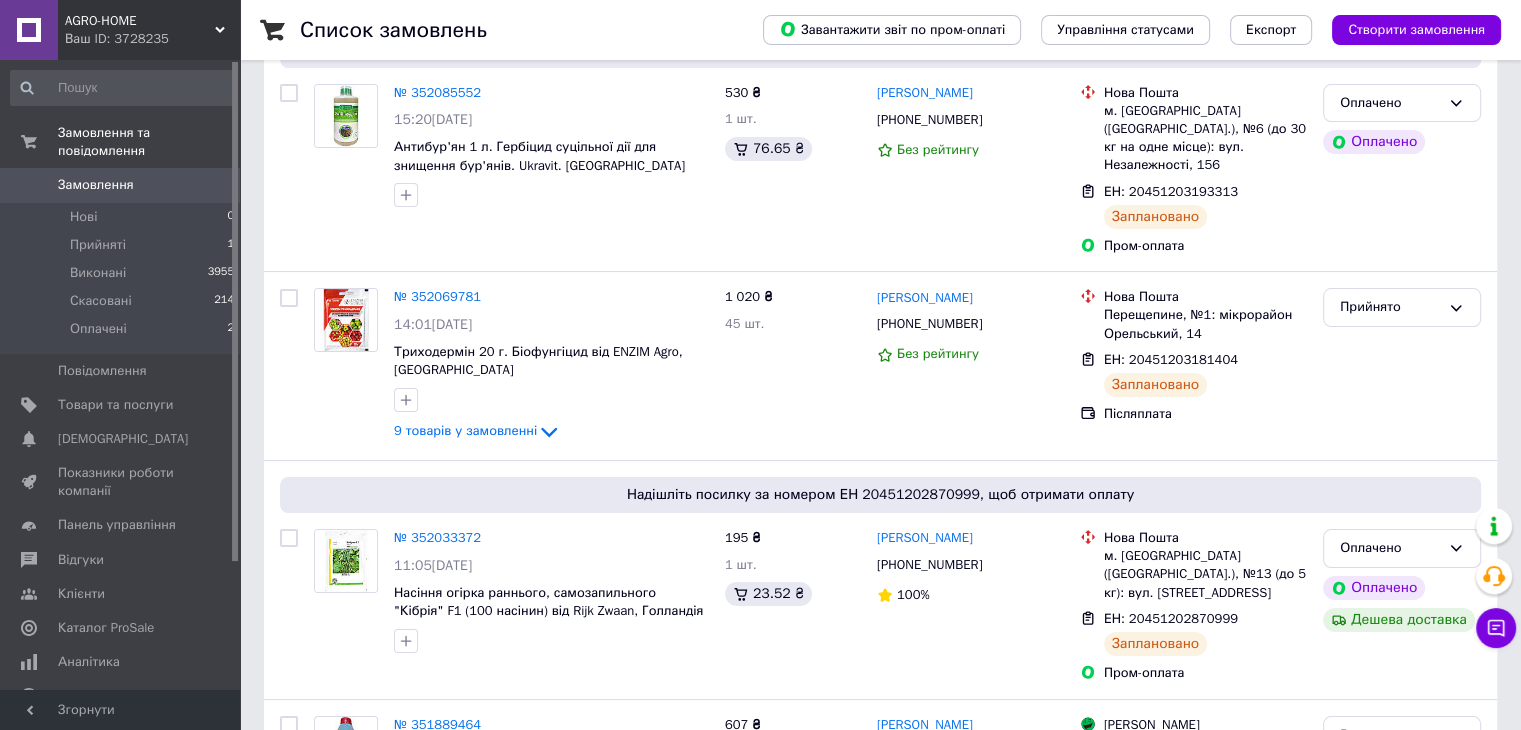 click on "Замовлення" at bounding box center (96, 185) 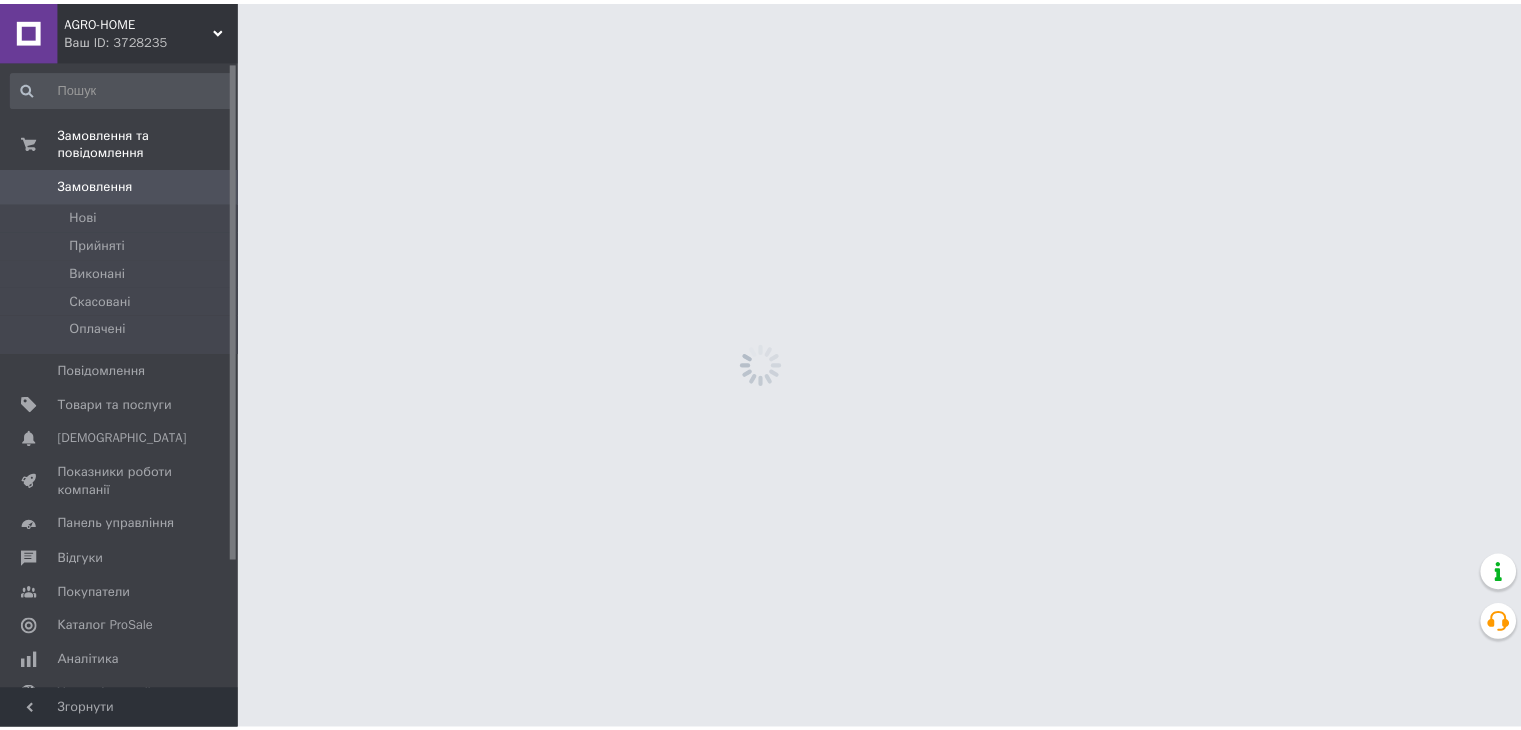 scroll, scrollTop: 0, scrollLeft: 0, axis: both 